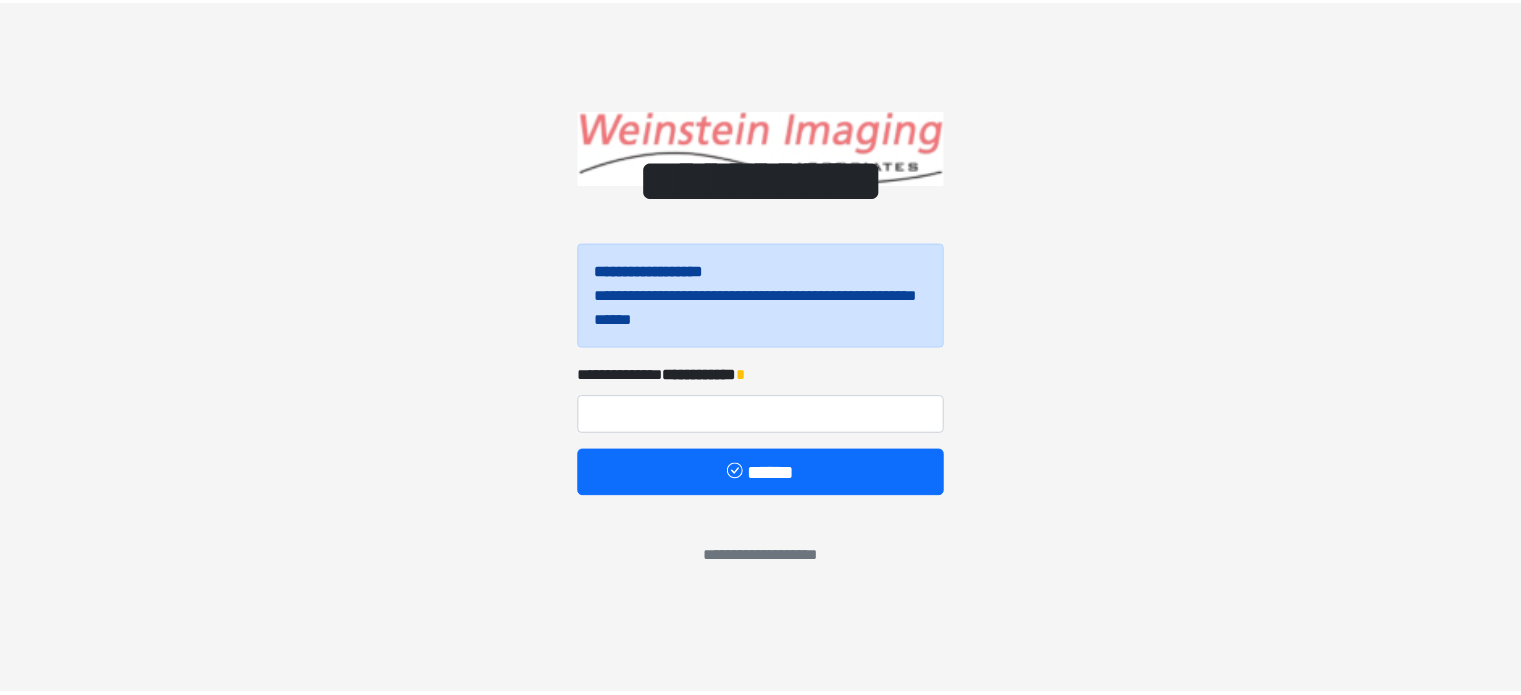 scroll, scrollTop: 0, scrollLeft: 0, axis: both 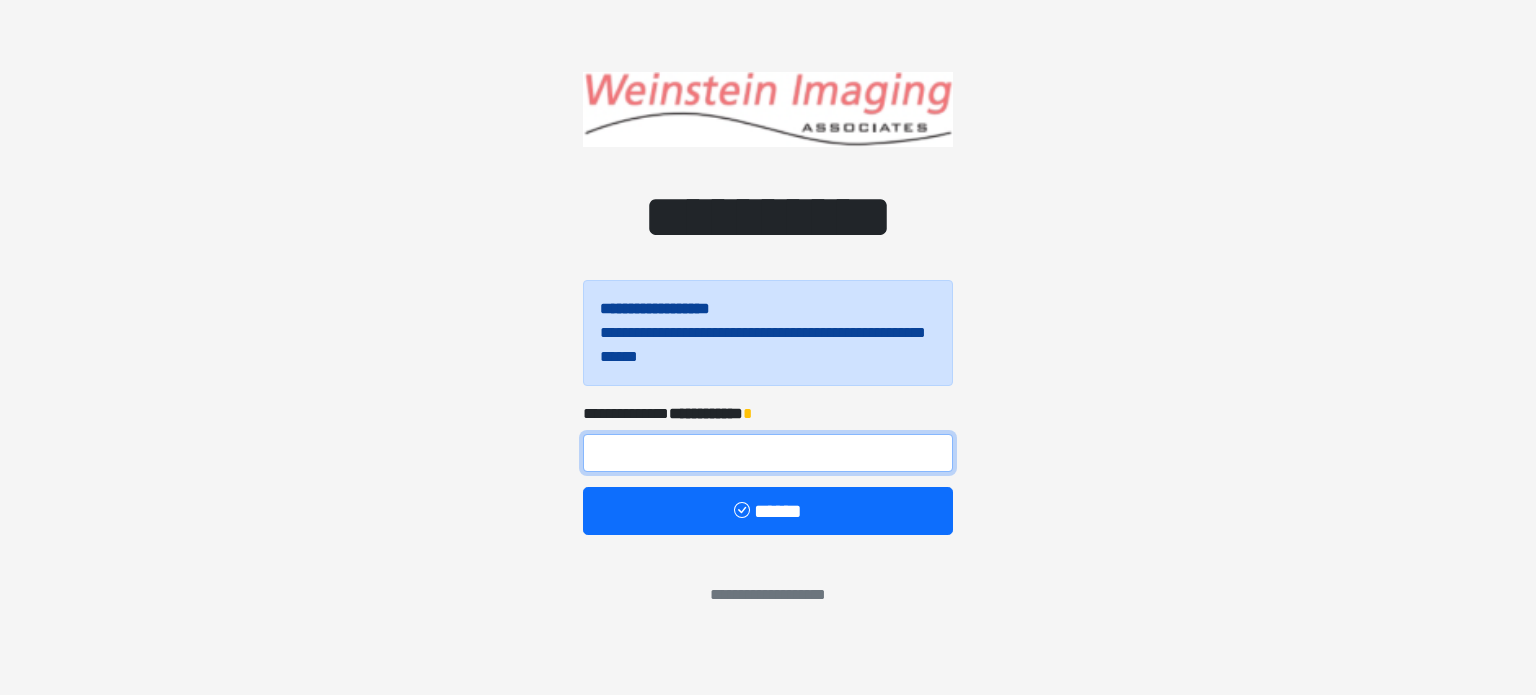 click at bounding box center [768, 453] 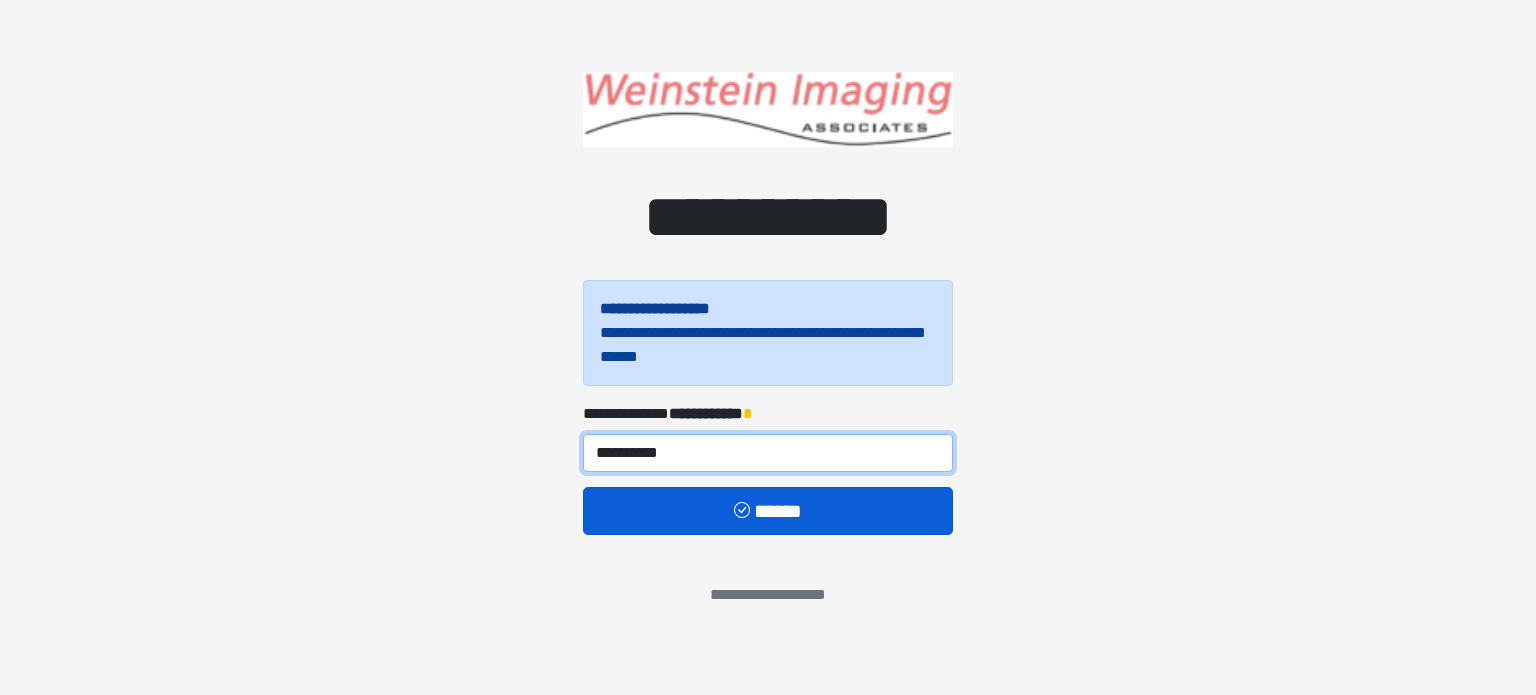 type on "**********" 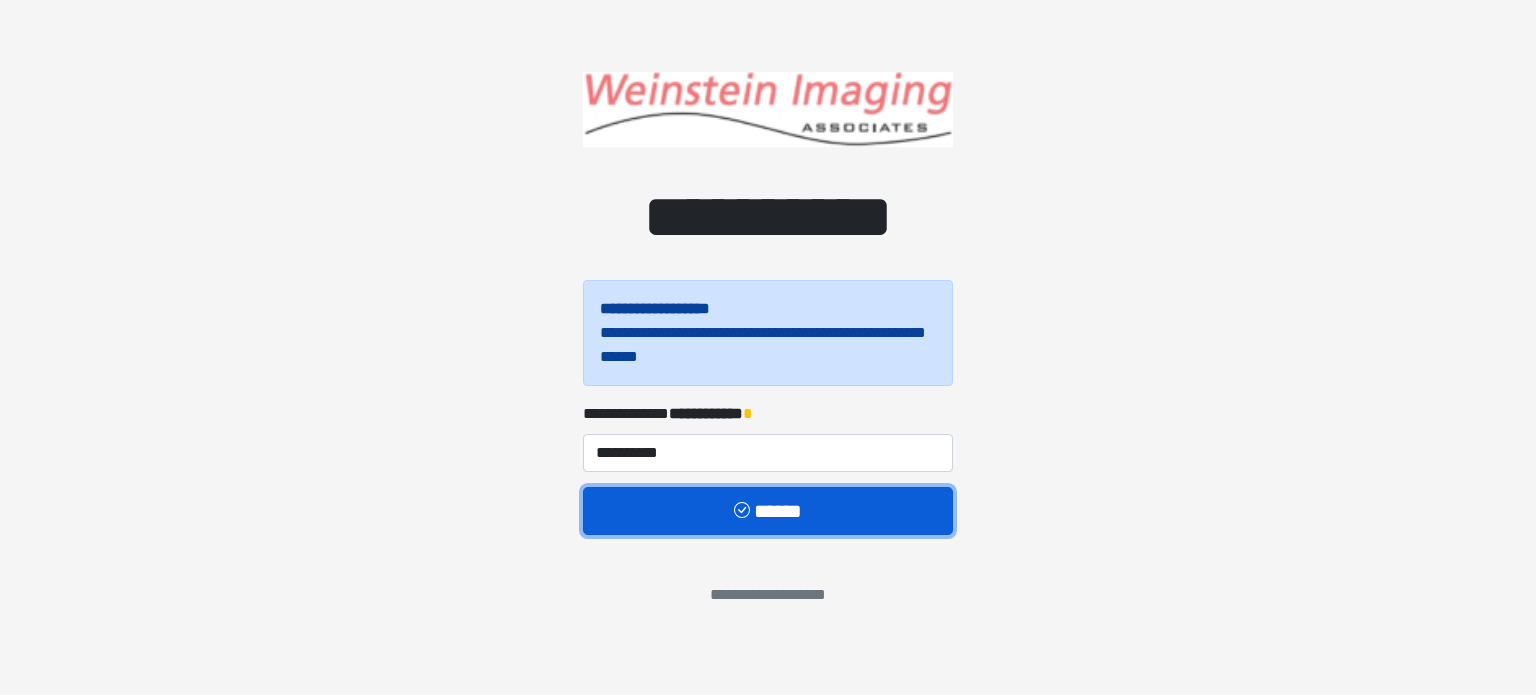 click on "******" at bounding box center (768, 511) 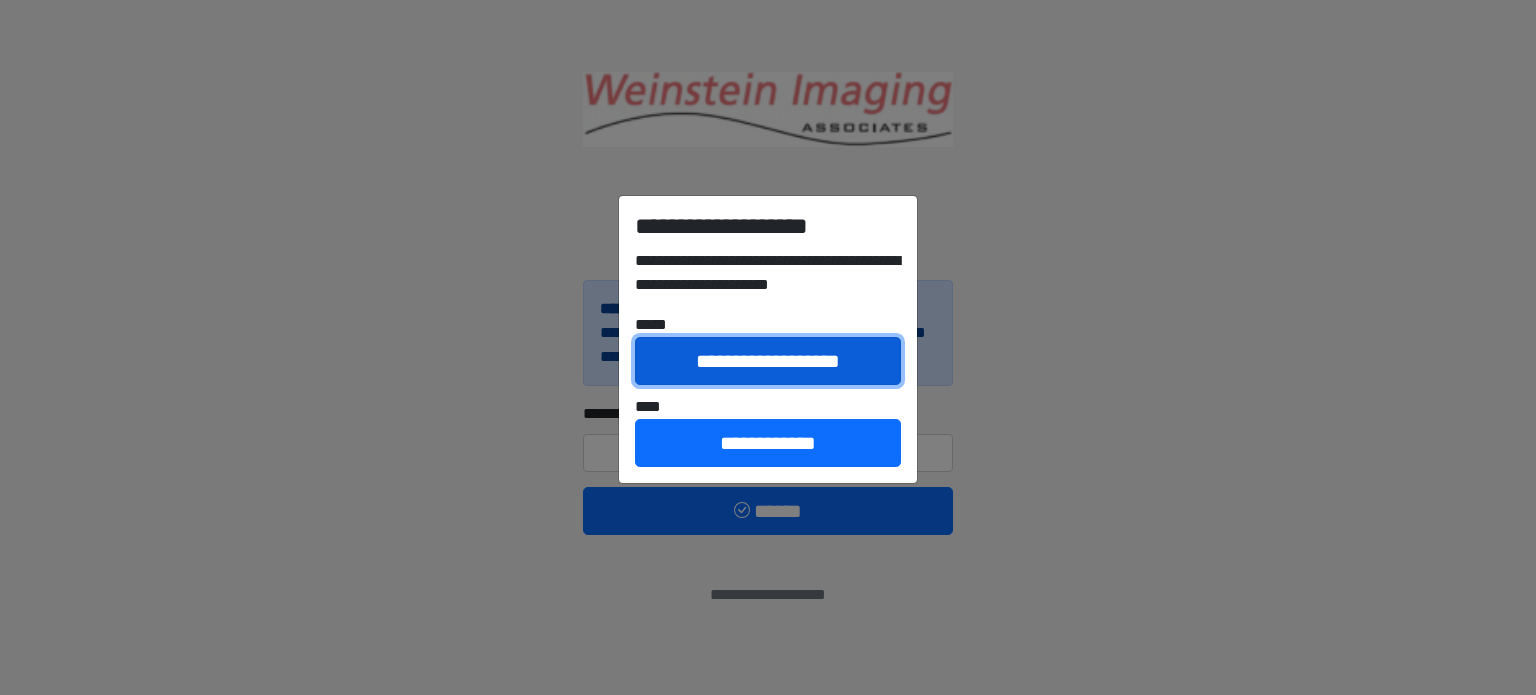 click on "**********" at bounding box center [768, 361] 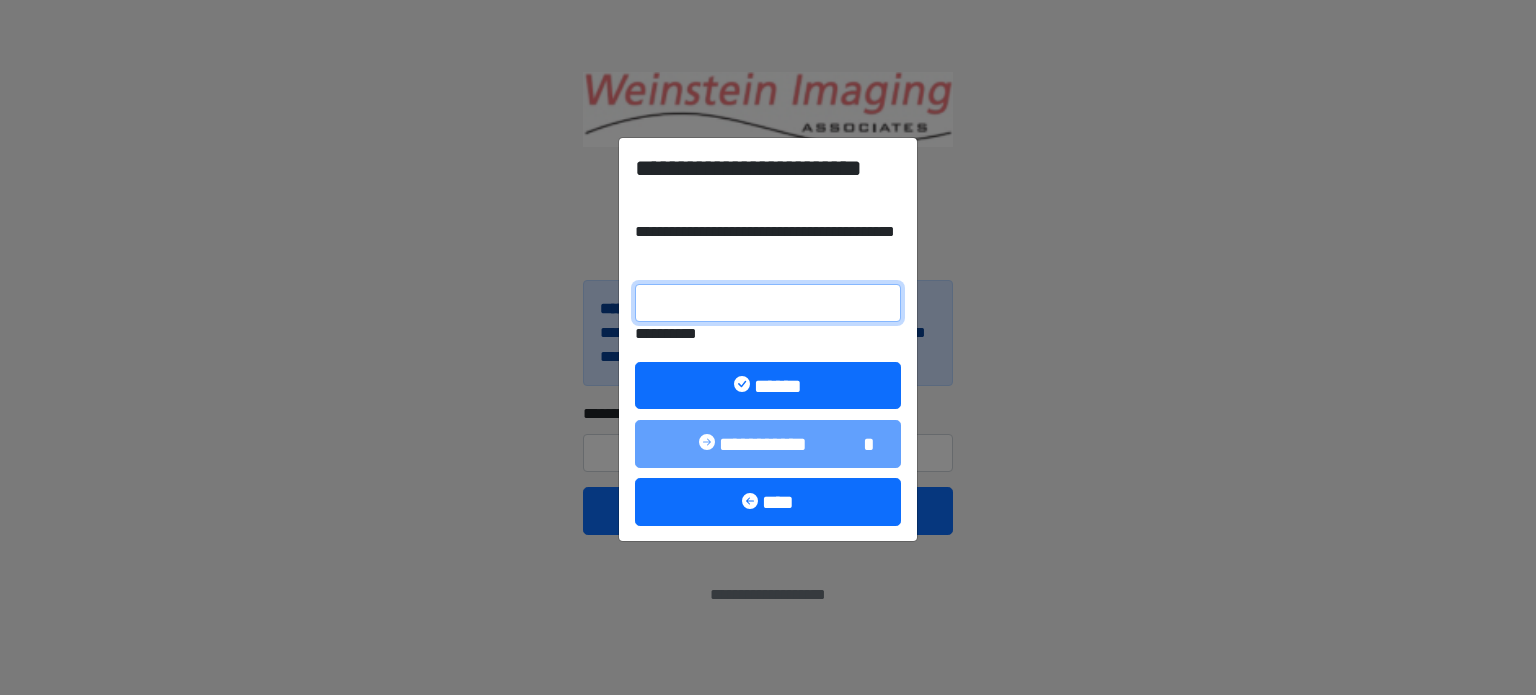 click on "**********" at bounding box center (768, 303) 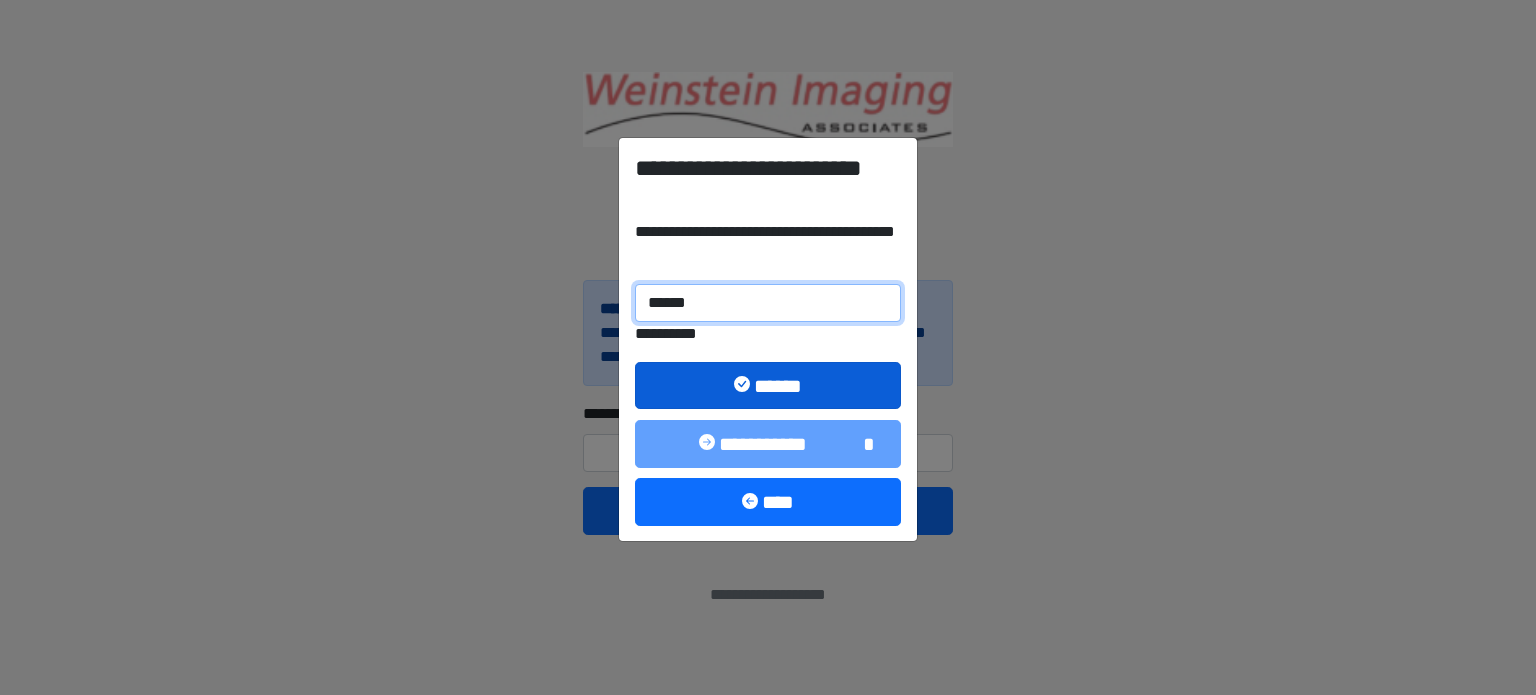 type on "******" 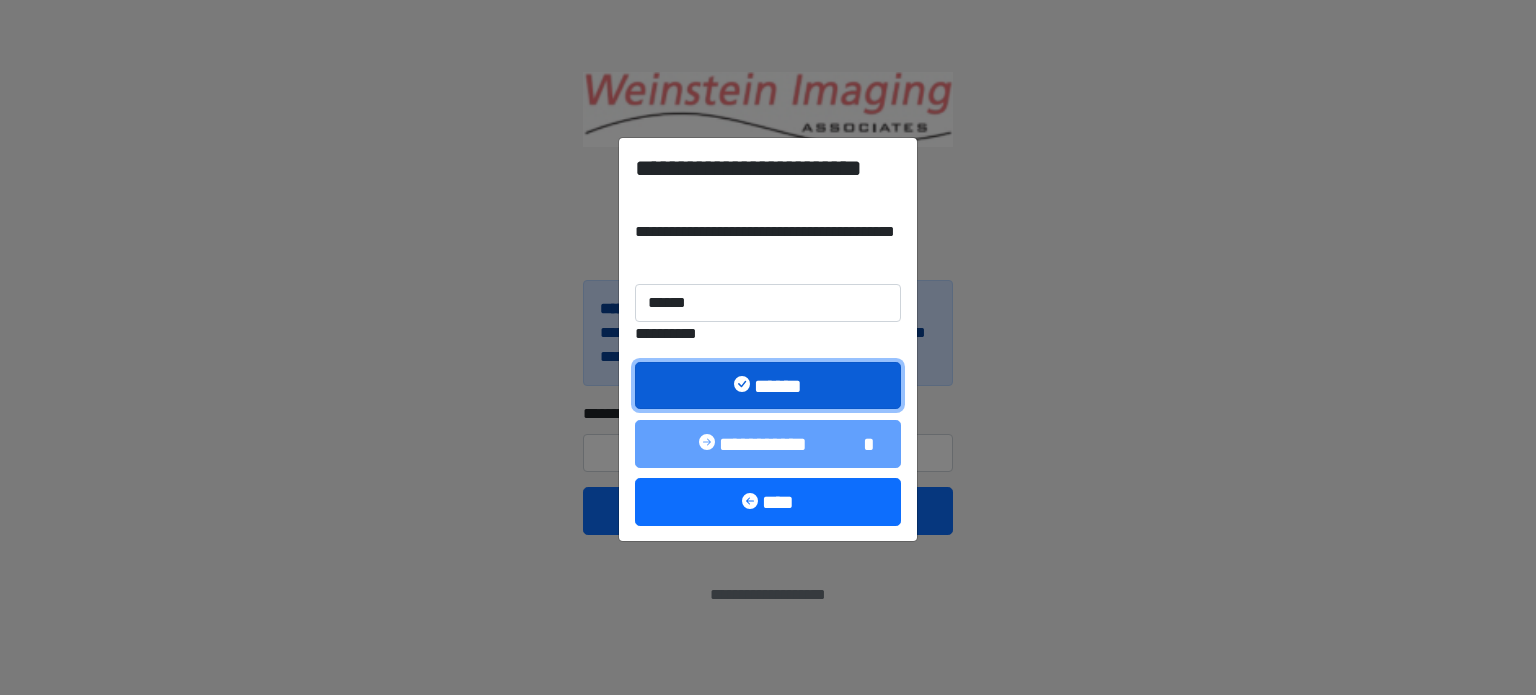 click on "******" at bounding box center (768, 386) 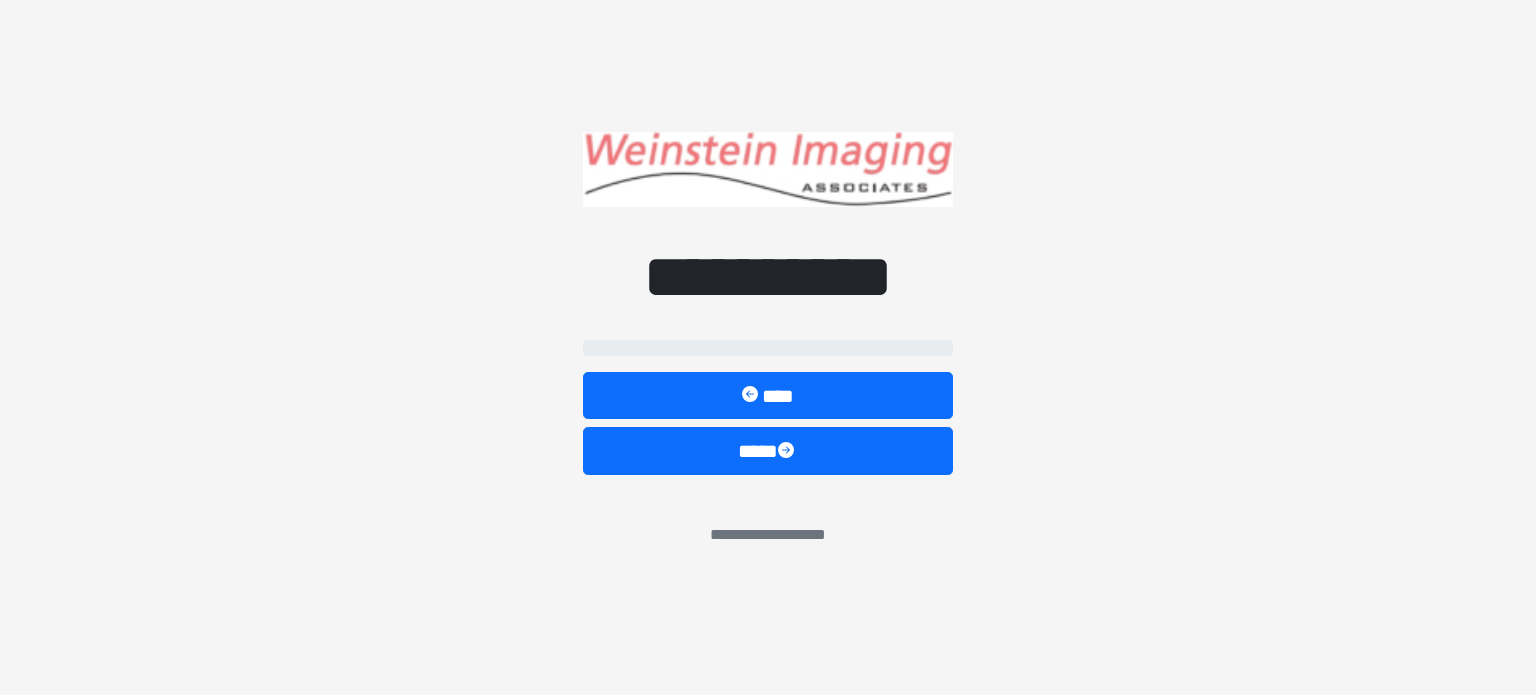 select on "*****" 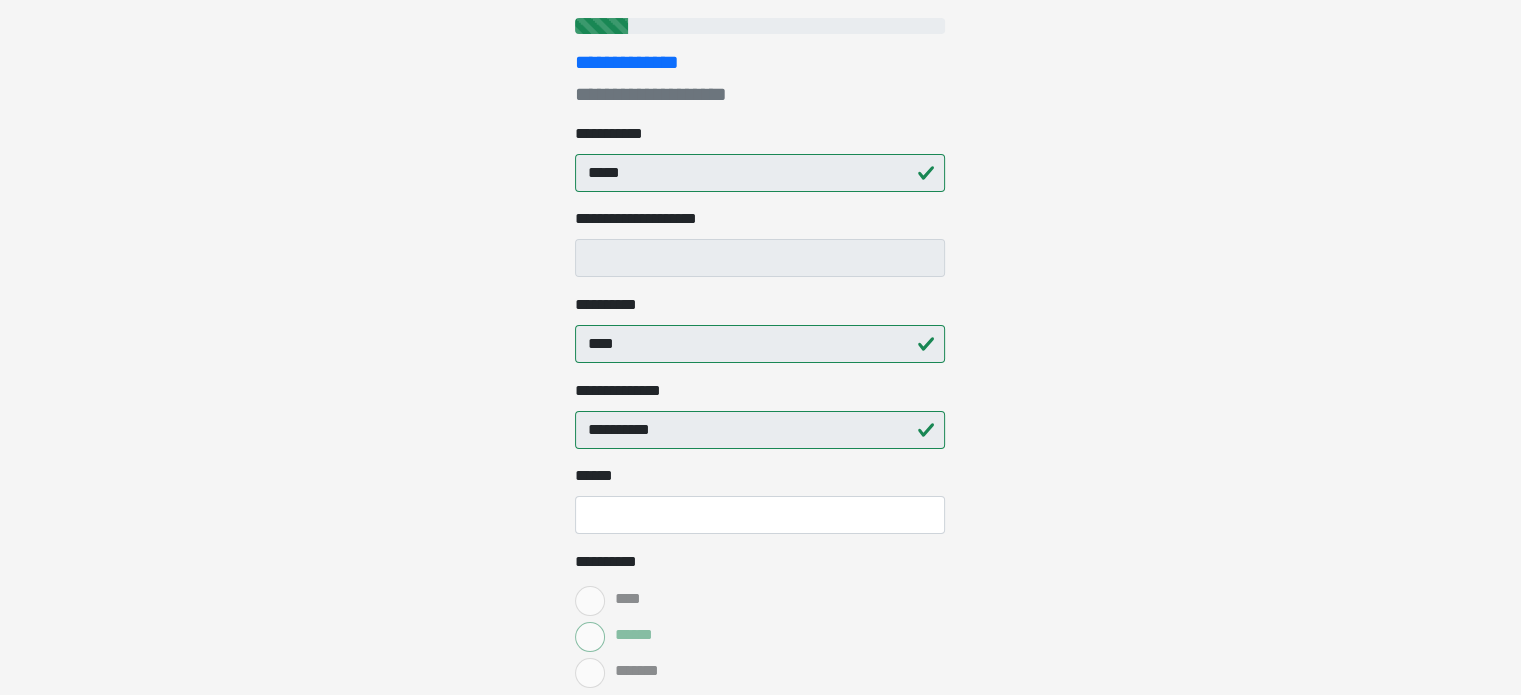 scroll, scrollTop: 300, scrollLeft: 0, axis: vertical 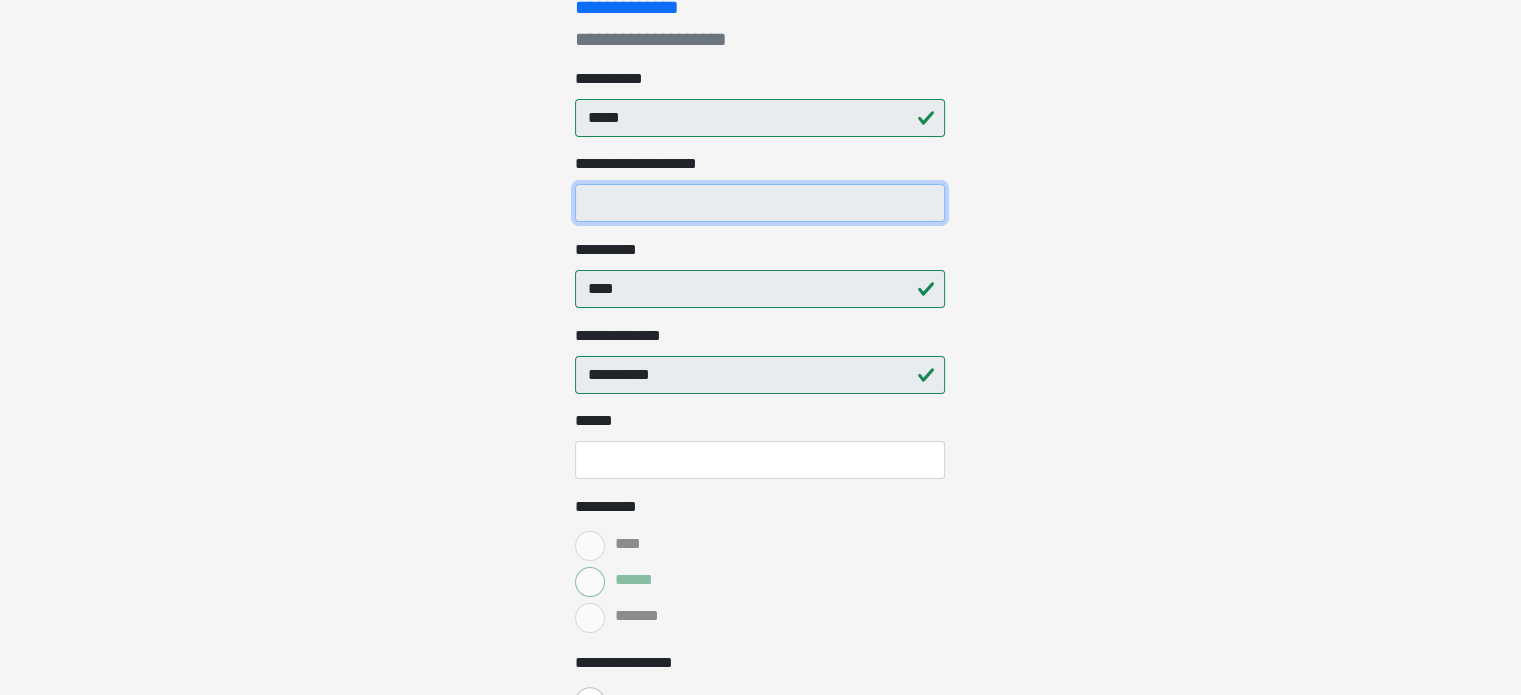 click on "**********" at bounding box center (760, 203) 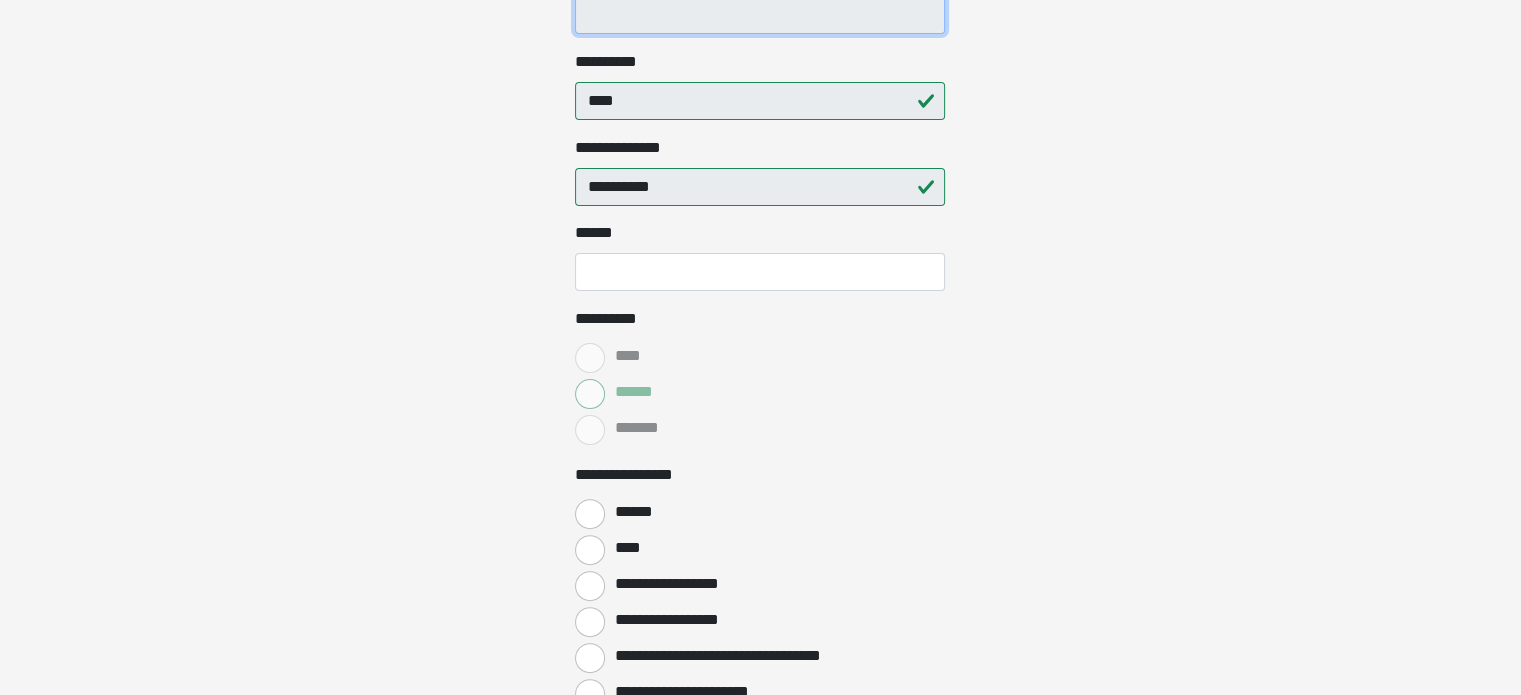 scroll, scrollTop: 500, scrollLeft: 0, axis: vertical 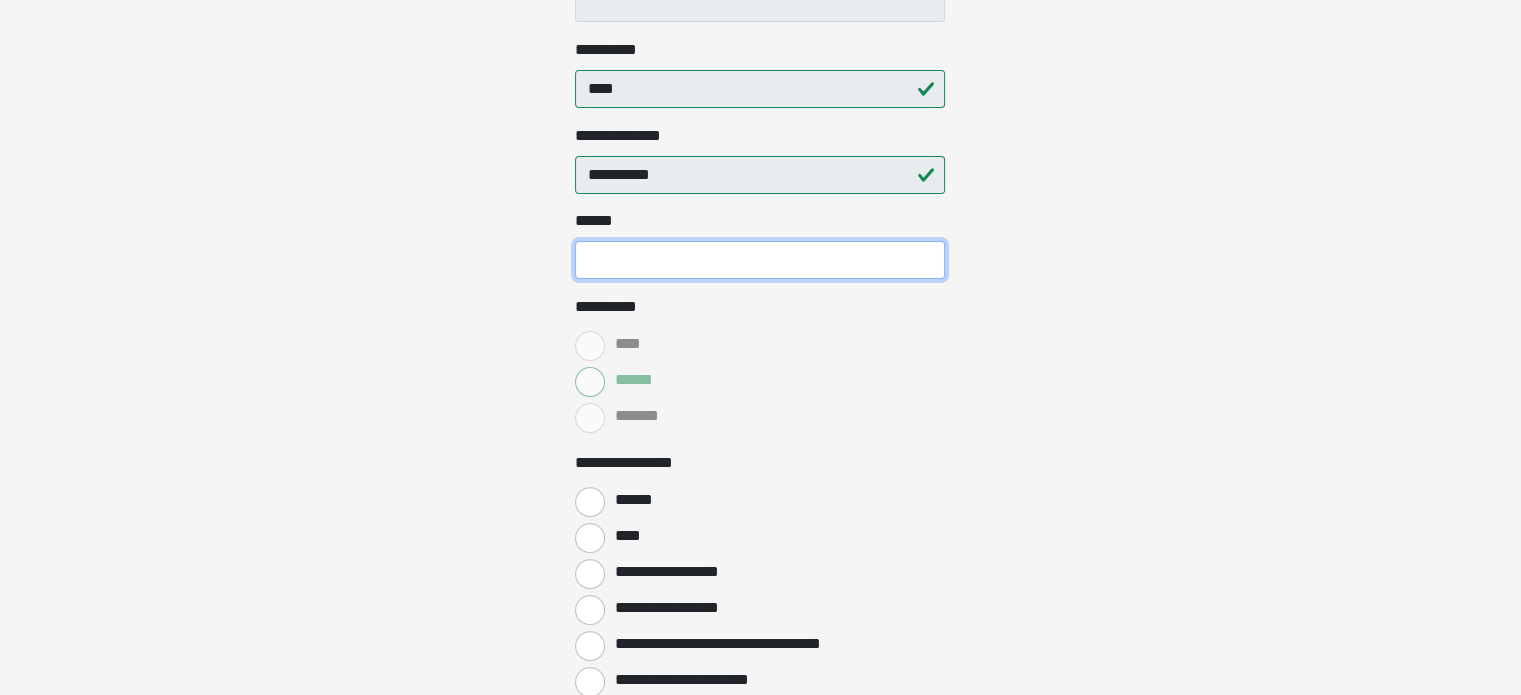 click on "**** *" at bounding box center [760, 260] 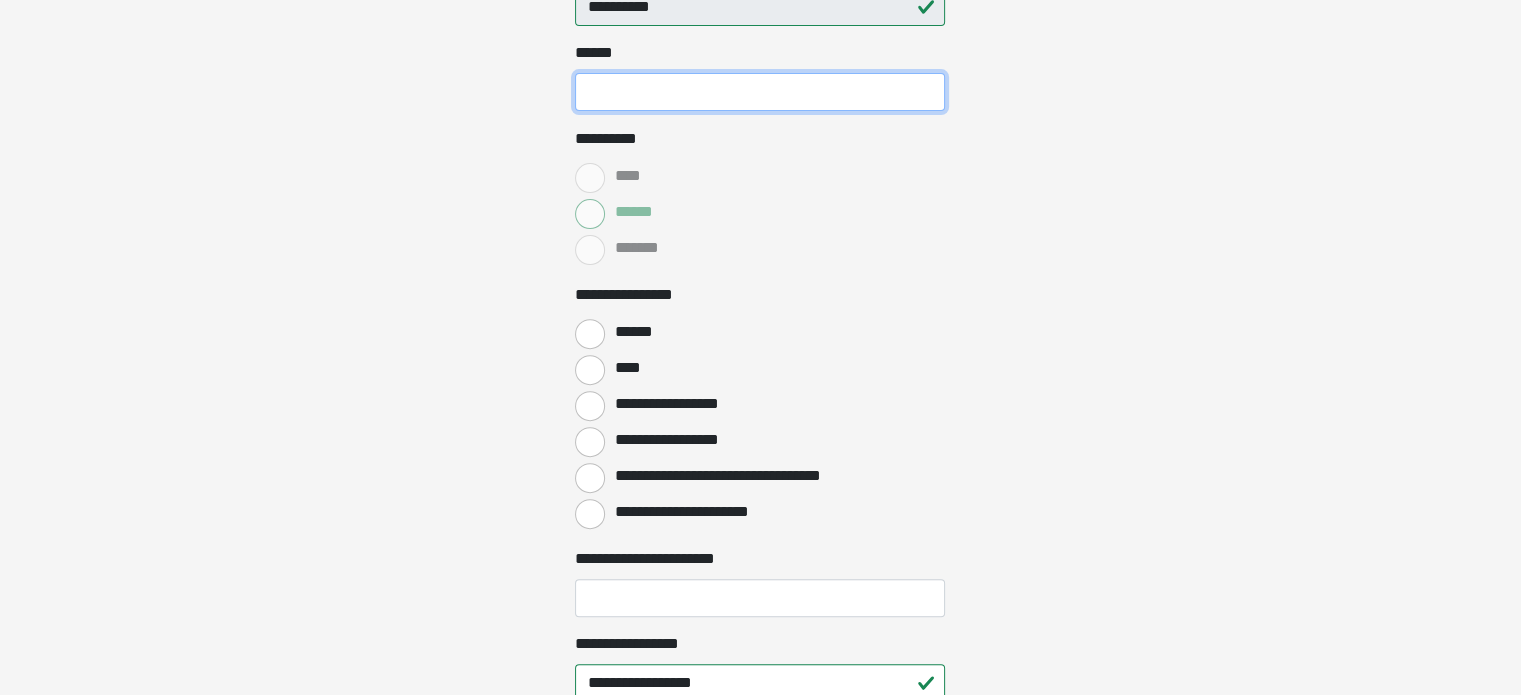 scroll, scrollTop: 700, scrollLeft: 0, axis: vertical 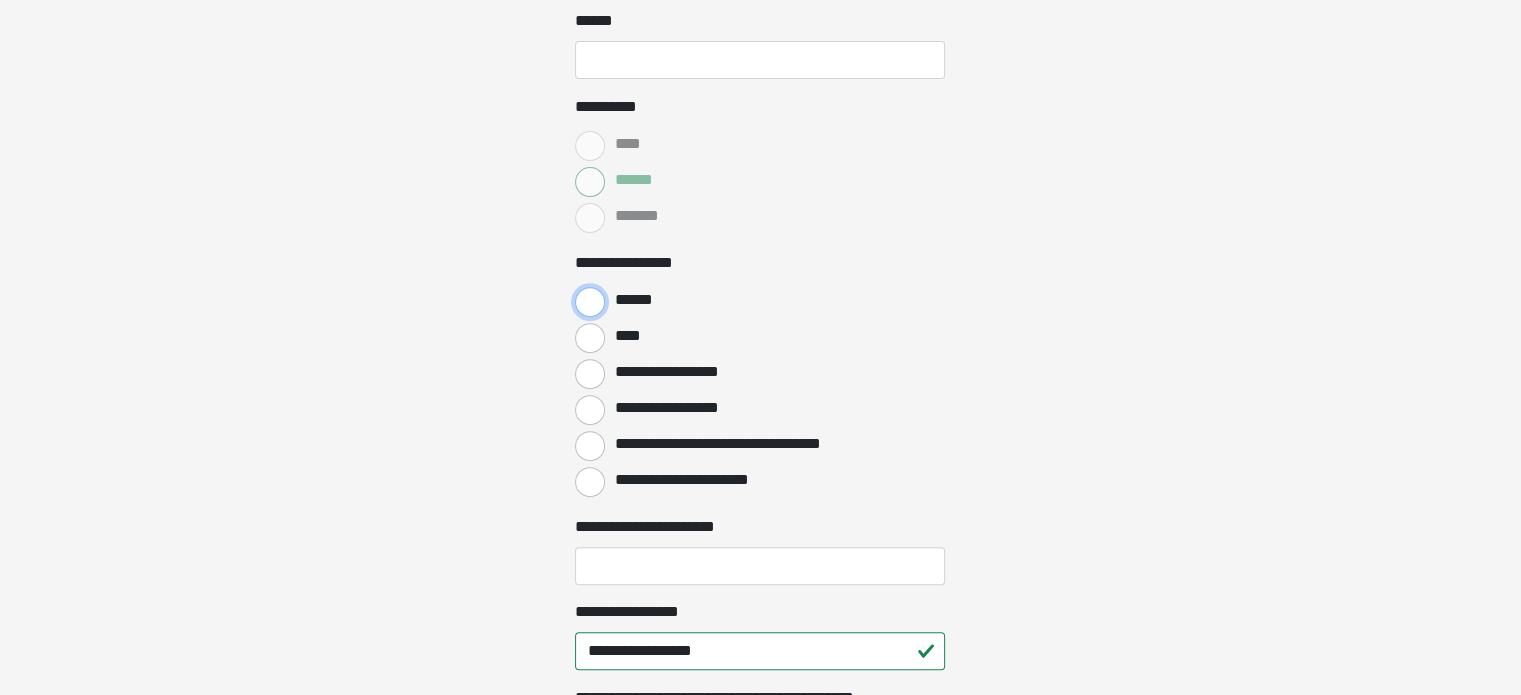 click on "******" at bounding box center (590, 302) 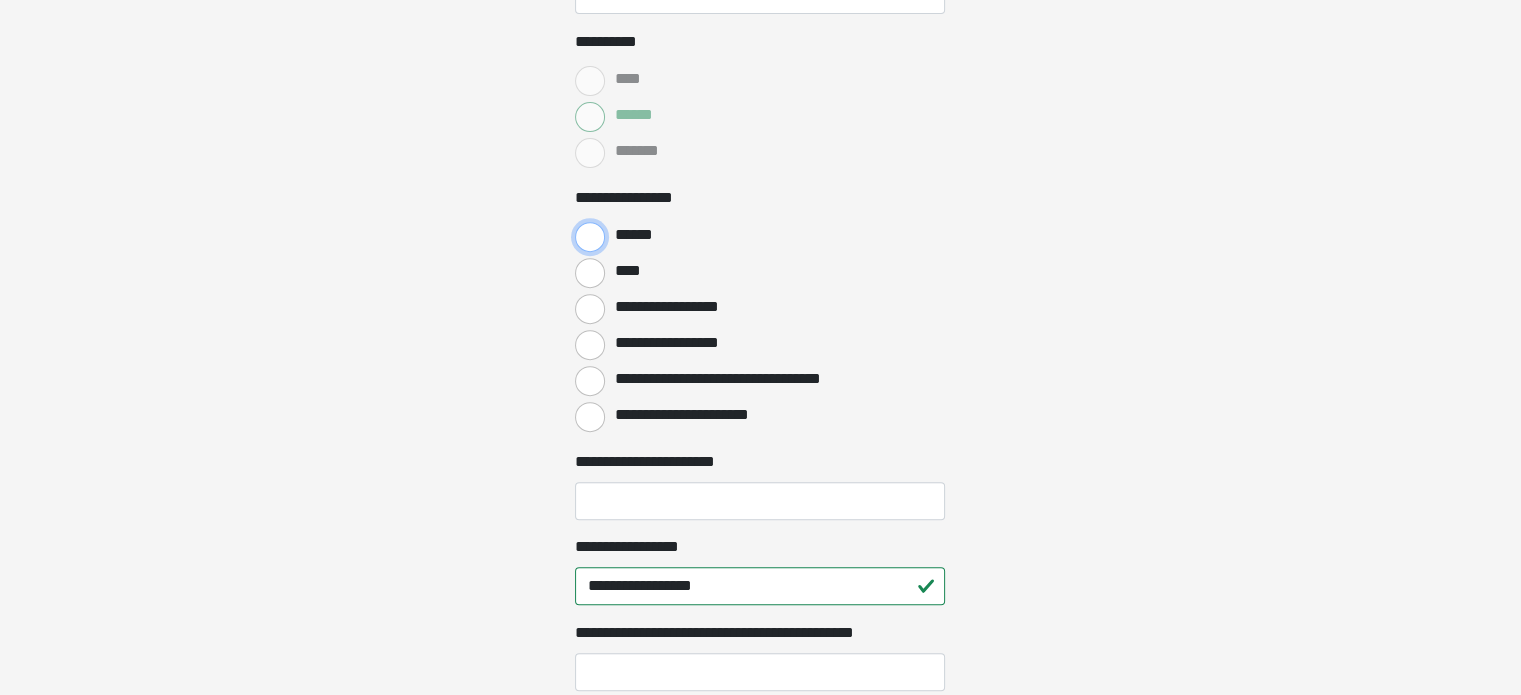 scroll, scrollTop: 800, scrollLeft: 0, axis: vertical 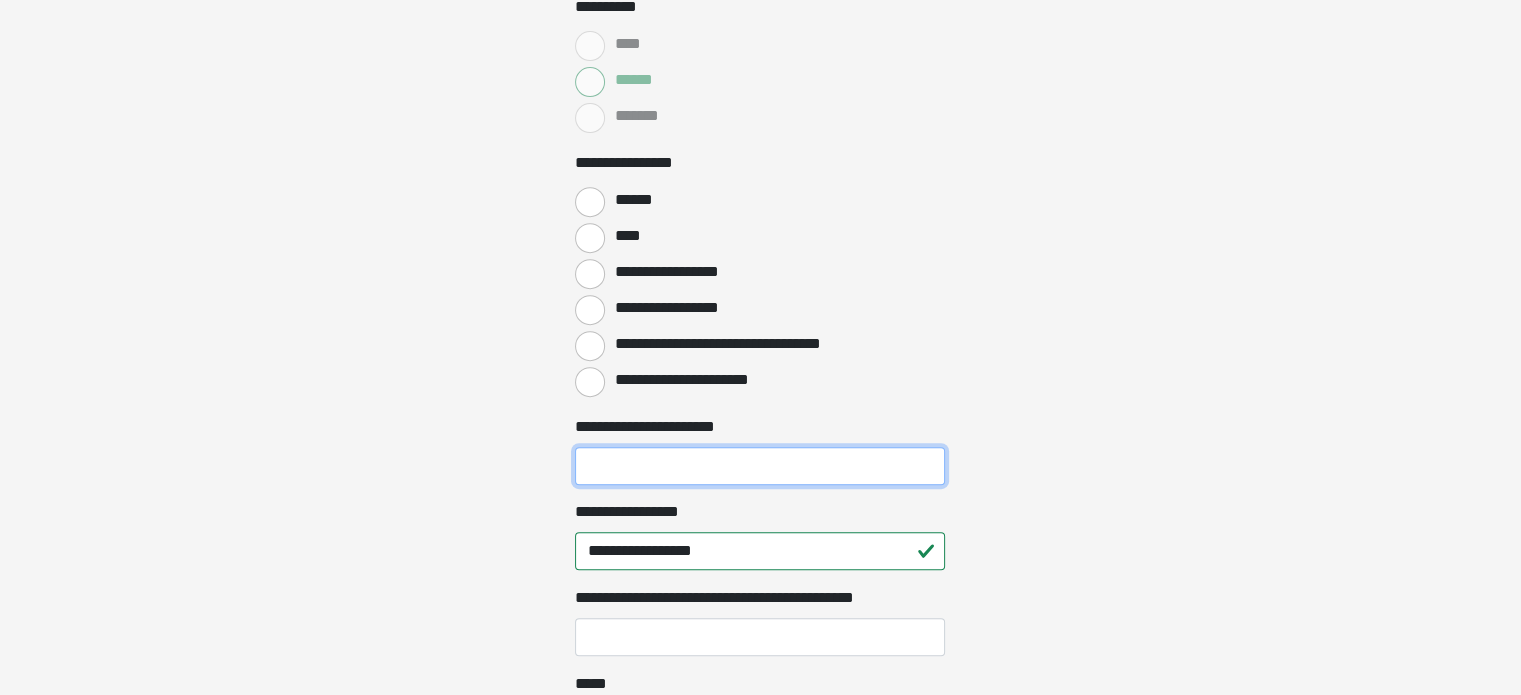 click on "**********" at bounding box center [760, 466] 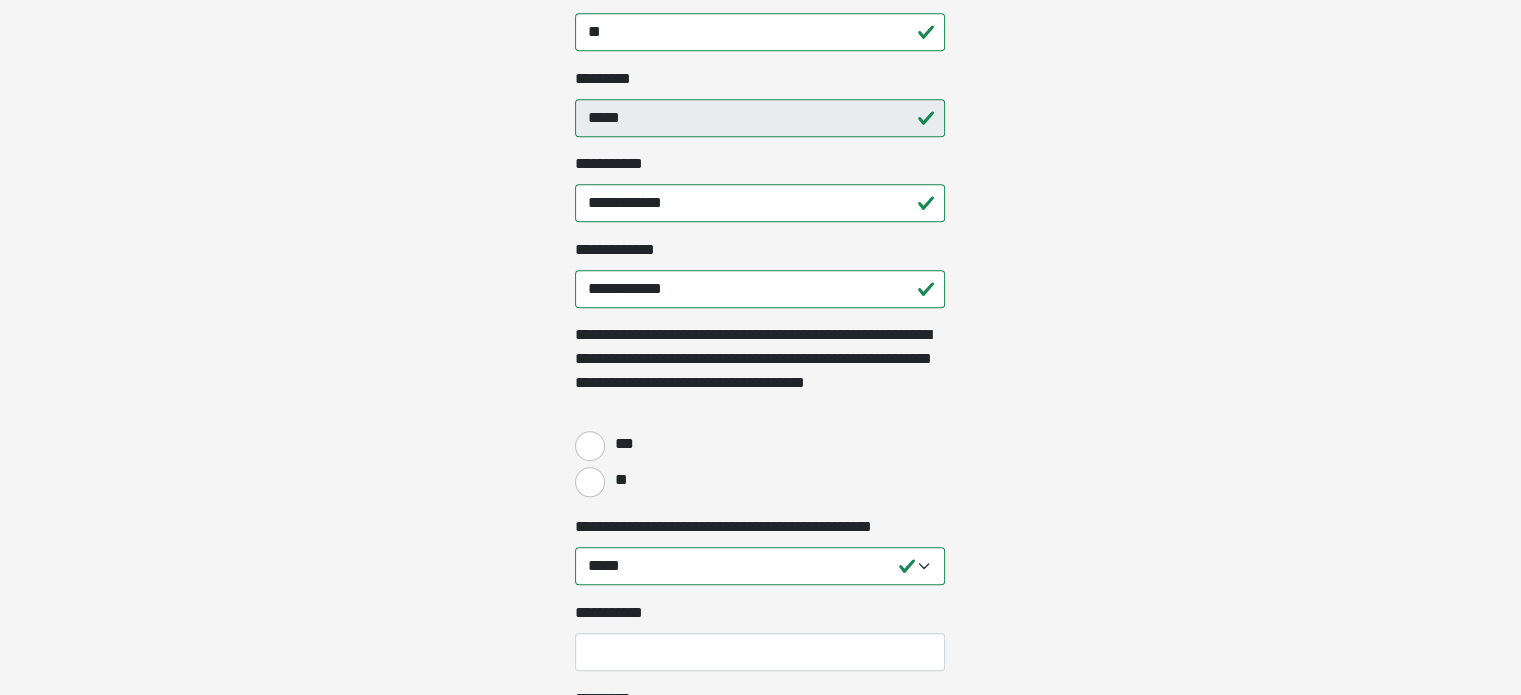 scroll, scrollTop: 1600, scrollLeft: 0, axis: vertical 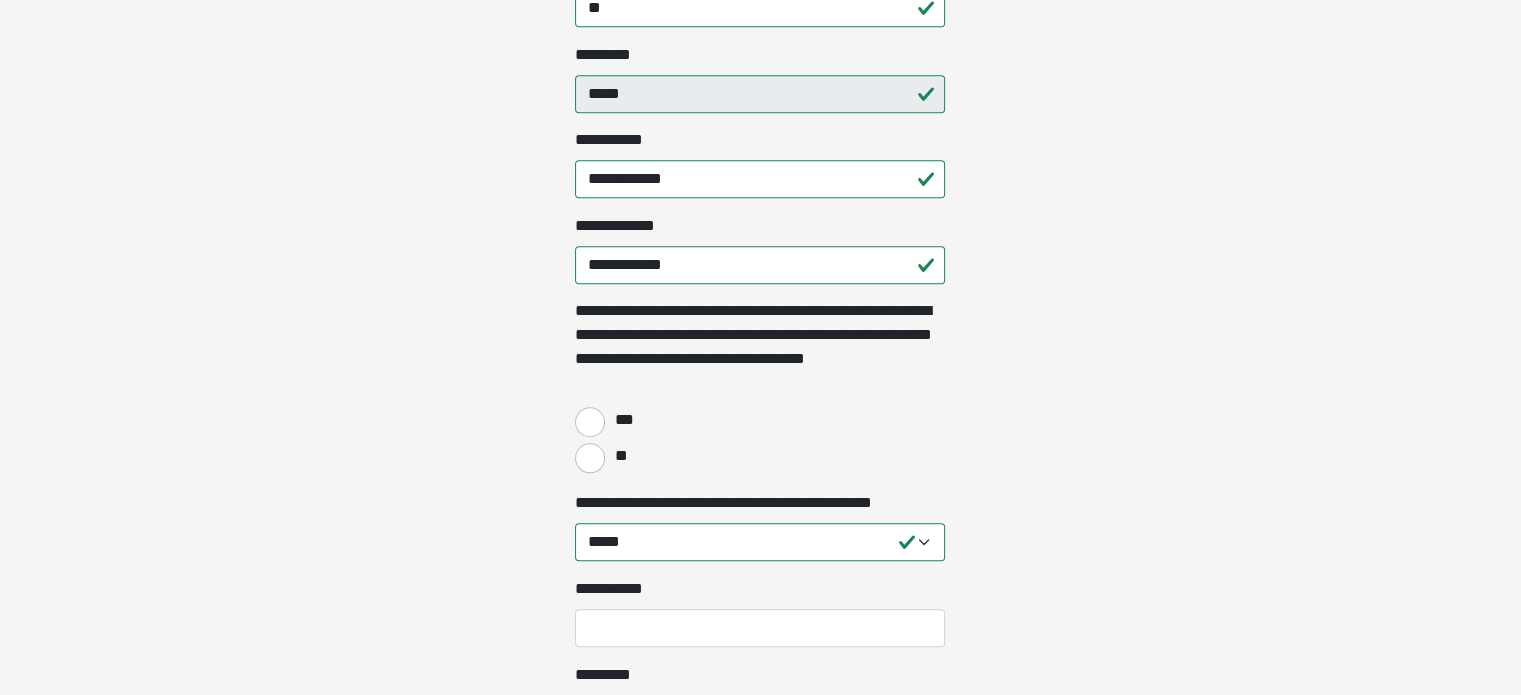 type on "*********" 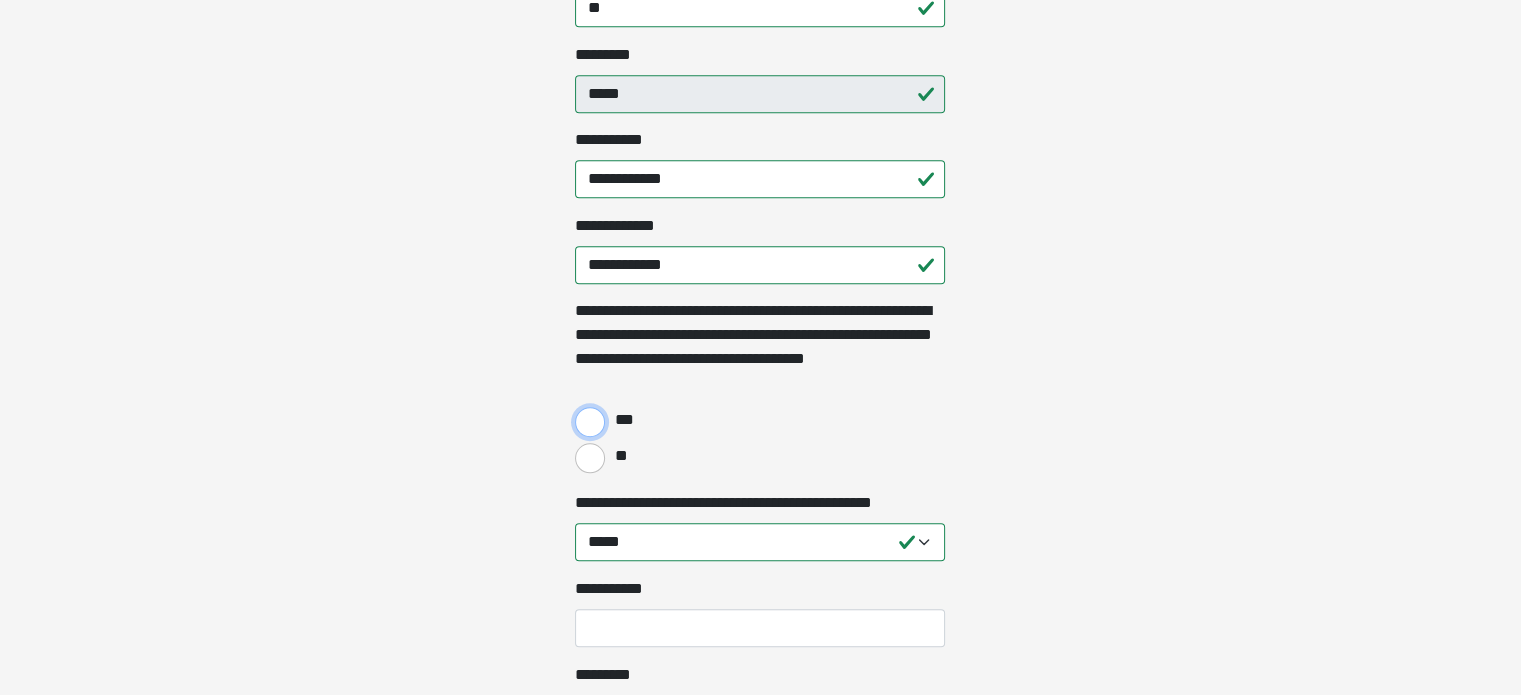 click on "***" at bounding box center (590, 422) 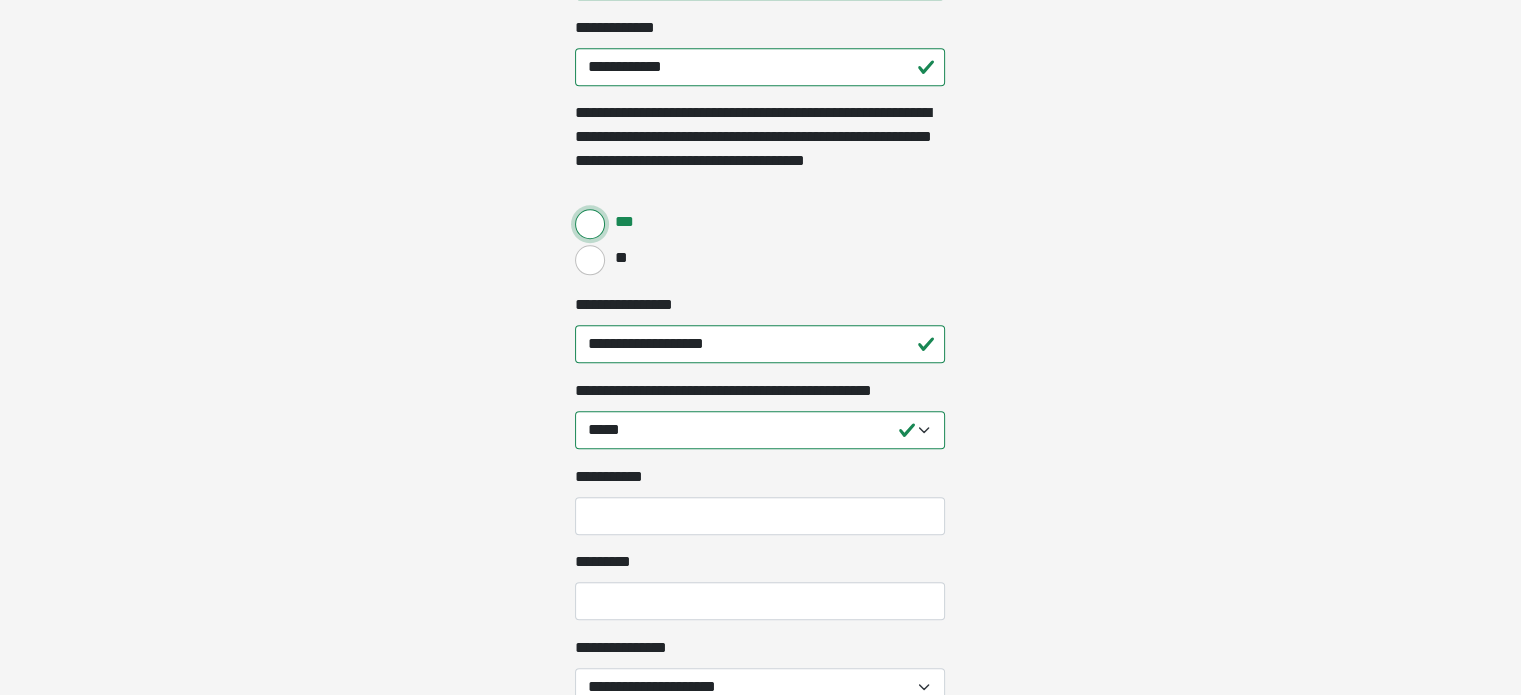 scroll, scrollTop: 1800, scrollLeft: 0, axis: vertical 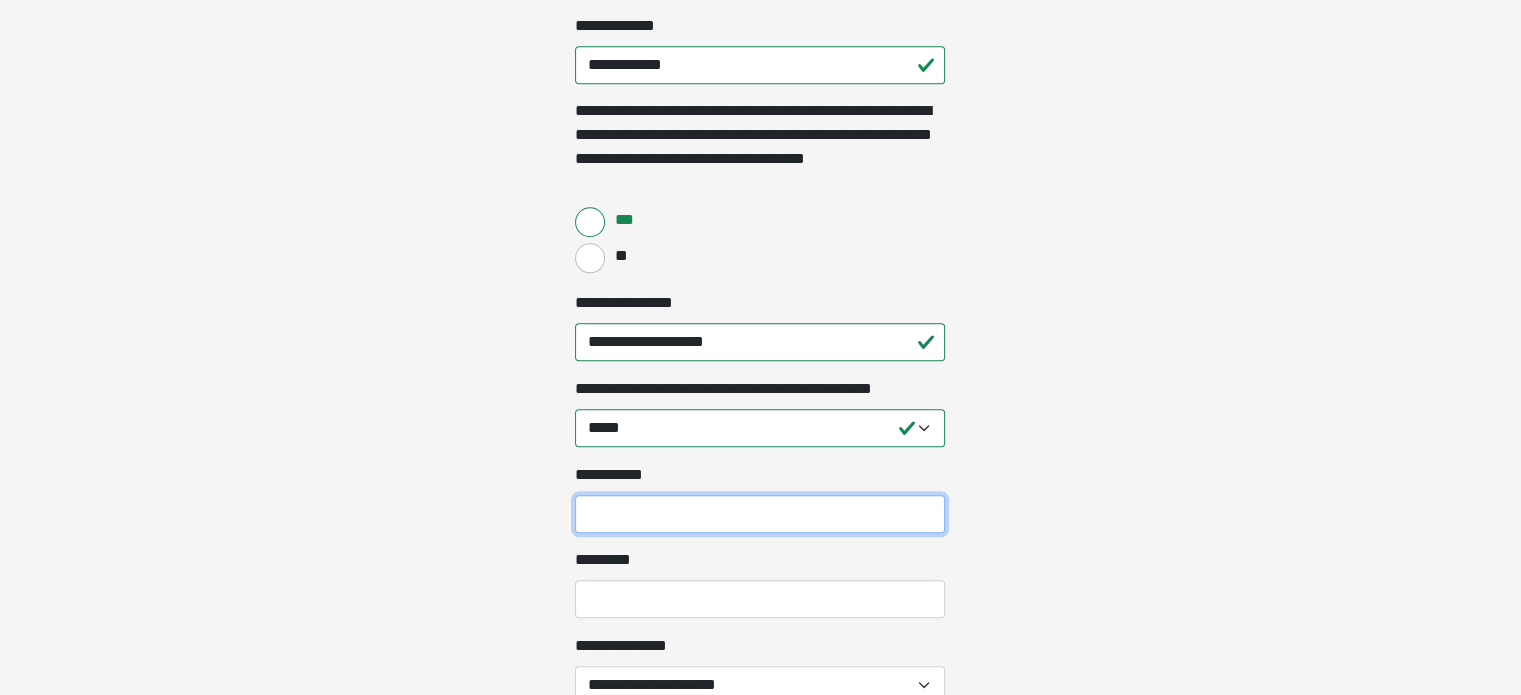 click on "**********" at bounding box center [760, 514] 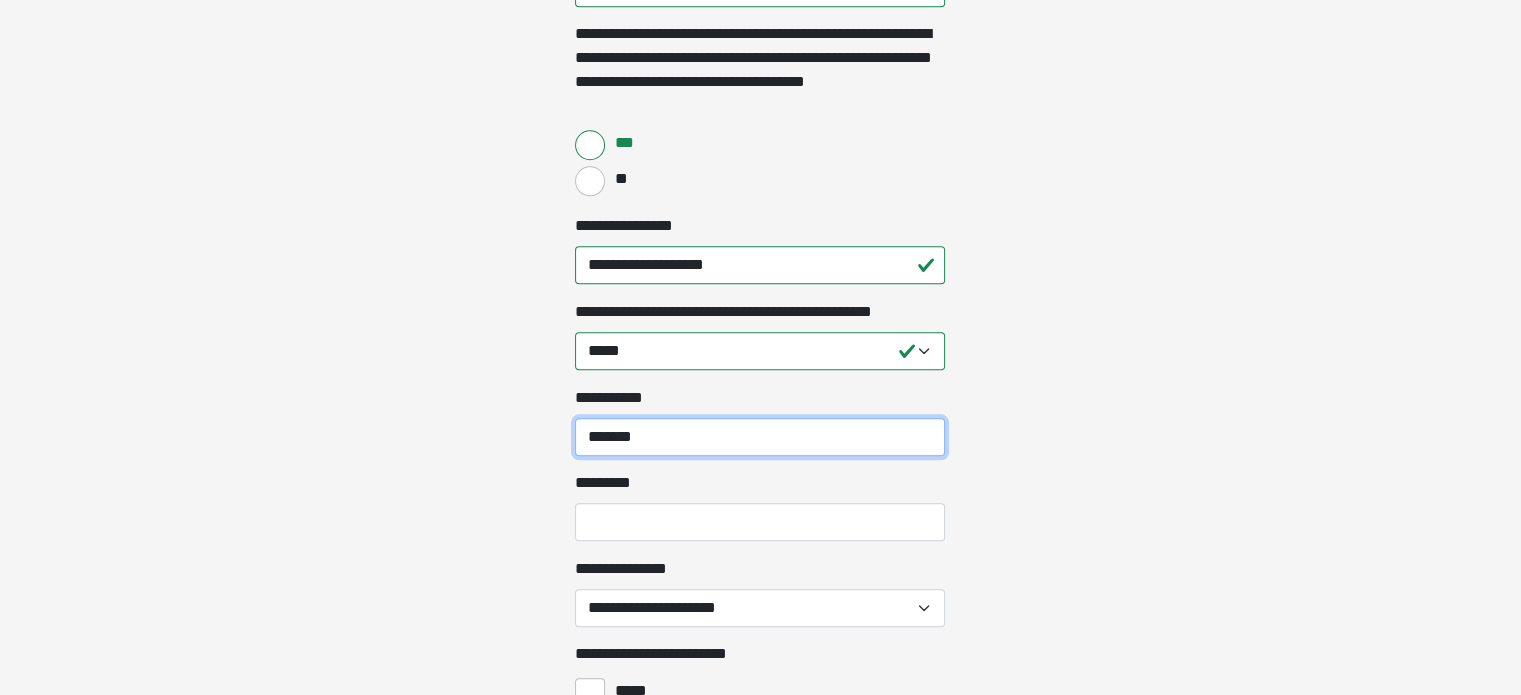 scroll, scrollTop: 2000, scrollLeft: 0, axis: vertical 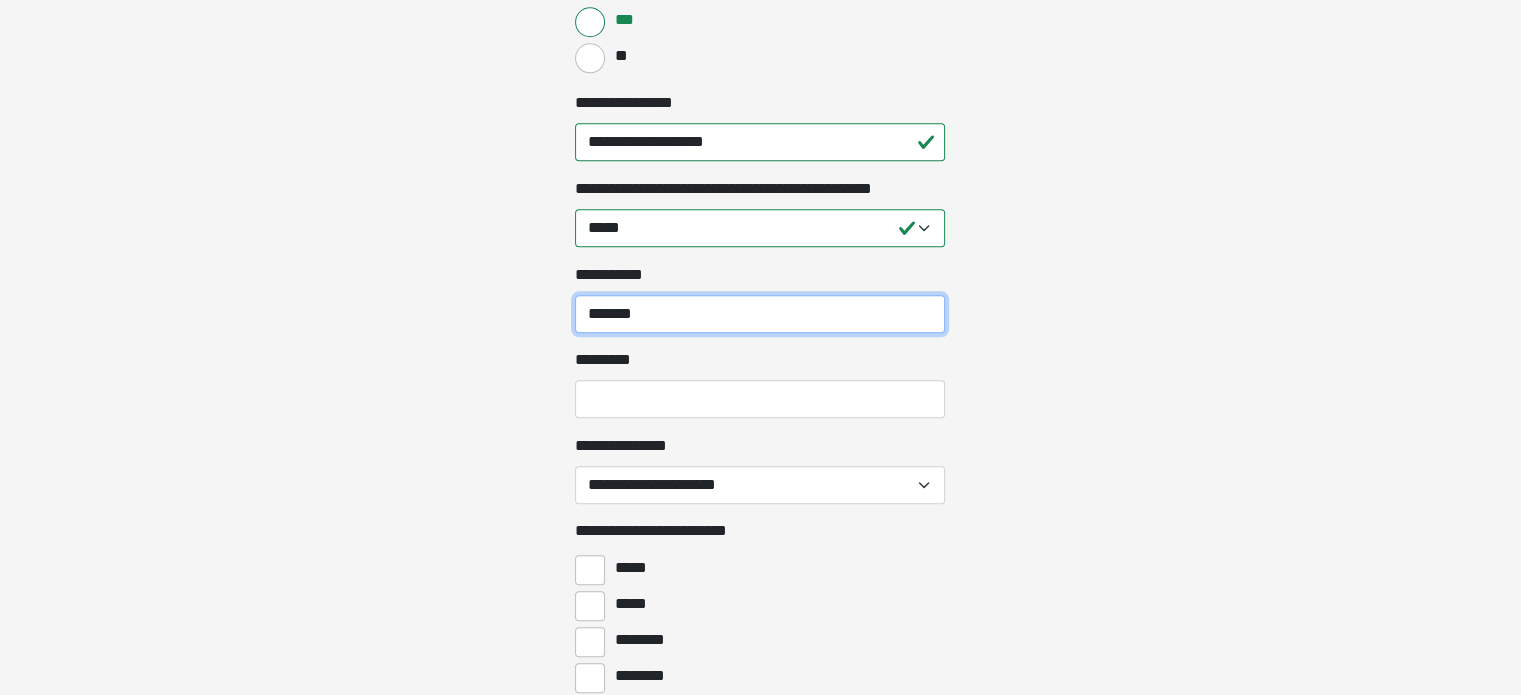 type on "*******" 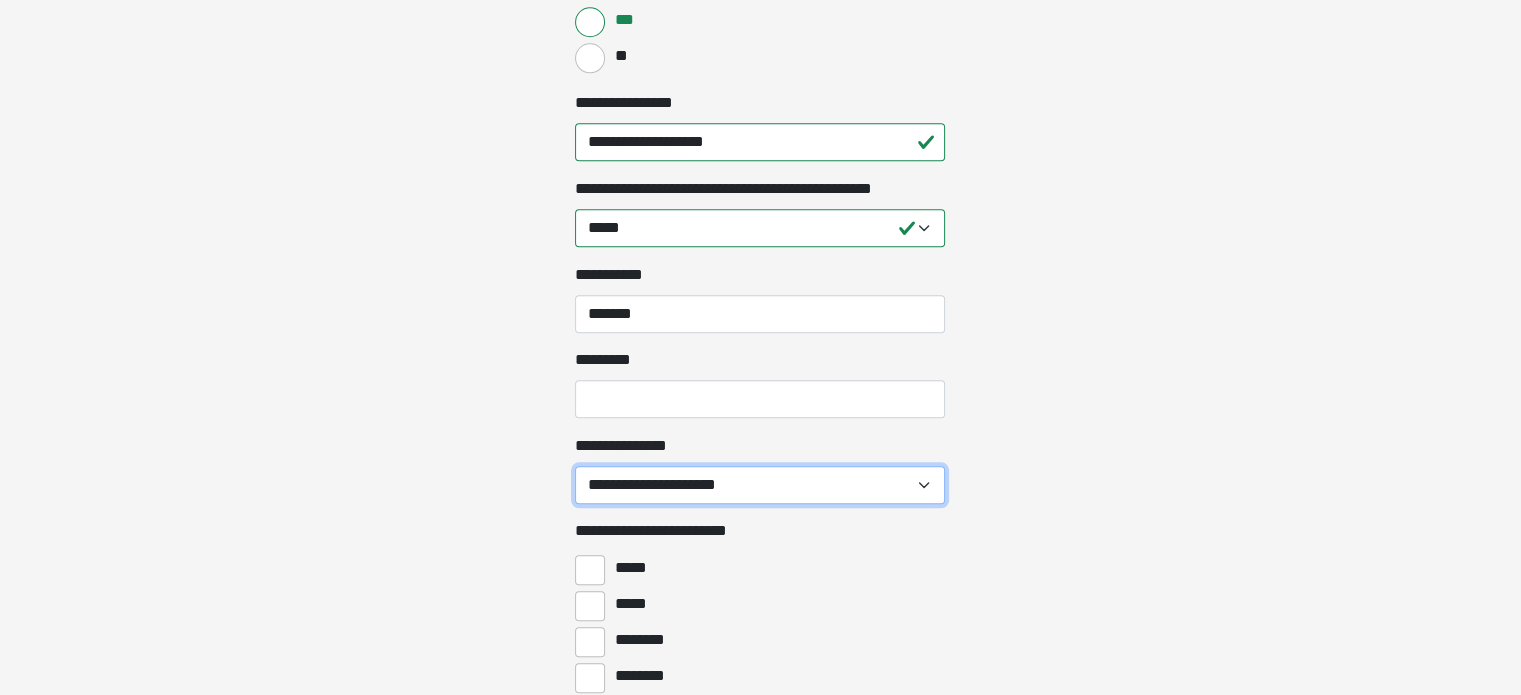 click on "**********" at bounding box center [760, 485] 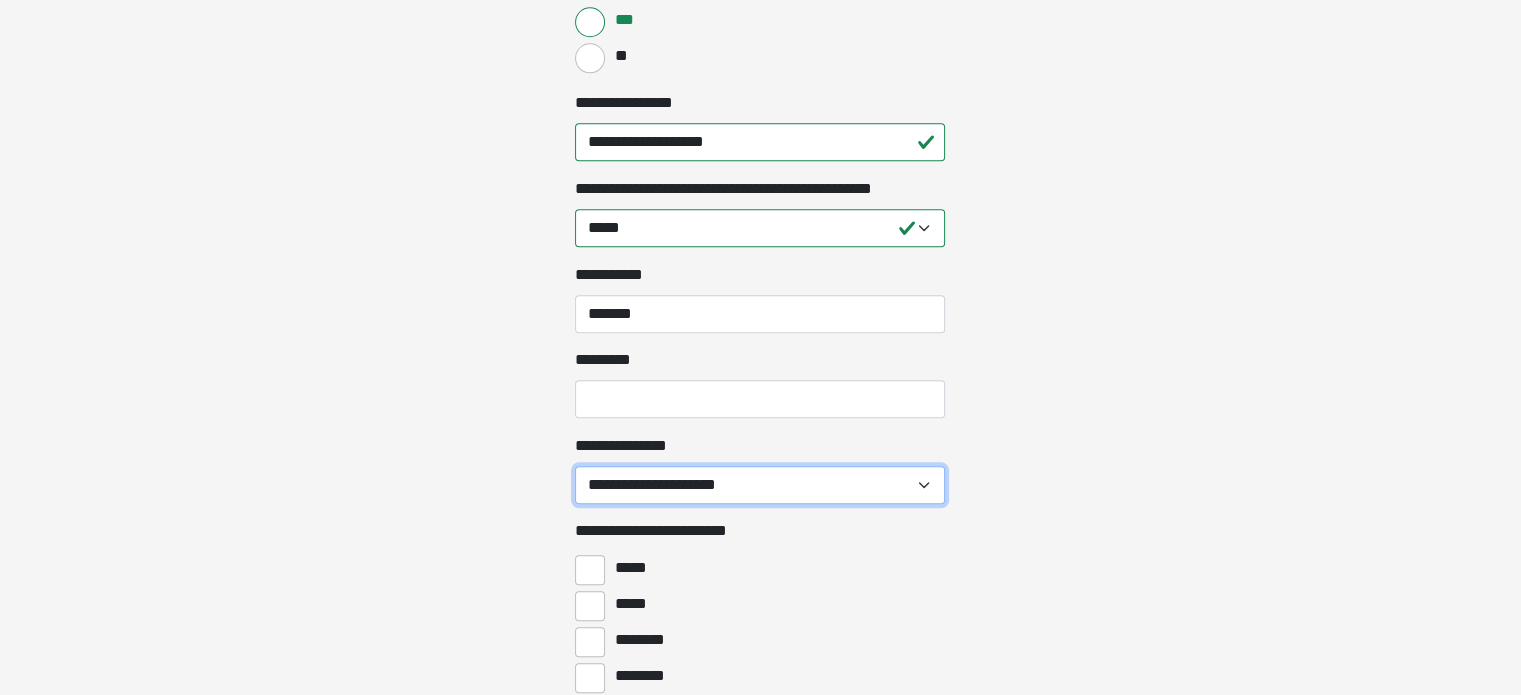 select on "*******" 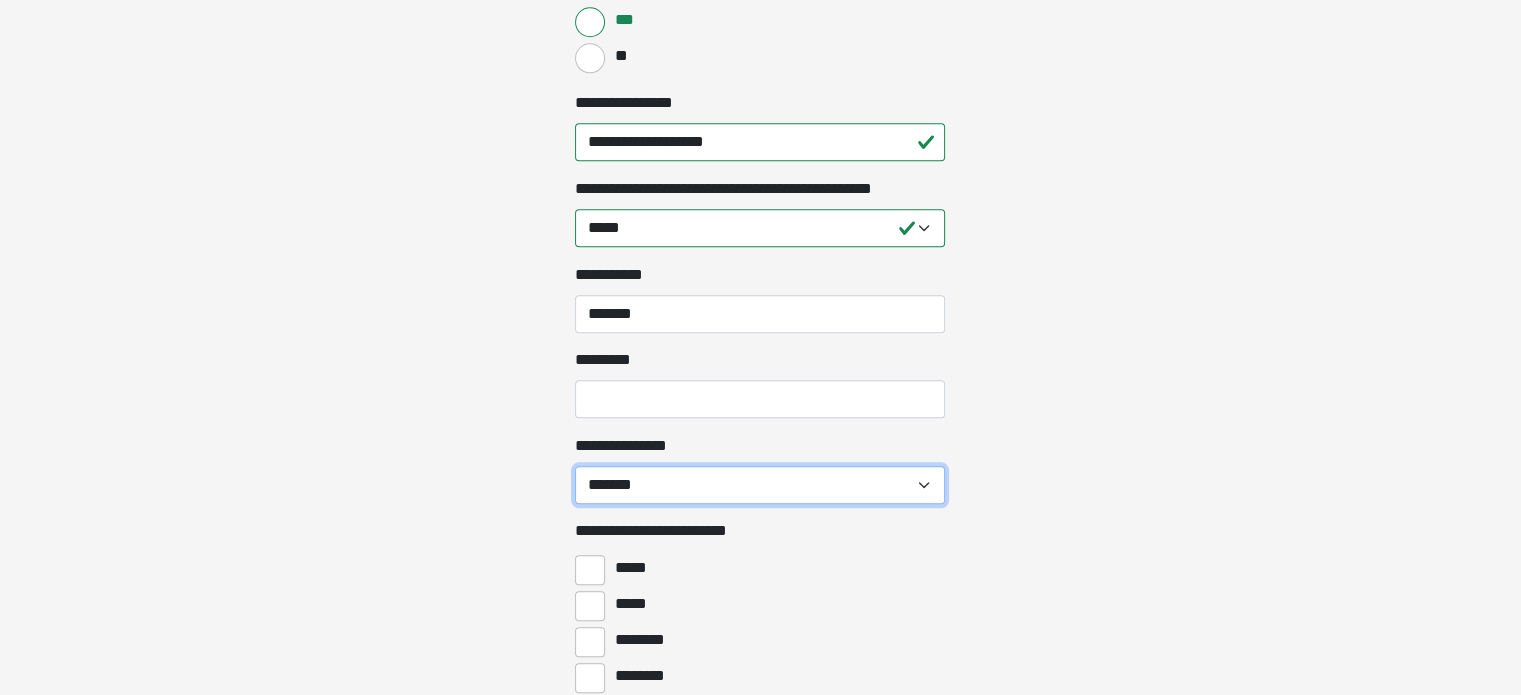 click on "**********" at bounding box center (760, 485) 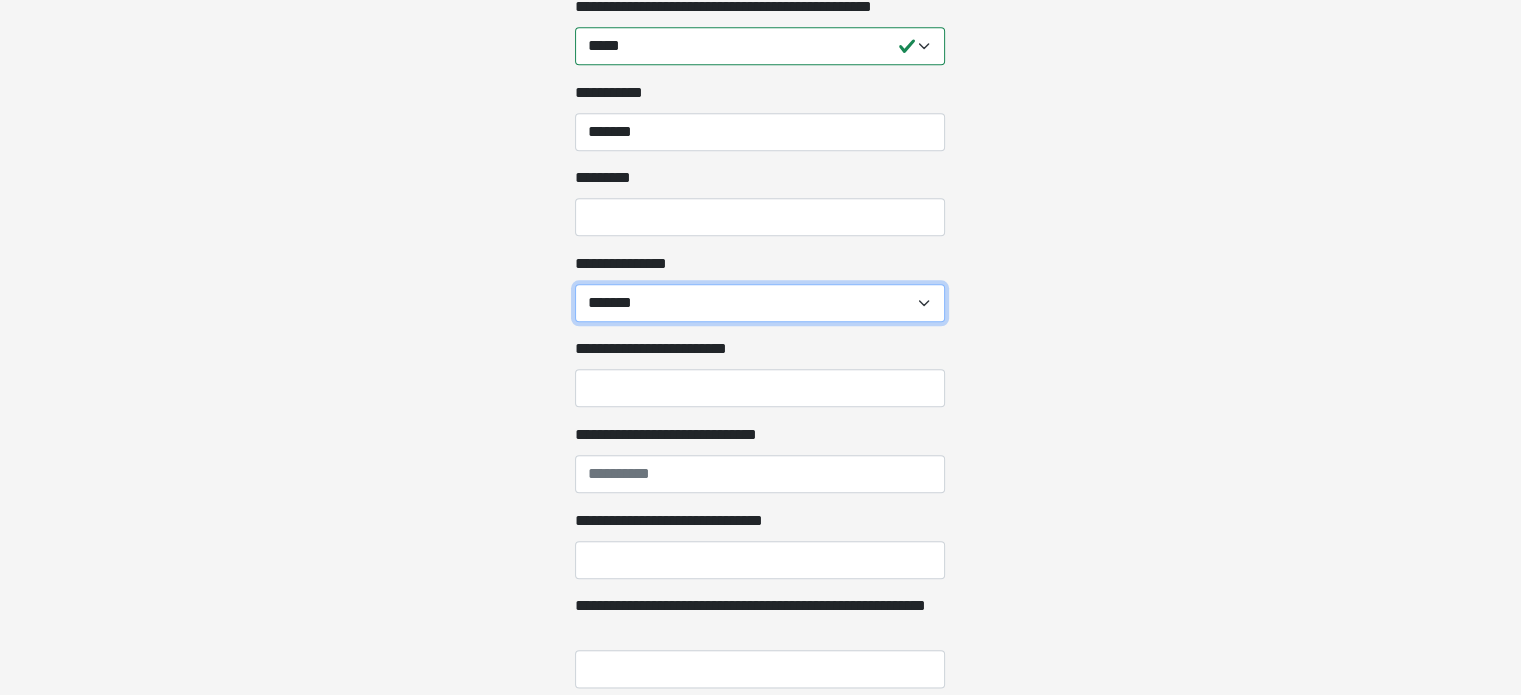 scroll, scrollTop: 2200, scrollLeft: 0, axis: vertical 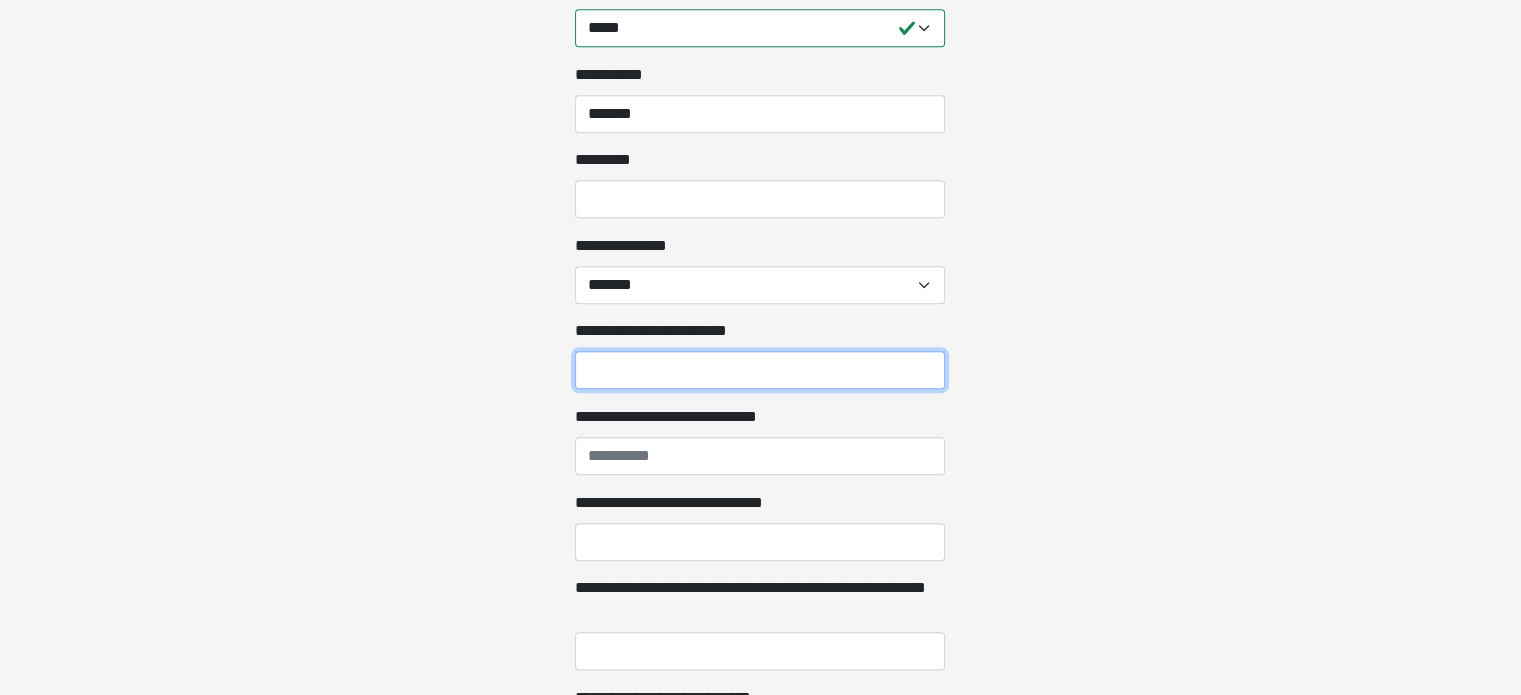 click on "**********" at bounding box center [760, 370] 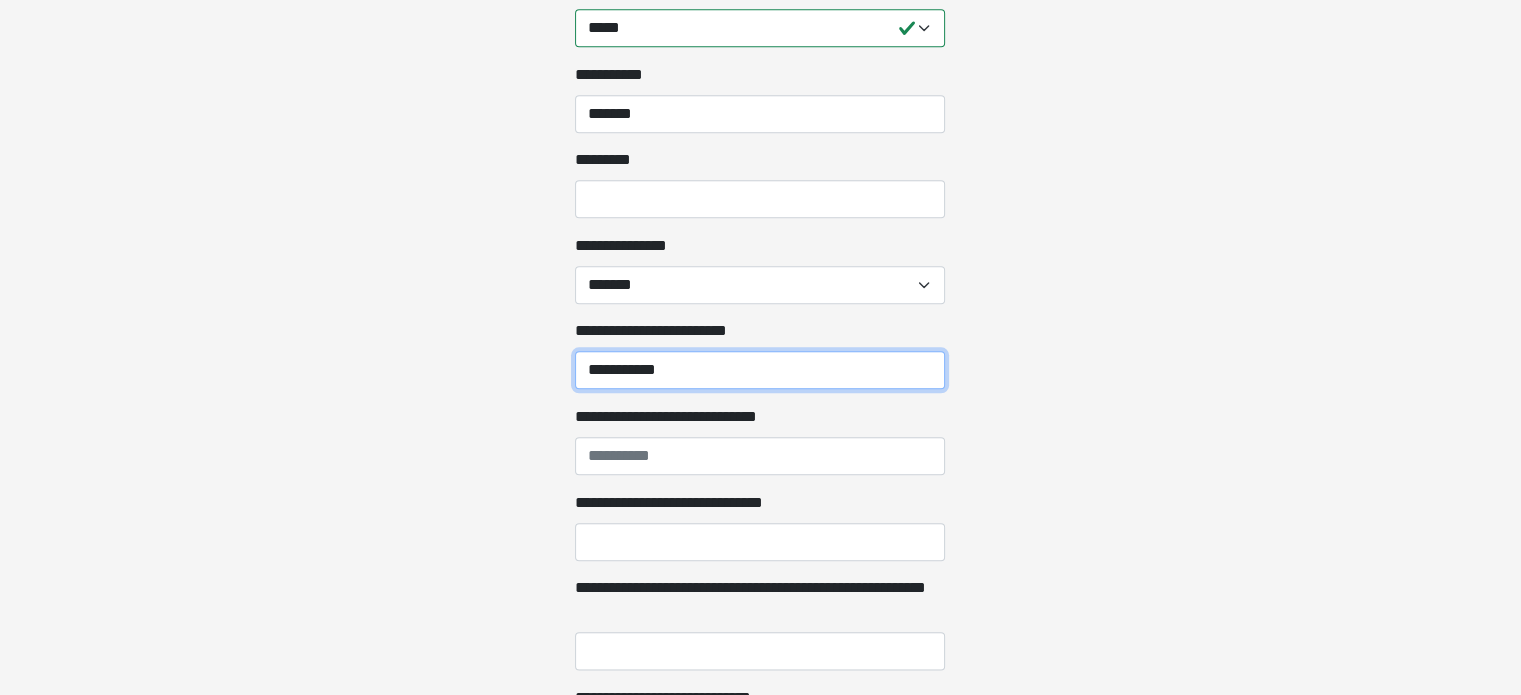 type on "**********" 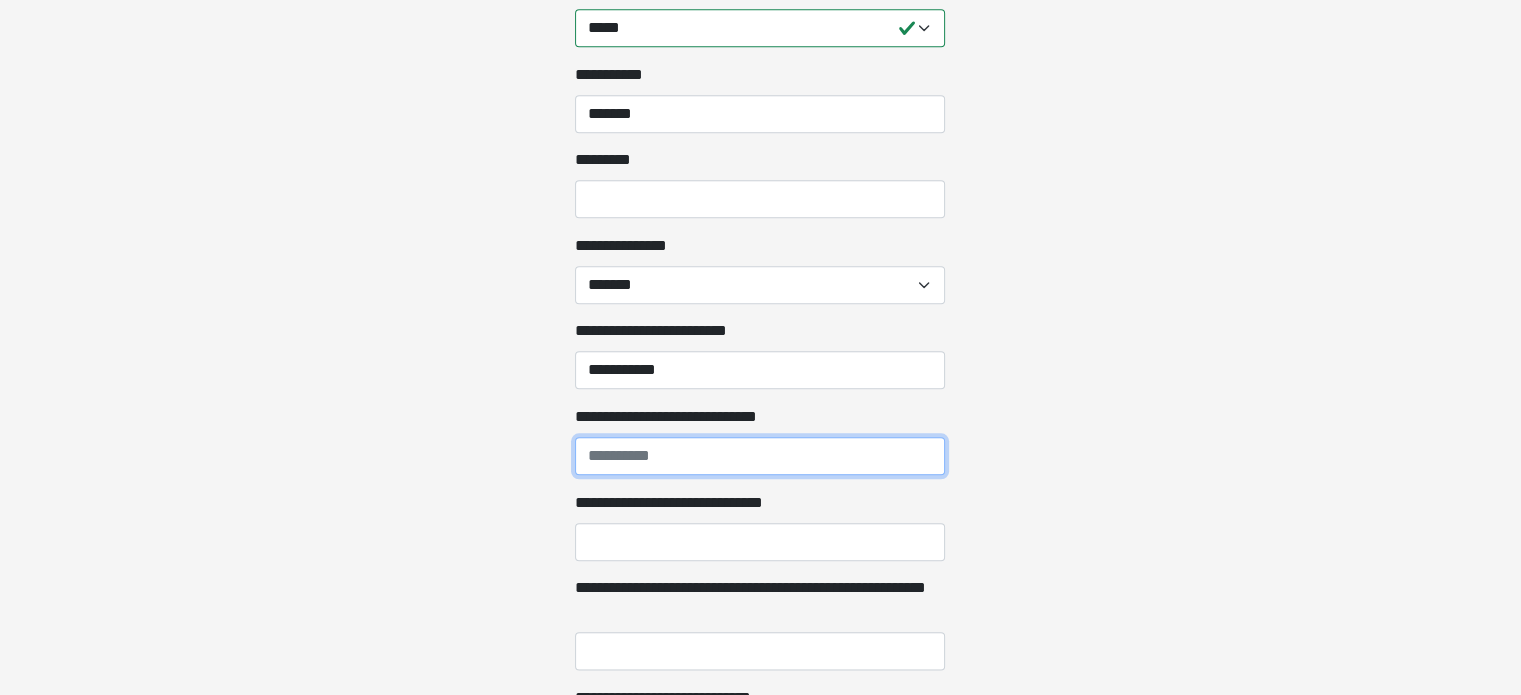 click on "**********" at bounding box center (760, 456) 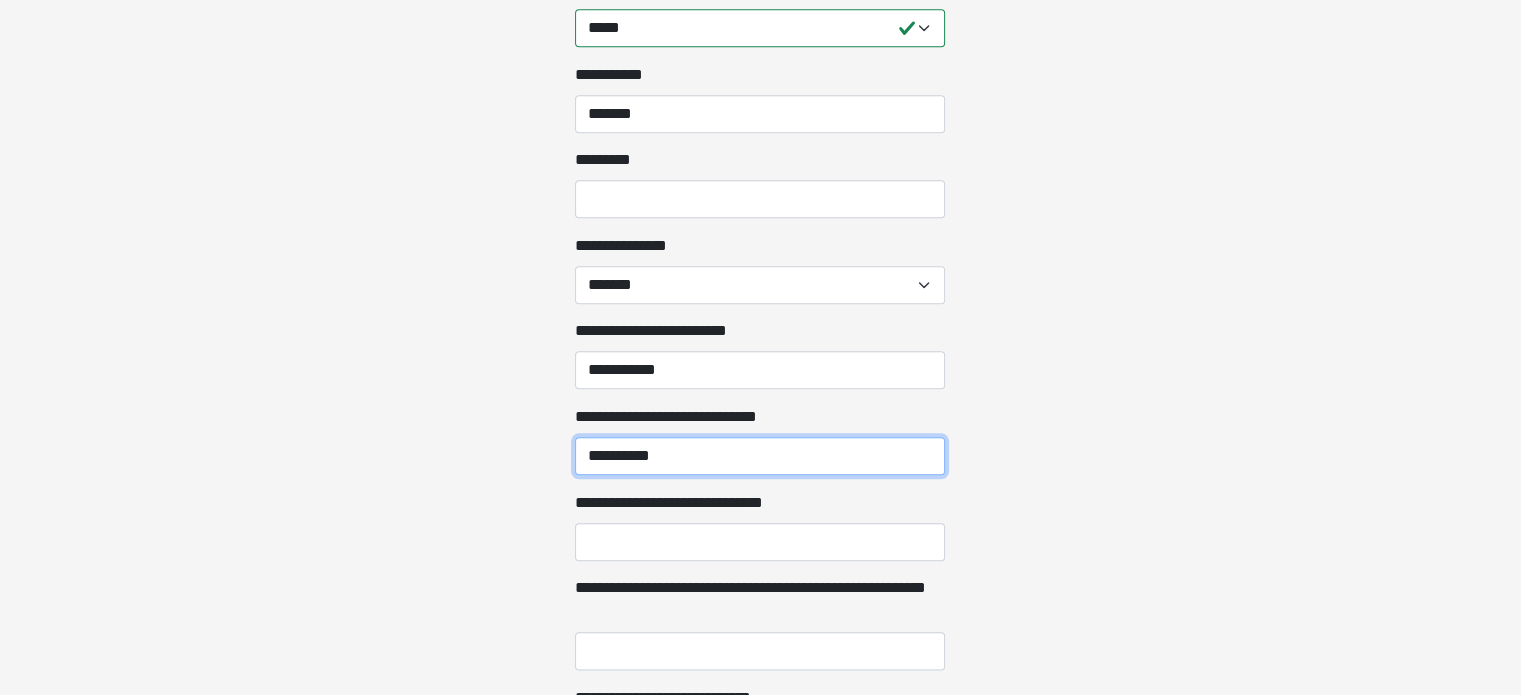 type on "**********" 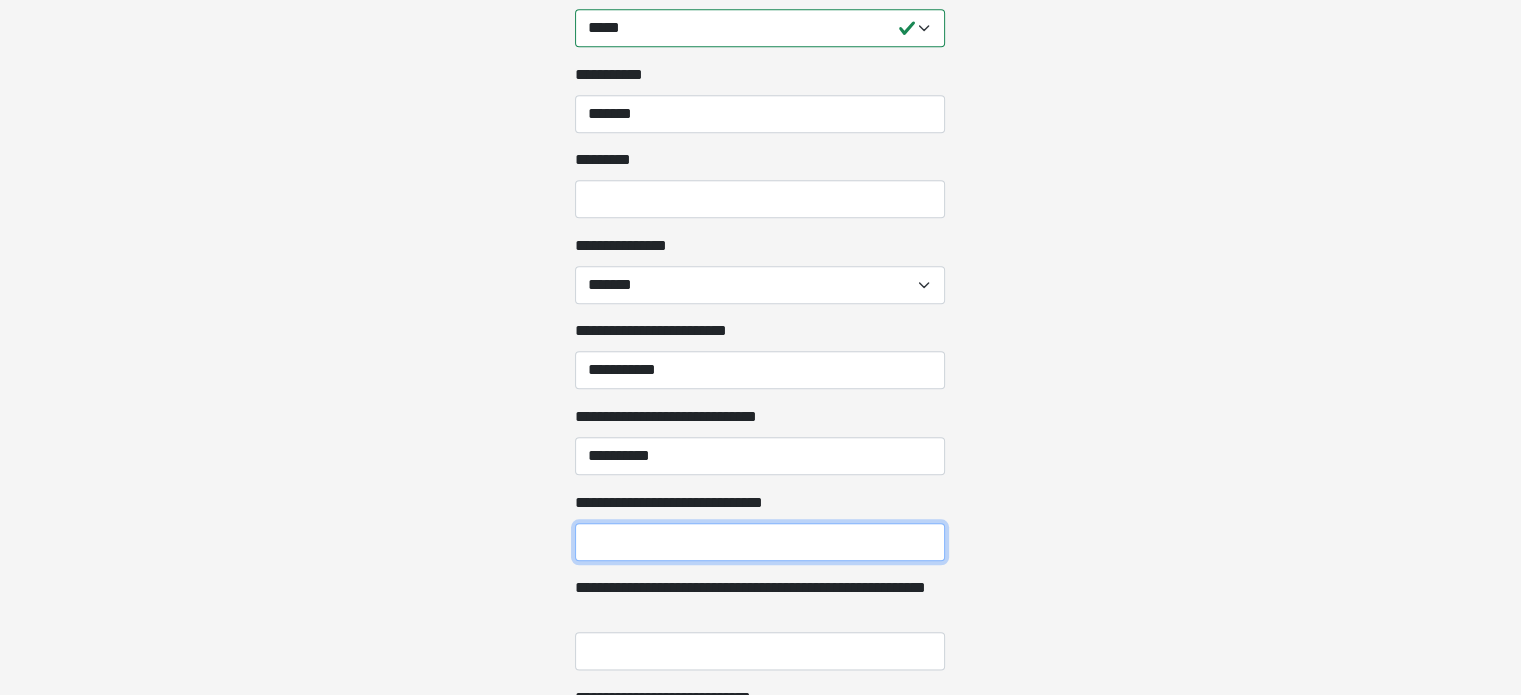 click on "**********" at bounding box center [760, 542] 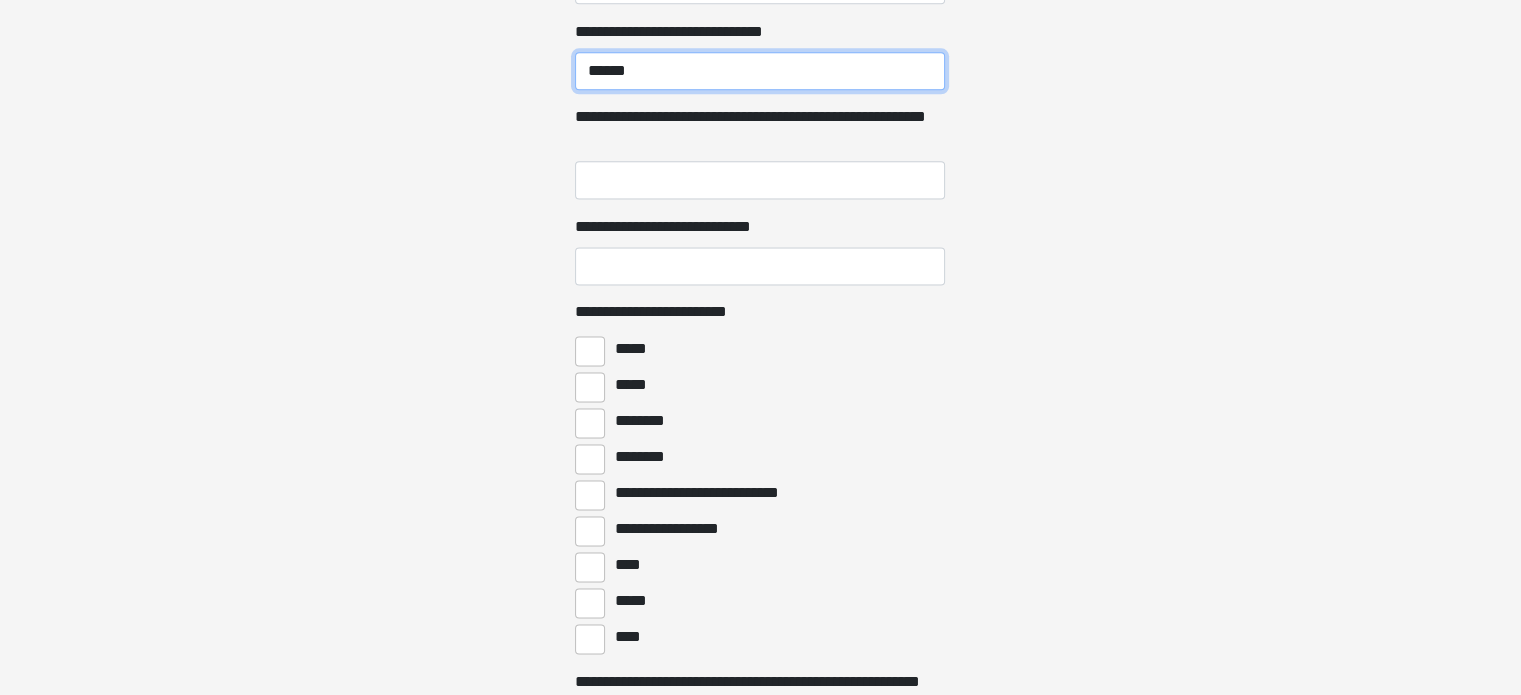 scroll, scrollTop: 2700, scrollLeft: 0, axis: vertical 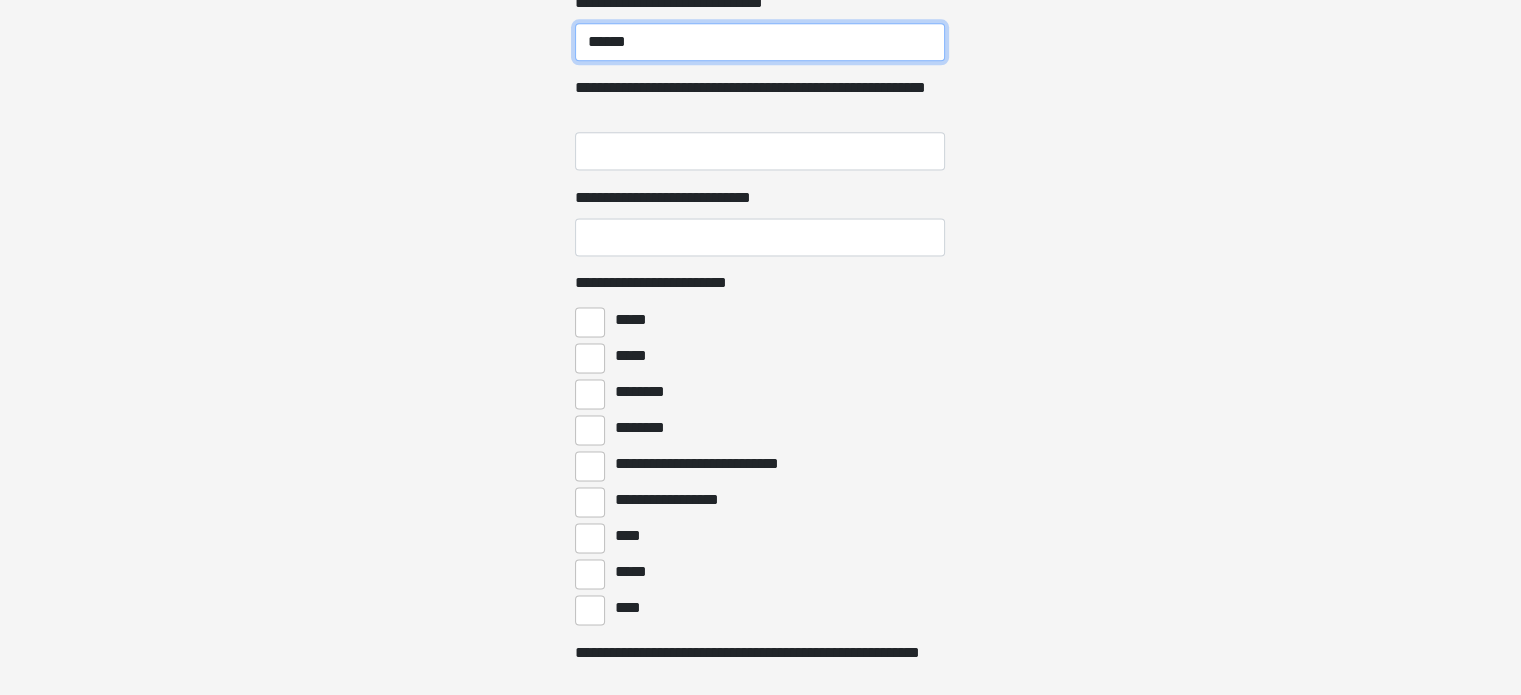 type on "******" 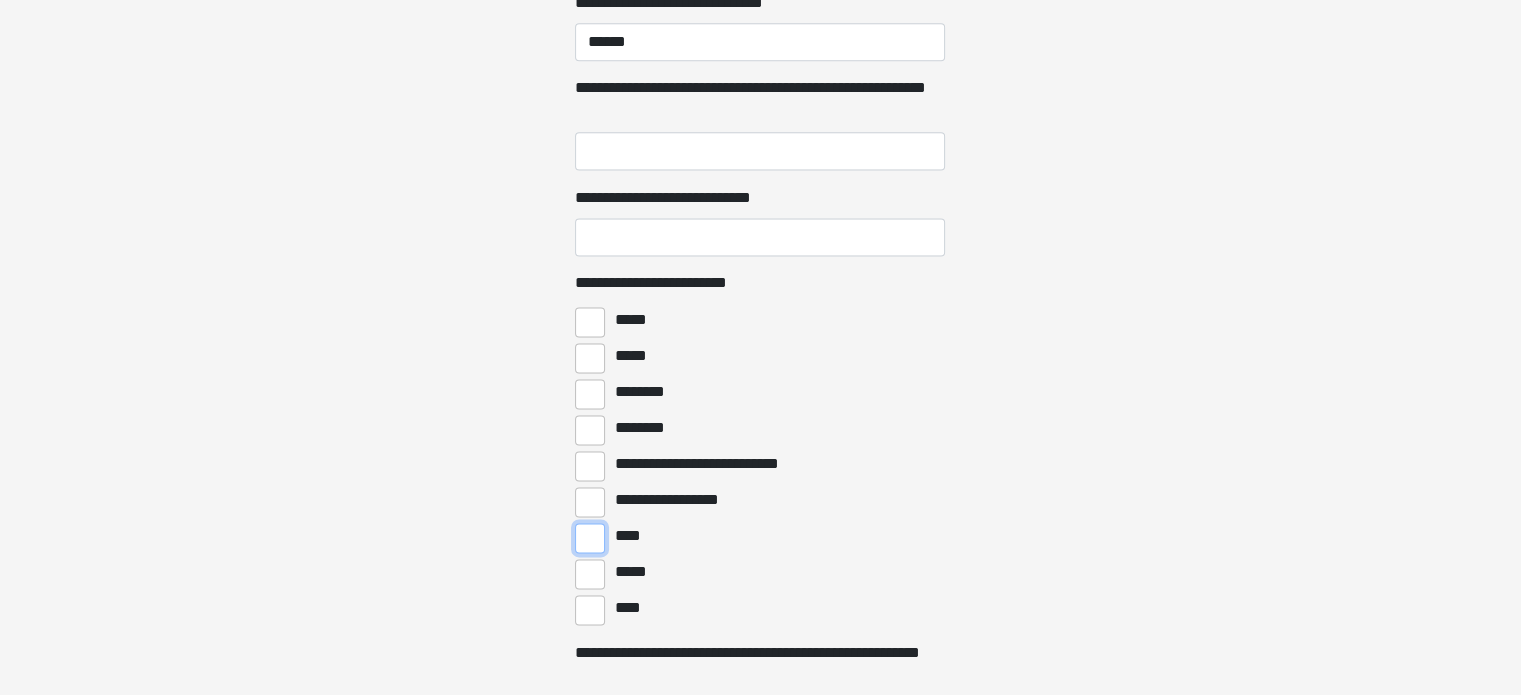 click on "****" at bounding box center [590, 538] 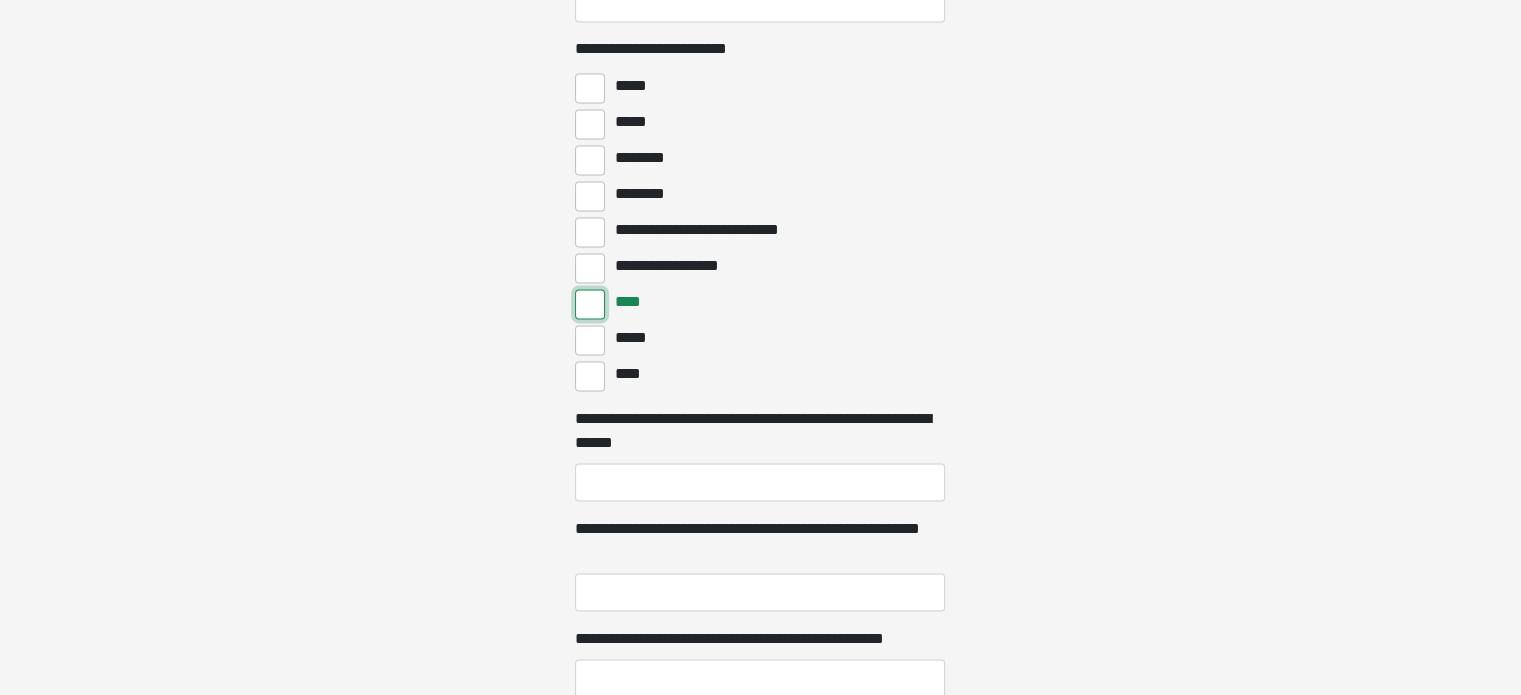 scroll, scrollTop: 2900, scrollLeft: 0, axis: vertical 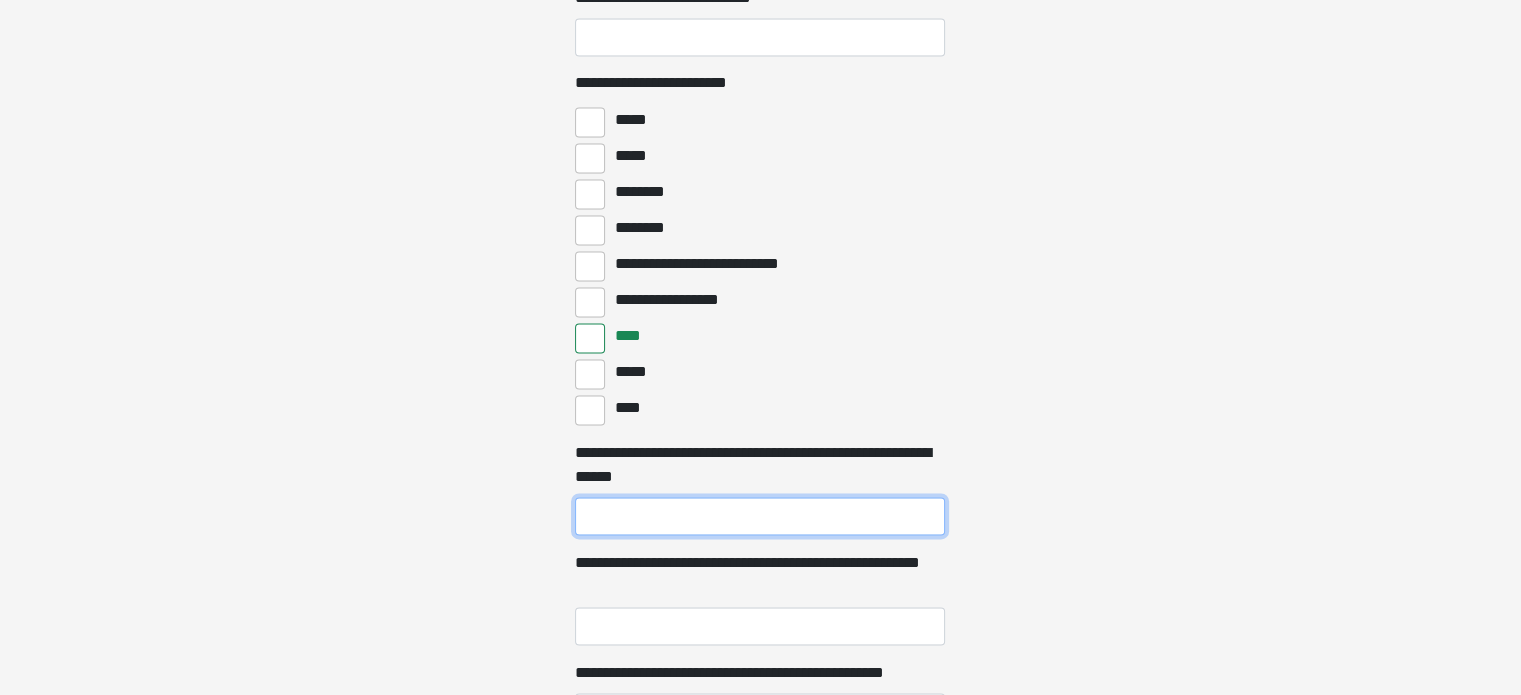 click on "**********" at bounding box center [760, 516] 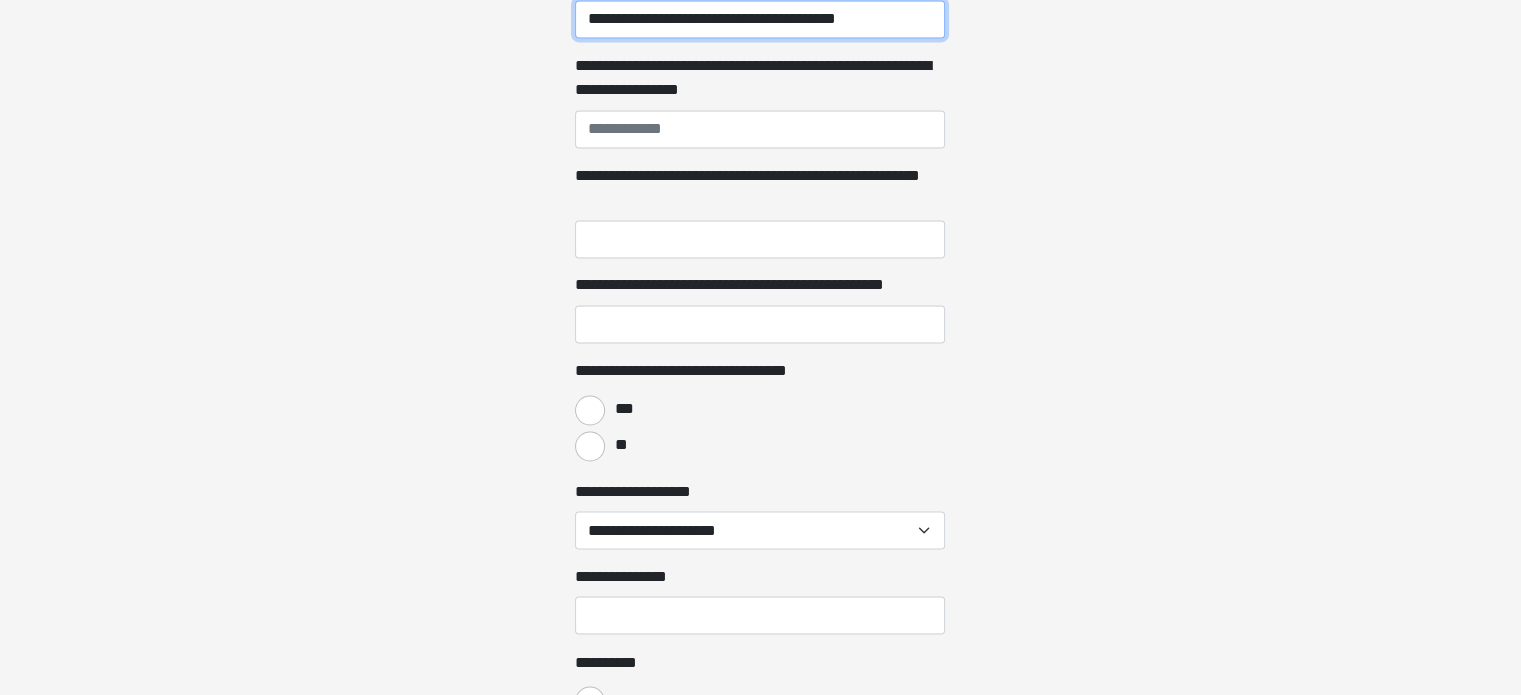 scroll, scrollTop: 3400, scrollLeft: 0, axis: vertical 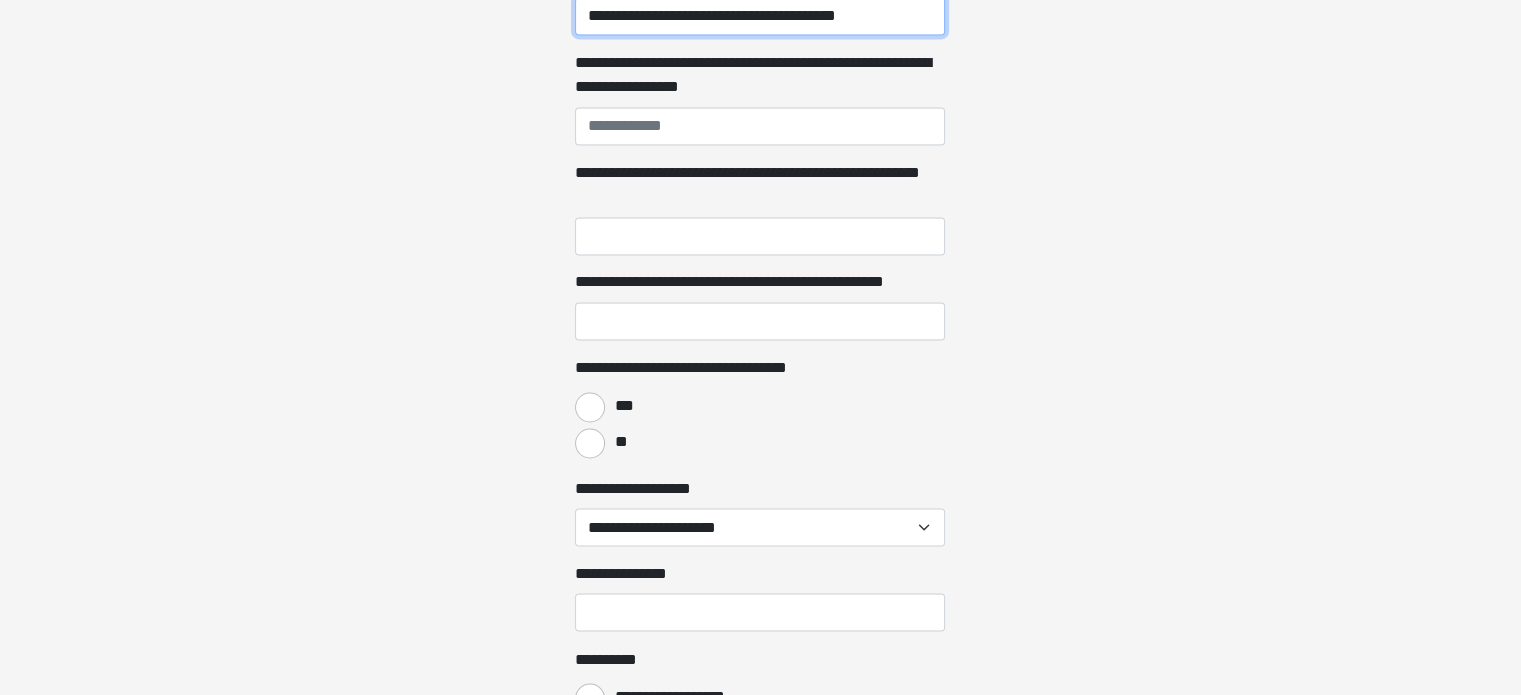 type on "**********" 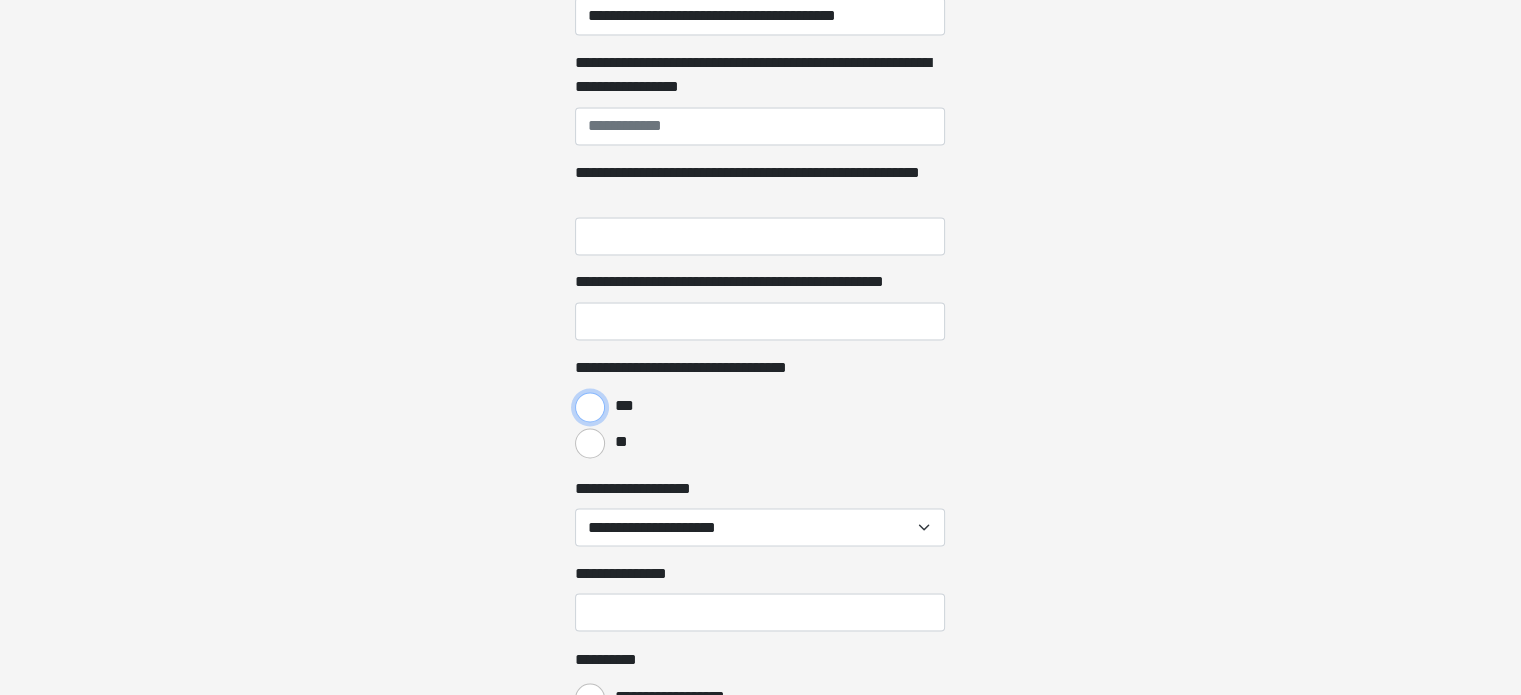 click on "***" at bounding box center [590, 407] 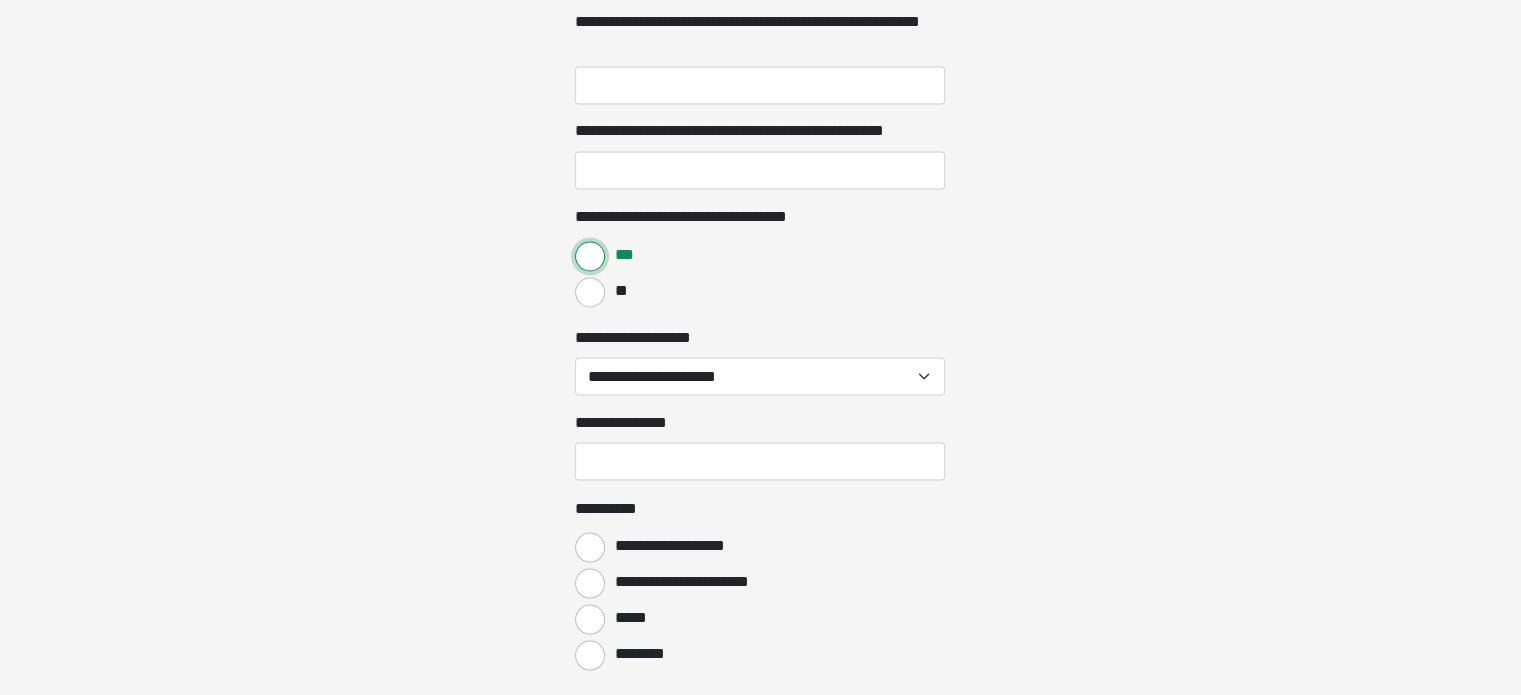 scroll, scrollTop: 3600, scrollLeft: 0, axis: vertical 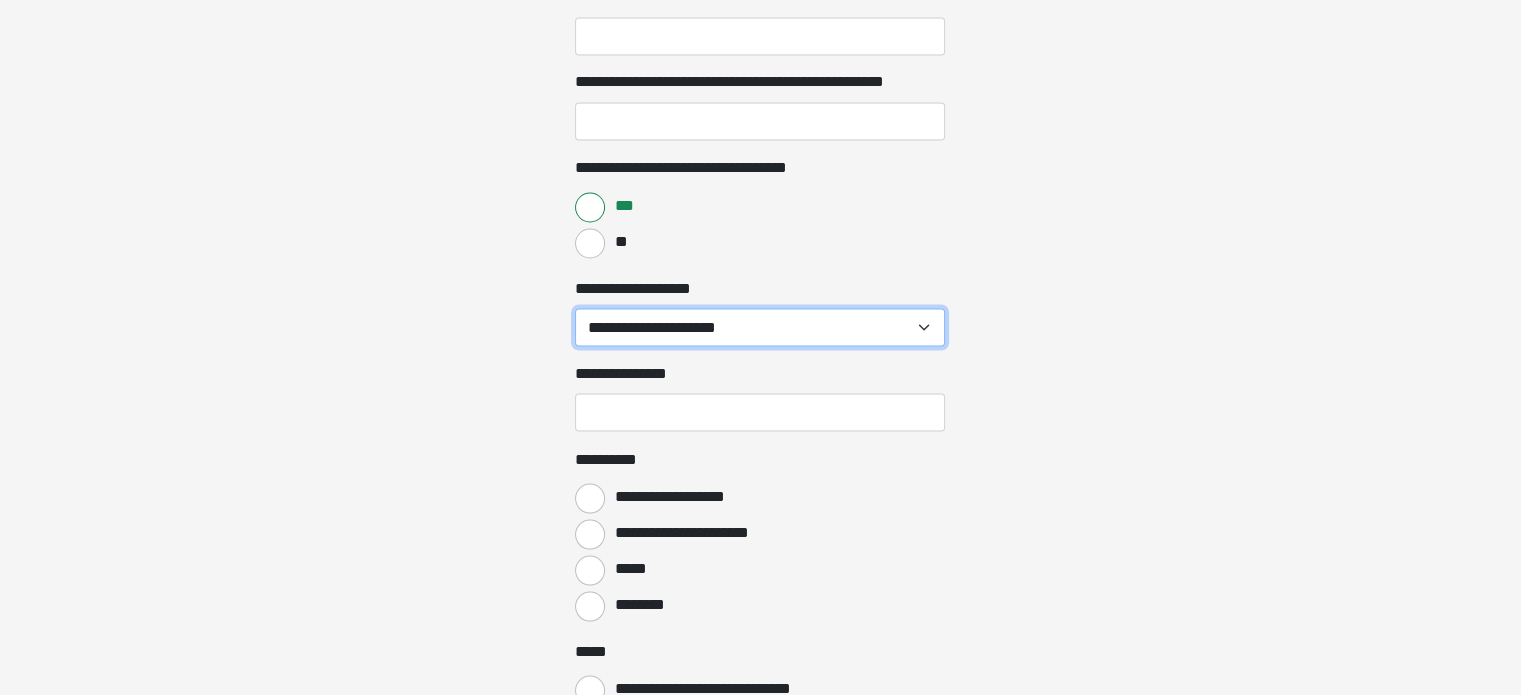 click on "**********" at bounding box center [760, 327] 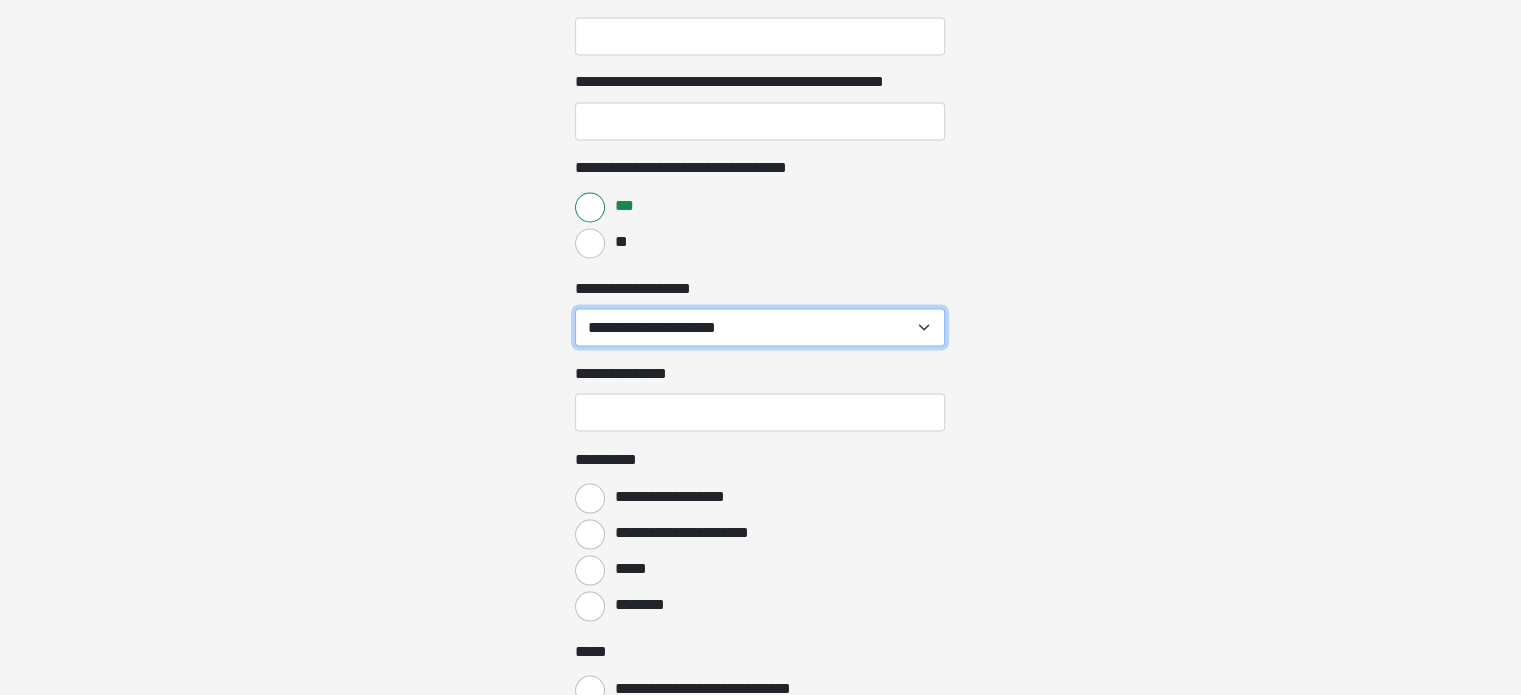 select on "*******" 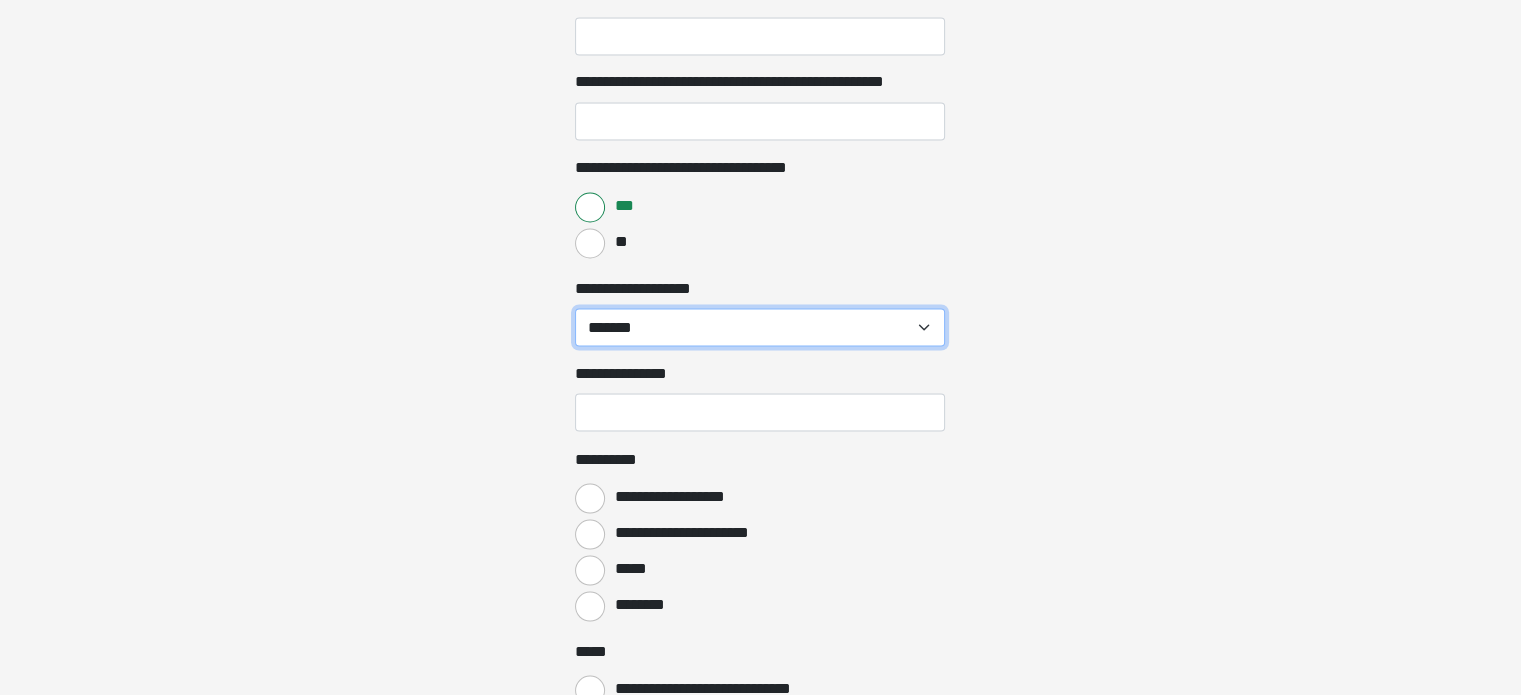 click on "**********" at bounding box center [760, 327] 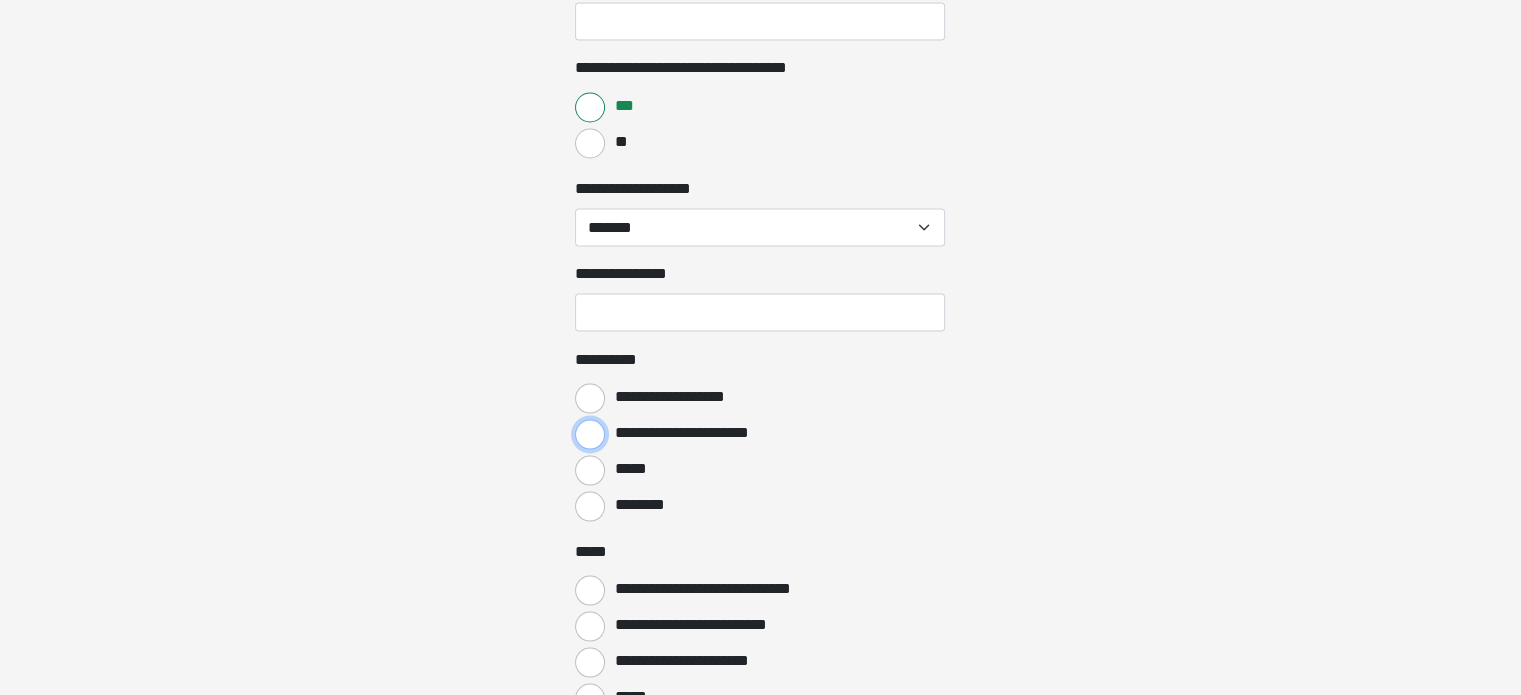 click on "**********" at bounding box center (590, 434) 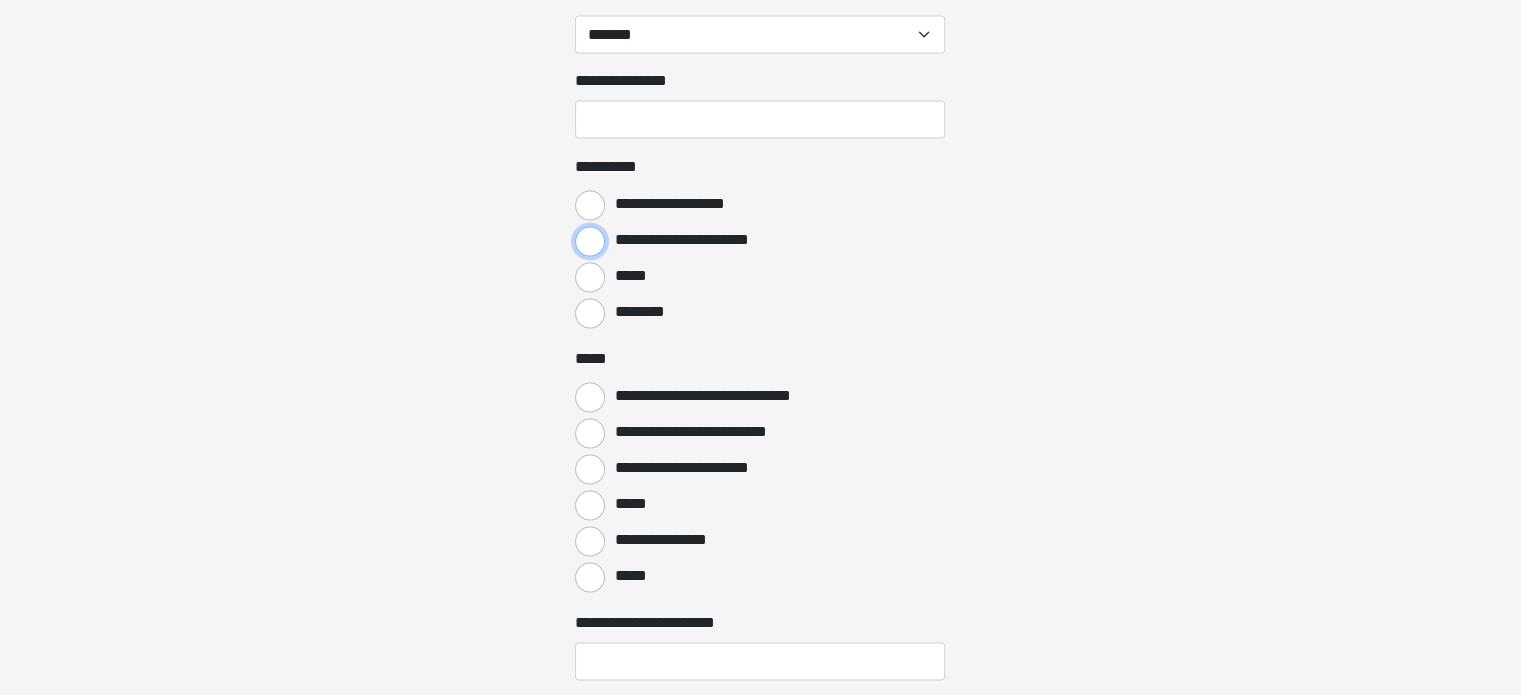 scroll, scrollTop: 3900, scrollLeft: 0, axis: vertical 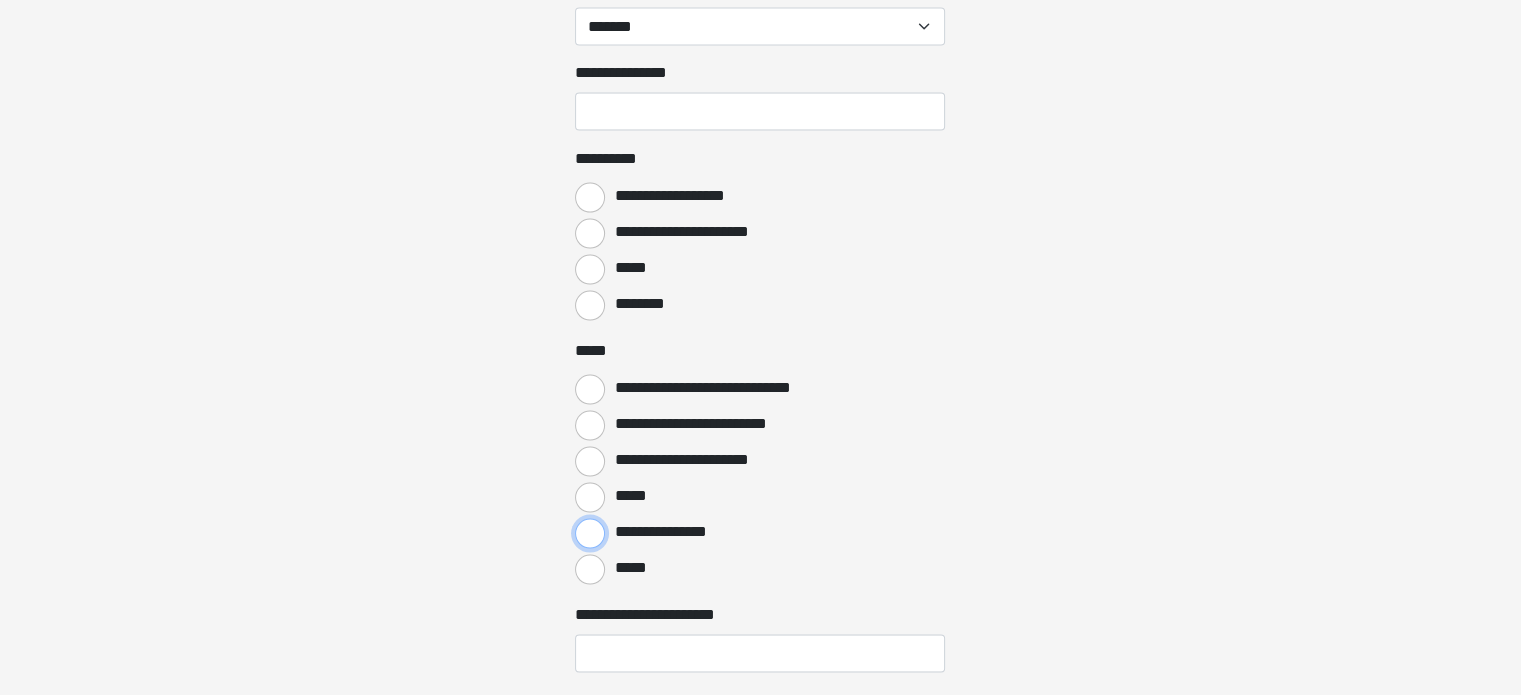 click on "**********" at bounding box center [590, 534] 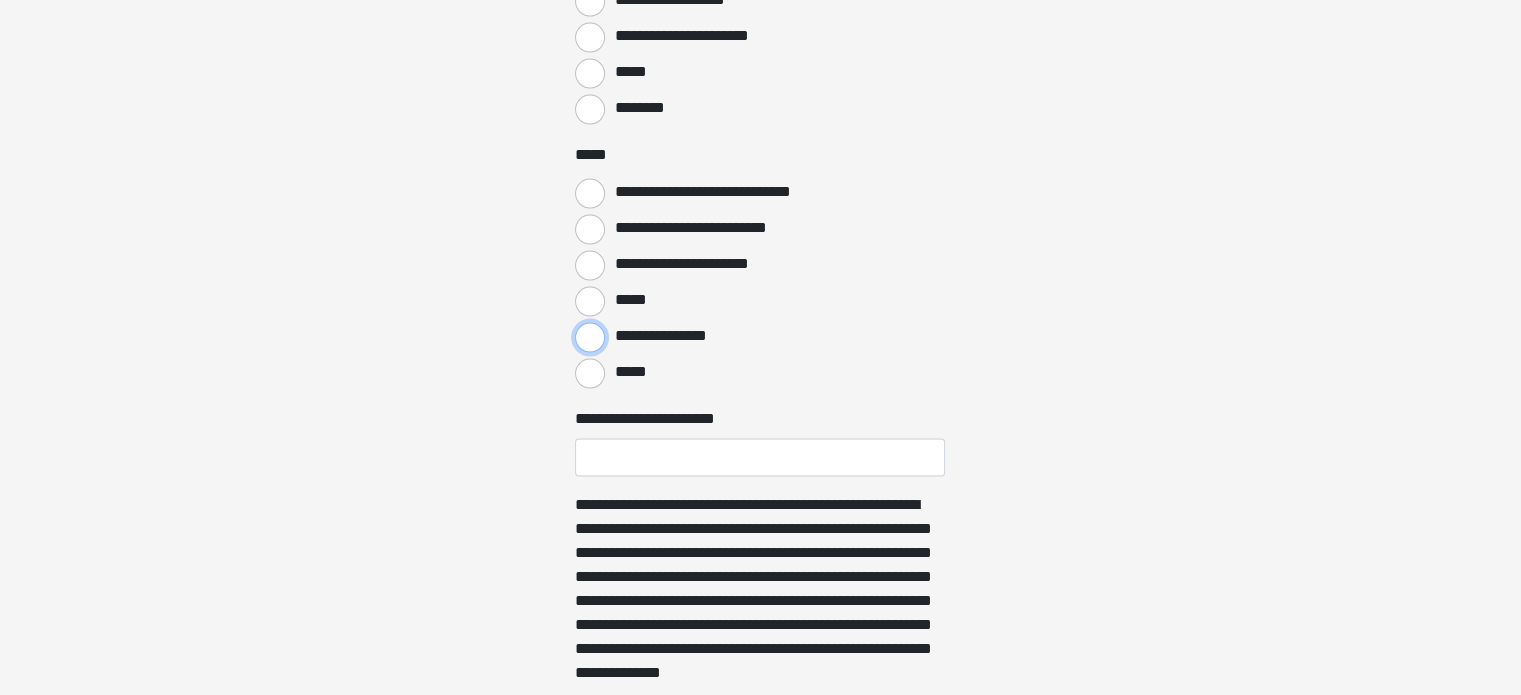 scroll, scrollTop: 4100, scrollLeft: 0, axis: vertical 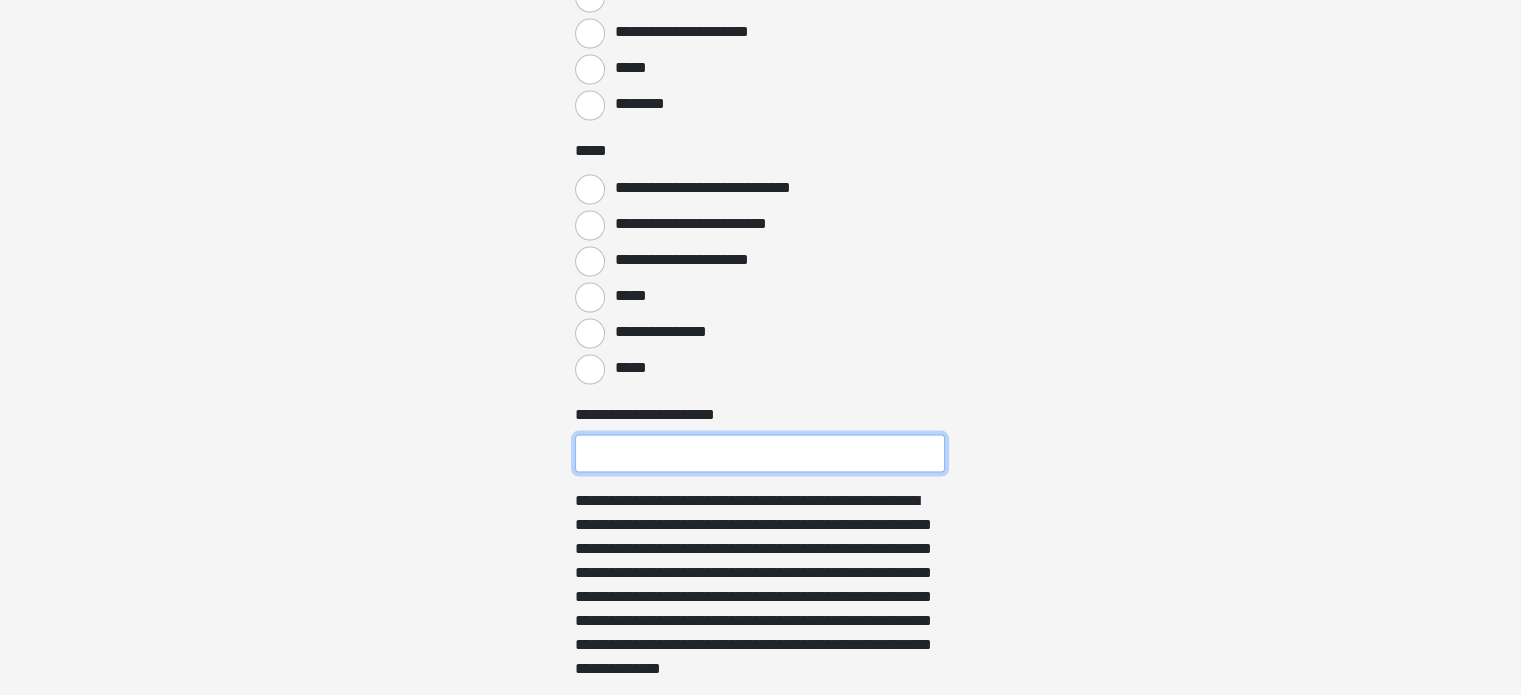 click on "**********" at bounding box center [760, 454] 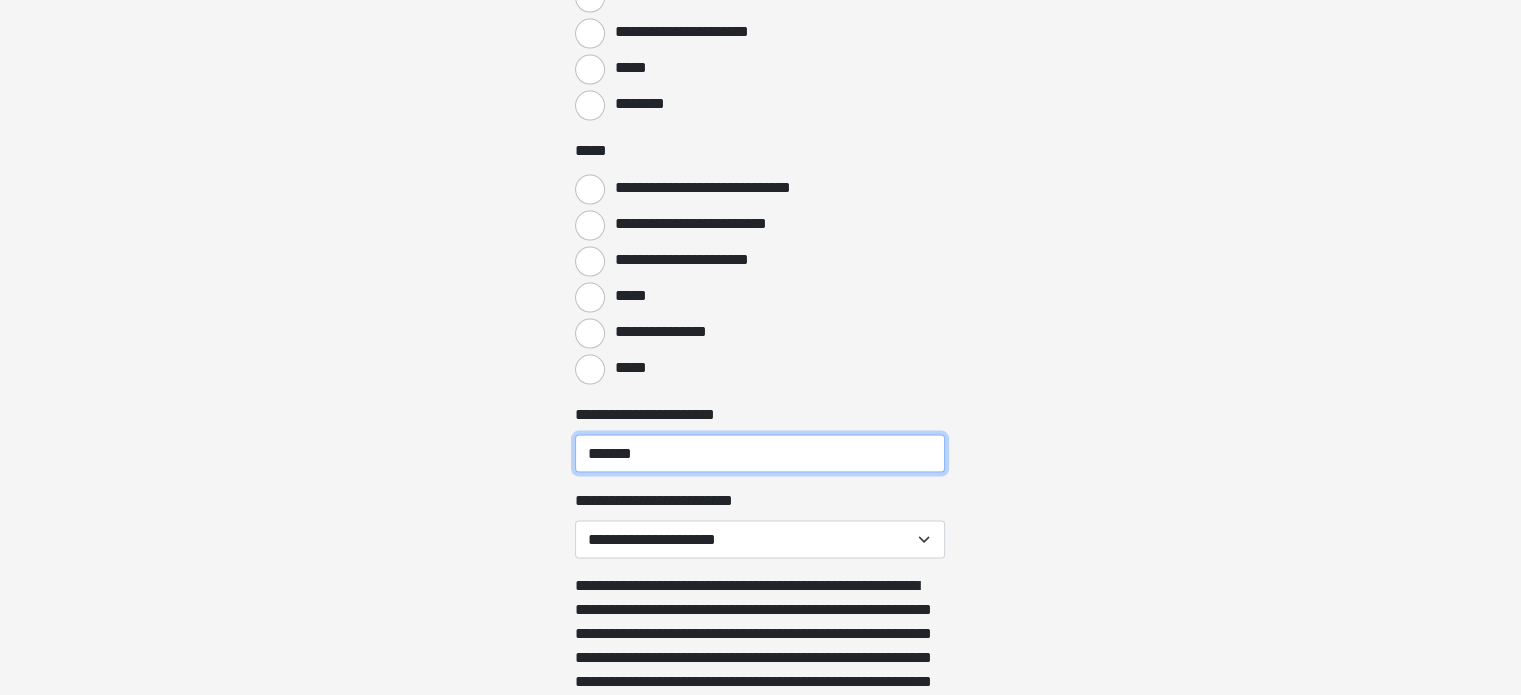 type on "********" 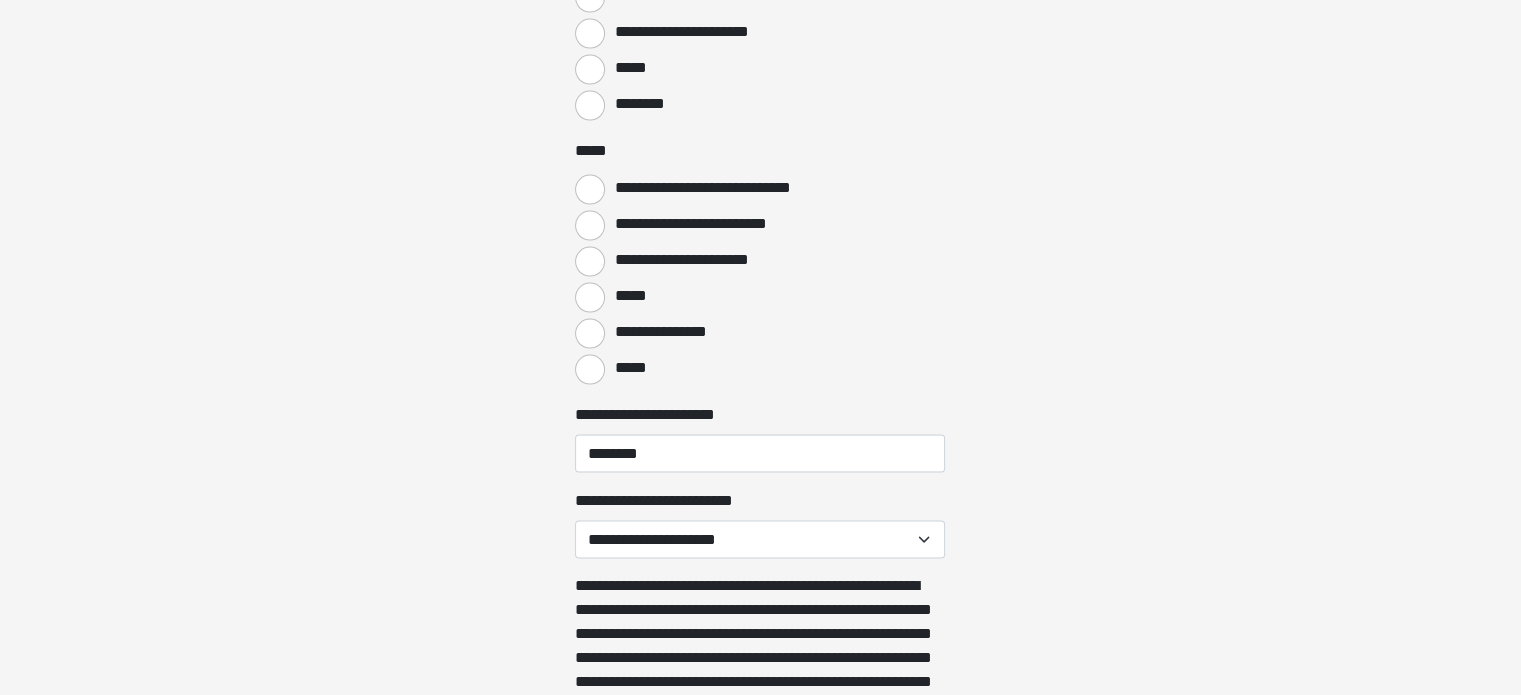 type on "**********" 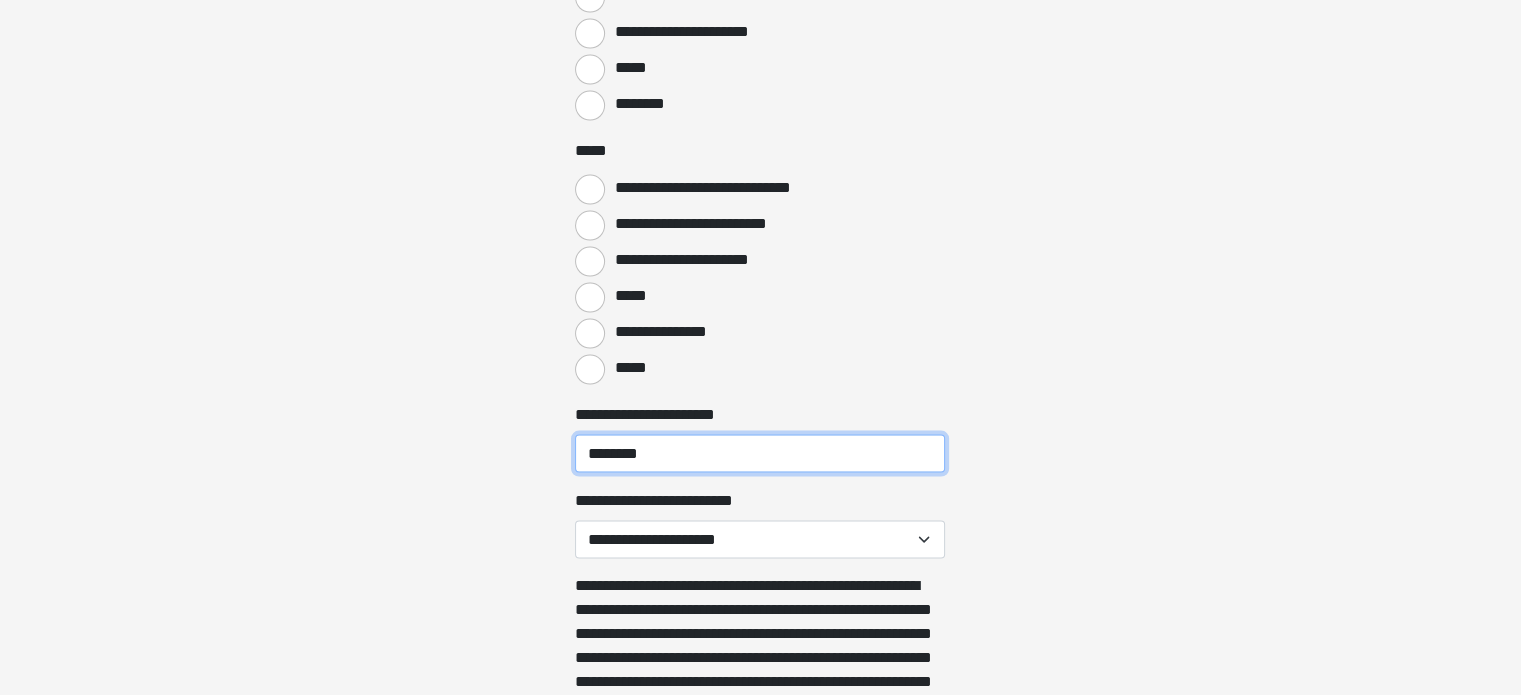 type on "********" 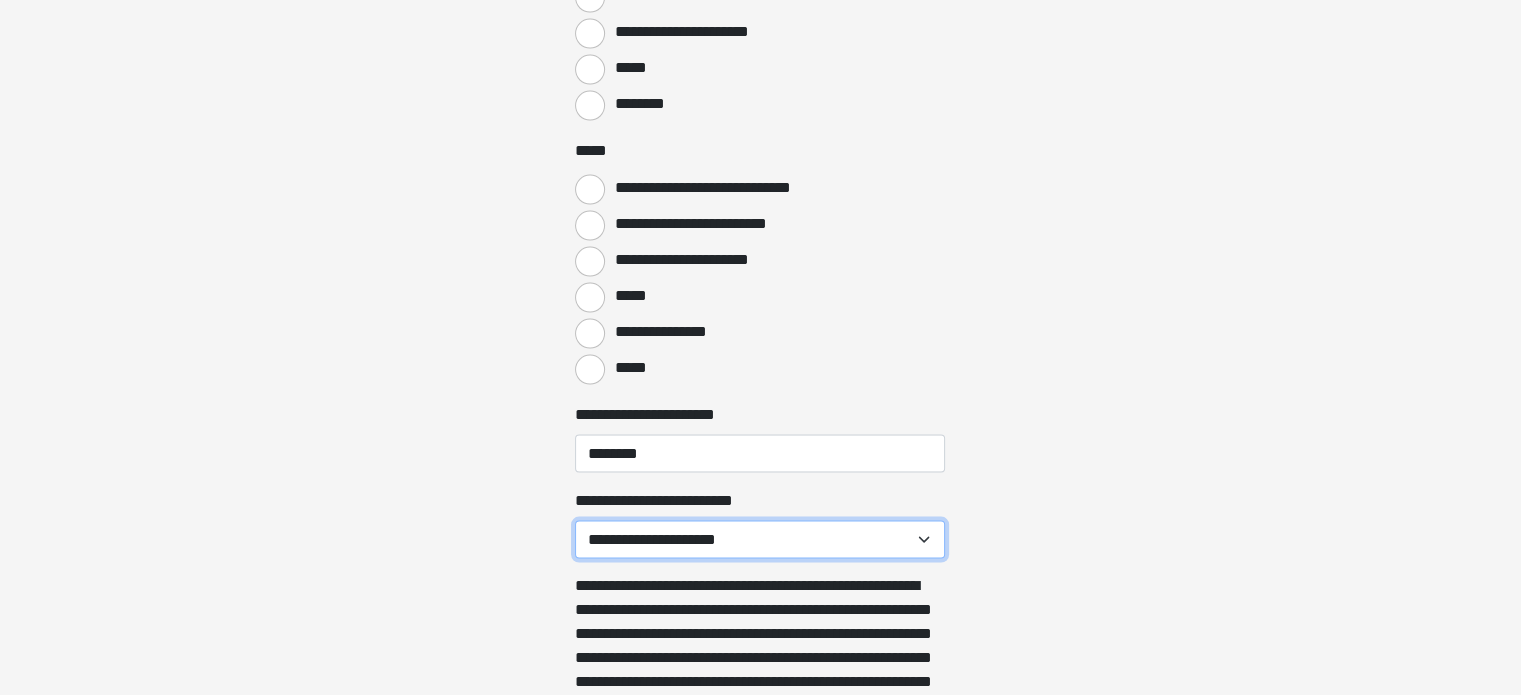 click on "**********" at bounding box center (760, 540) 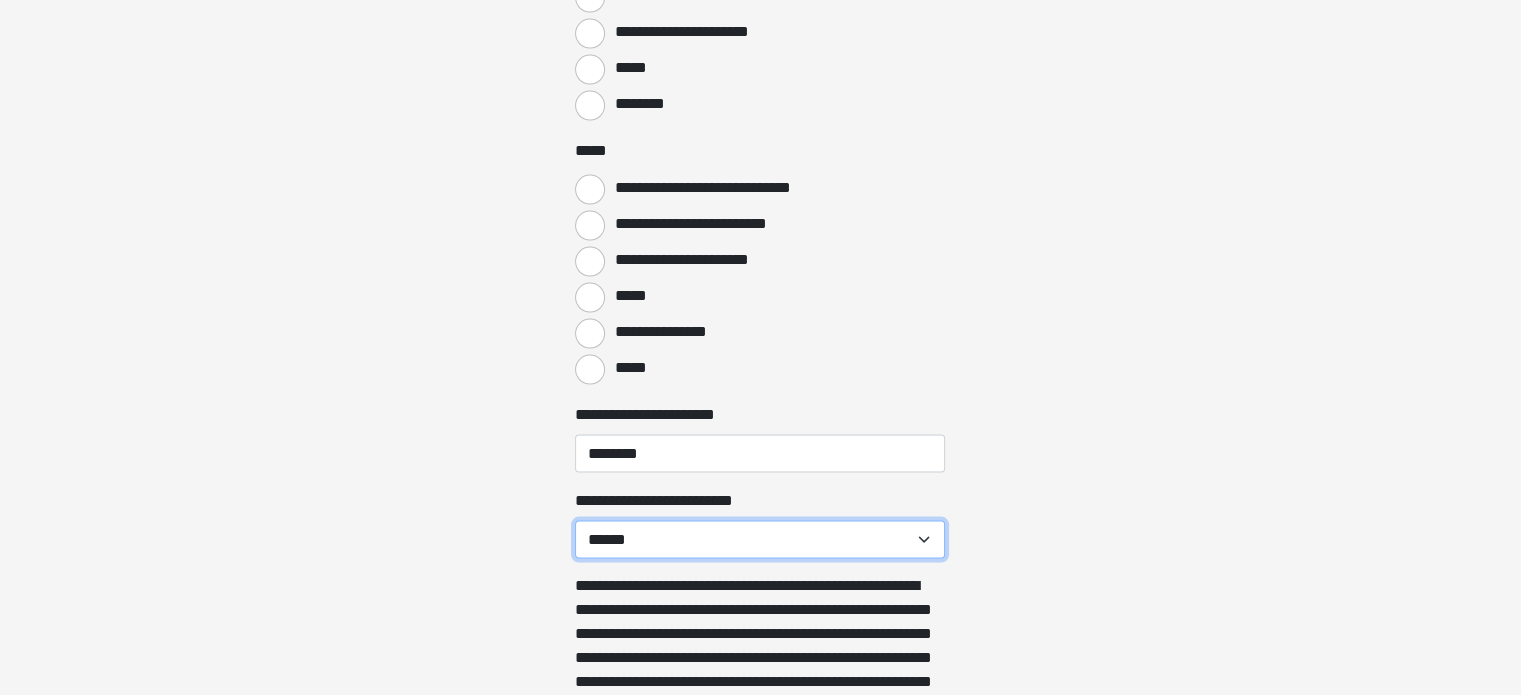 click on "**********" at bounding box center [760, 540] 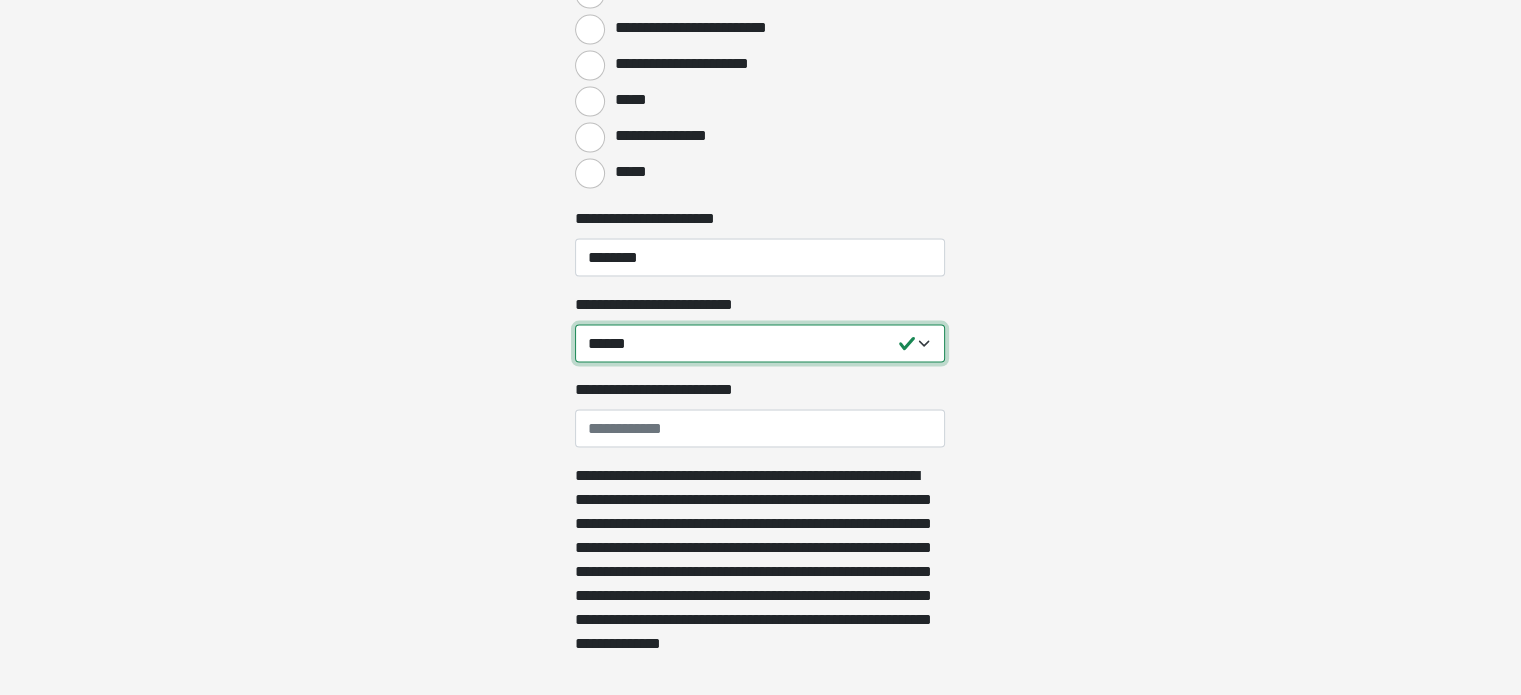 scroll, scrollTop: 4300, scrollLeft: 0, axis: vertical 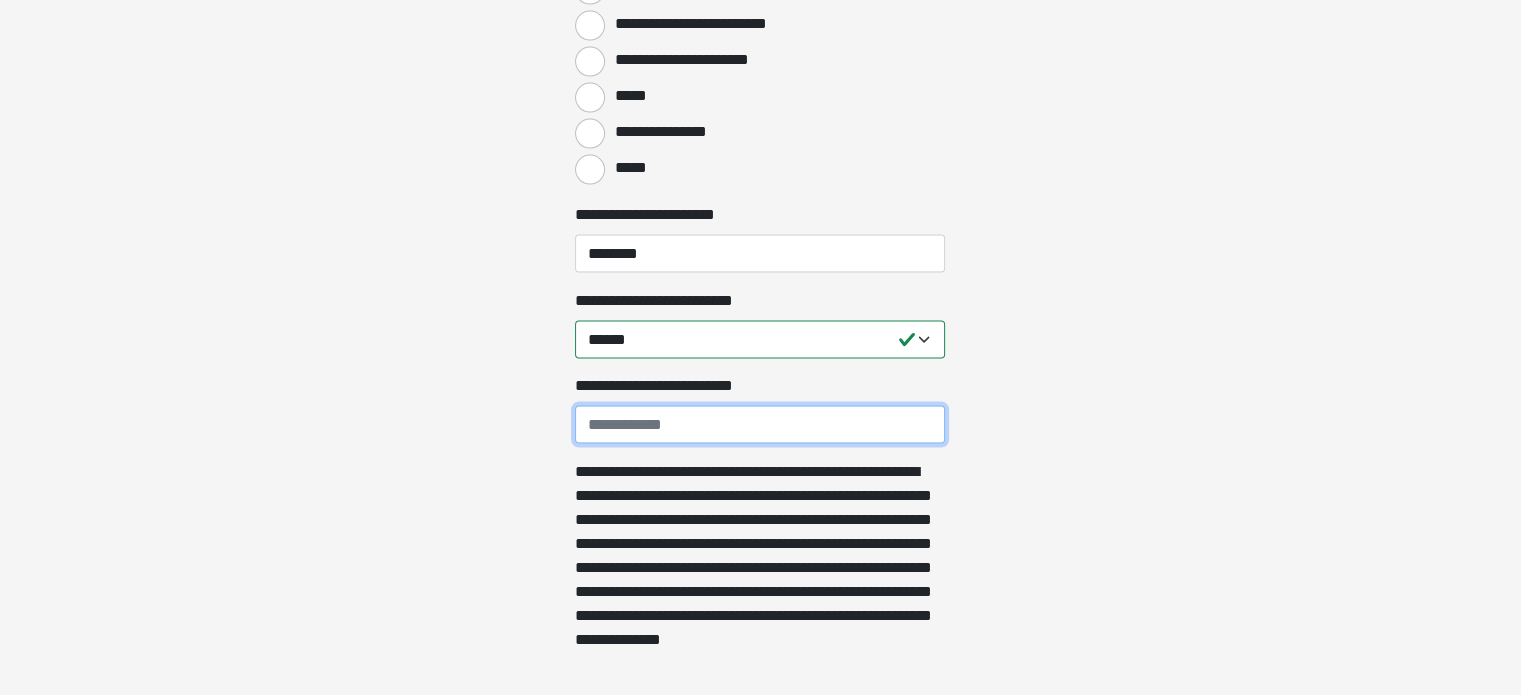 click on "**********" at bounding box center (760, 425) 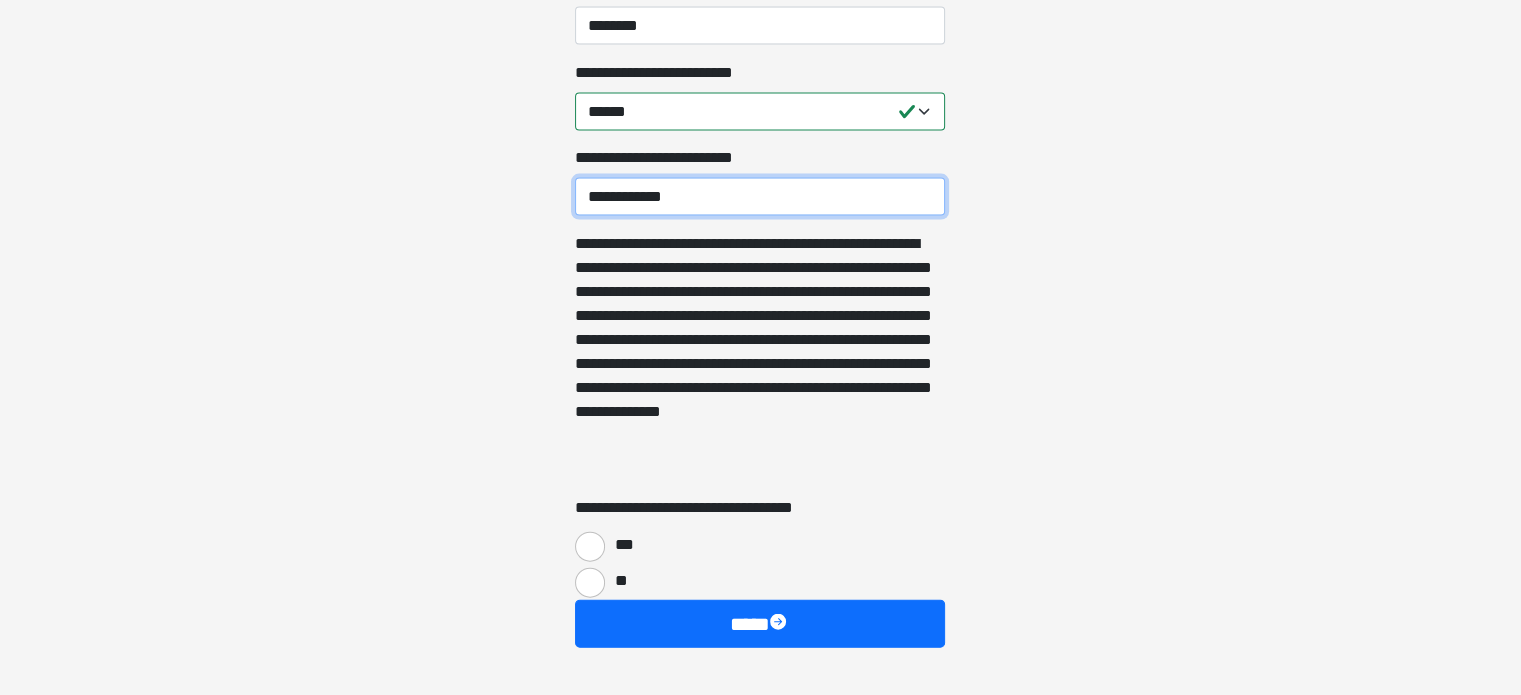 scroll, scrollTop: 4599, scrollLeft: 0, axis: vertical 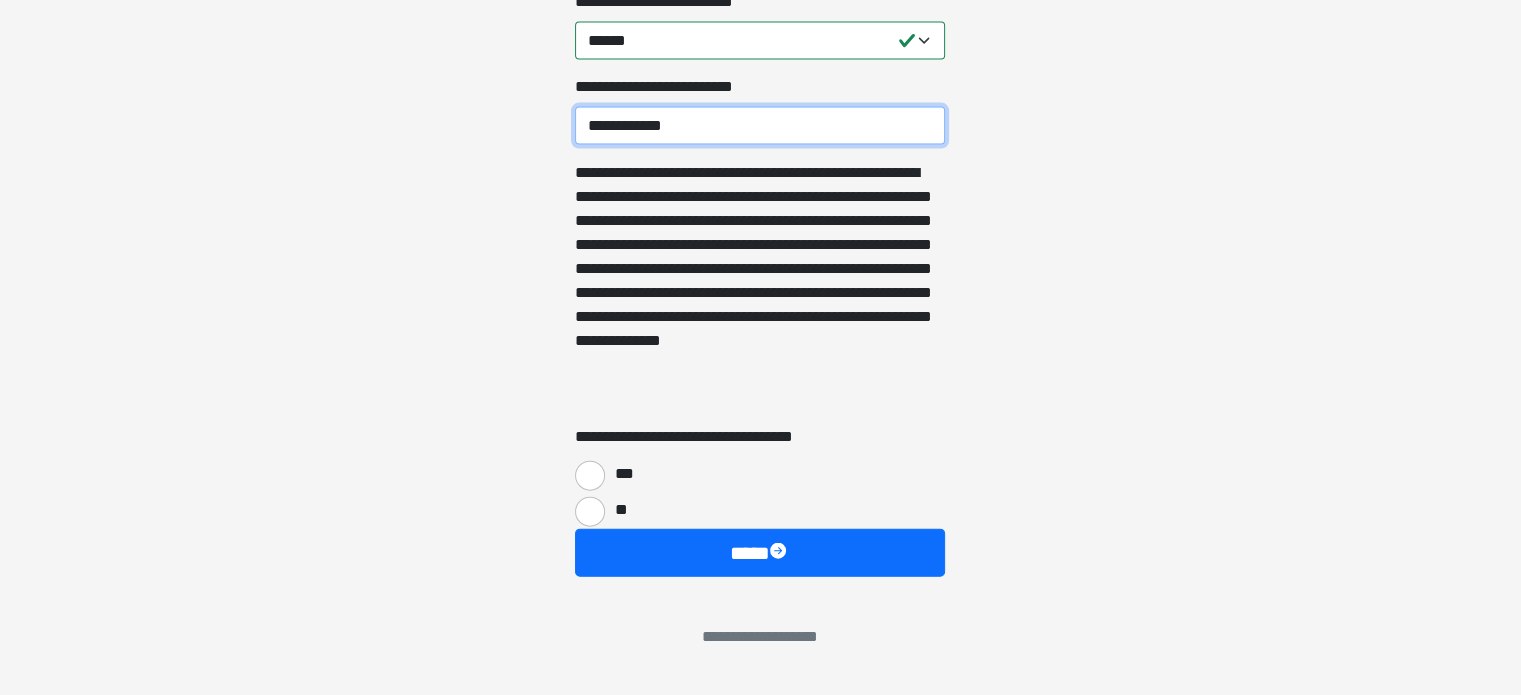 type on "**********" 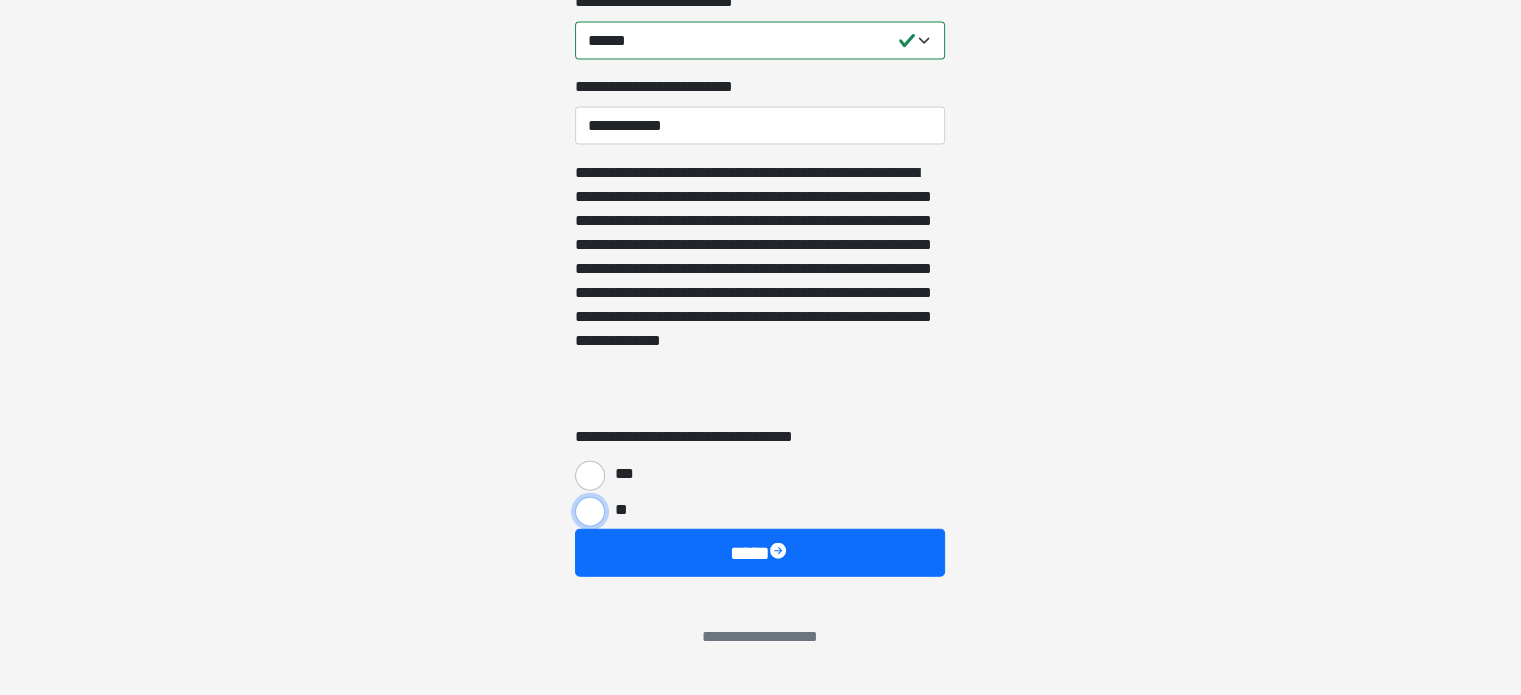 click on "**" at bounding box center [590, 512] 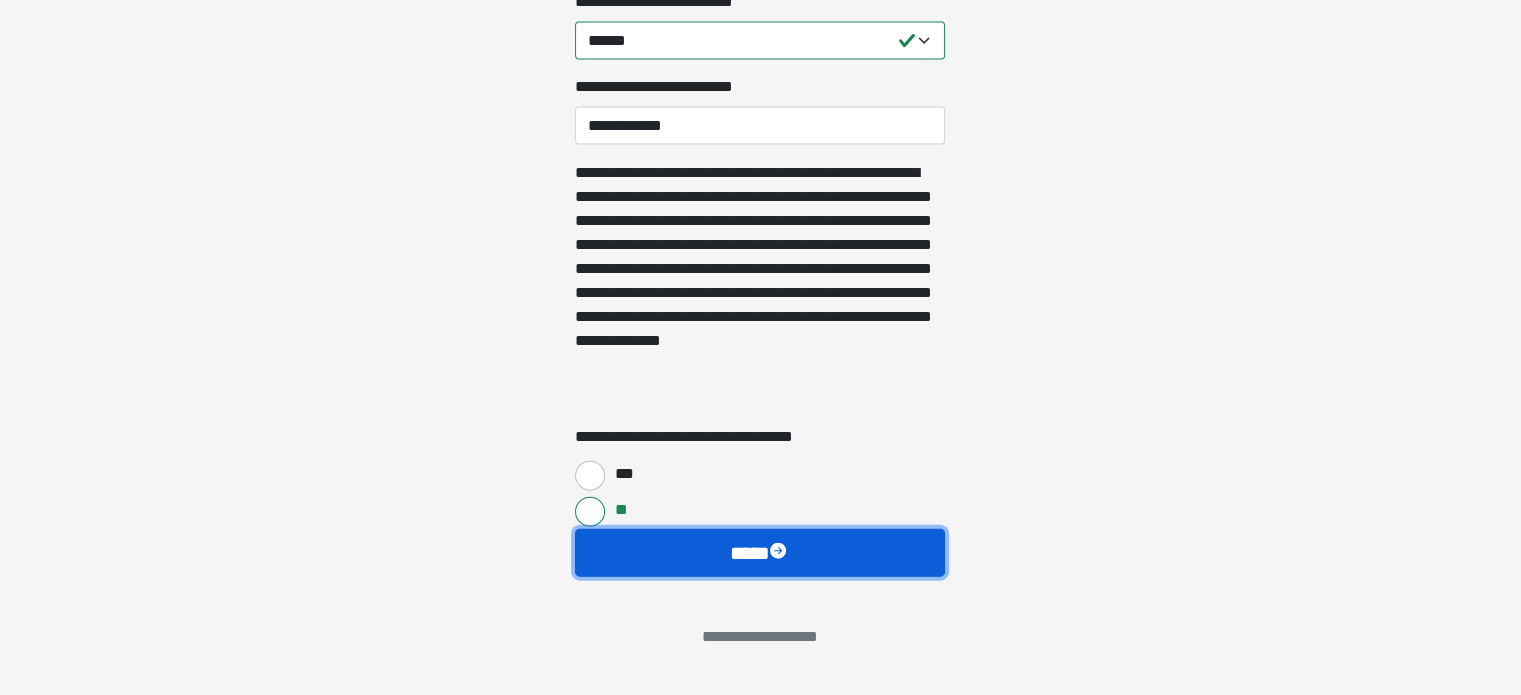 click at bounding box center (780, 553) 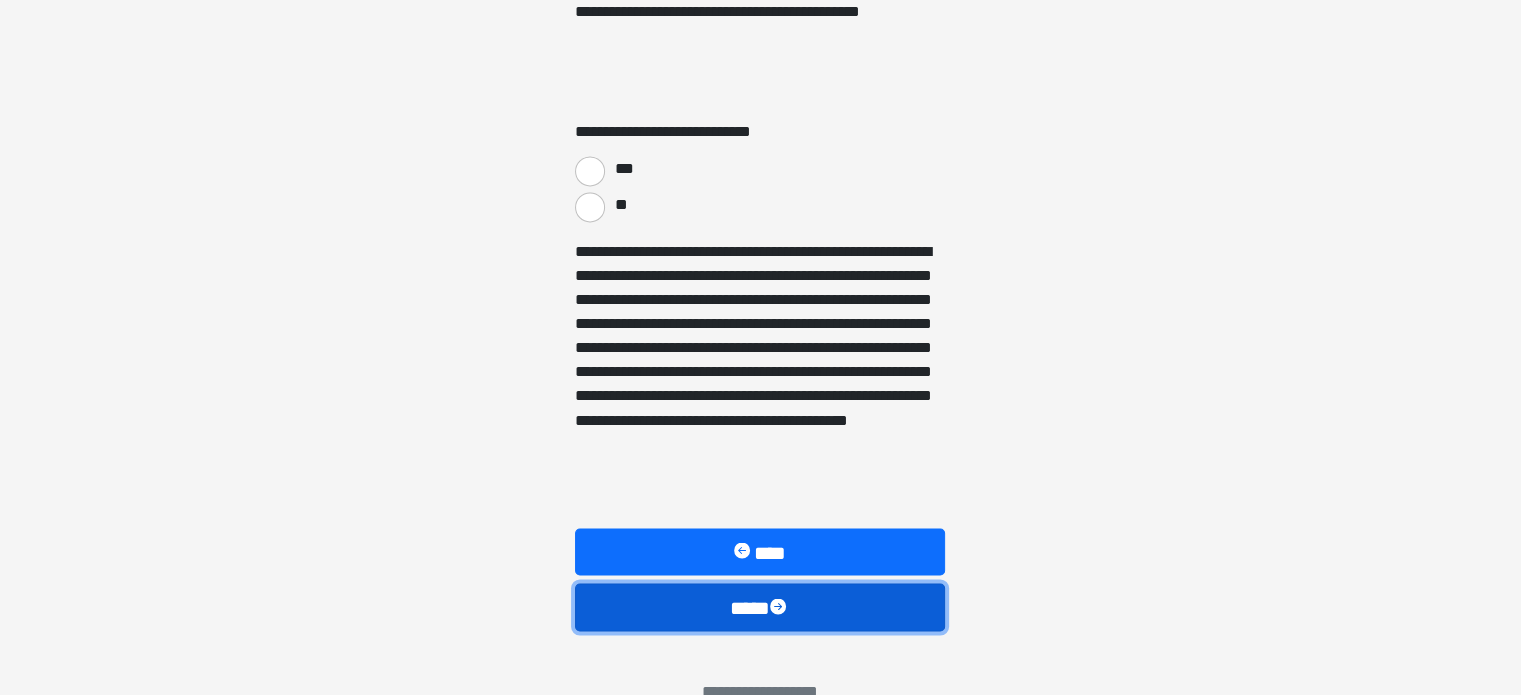 scroll, scrollTop: 3400, scrollLeft: 0, axis: vertical 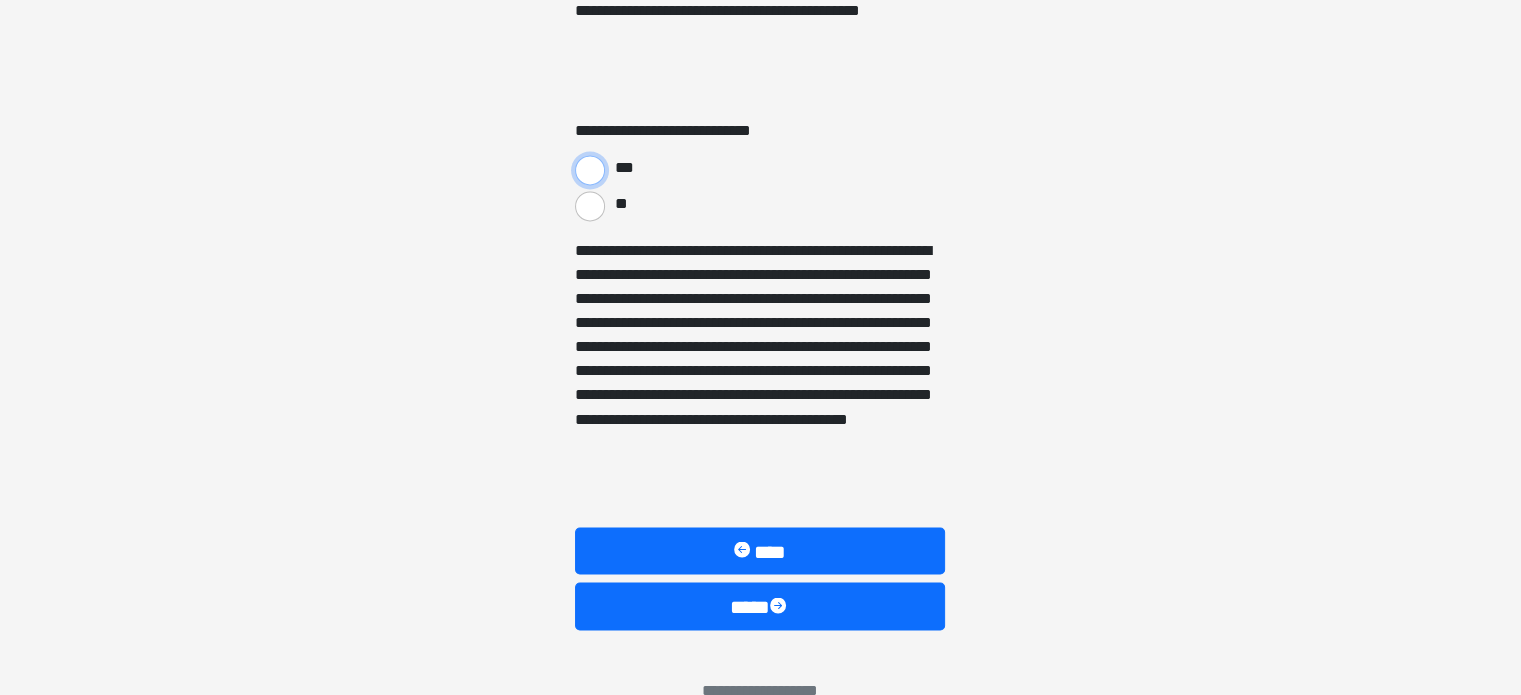 click on "***" at bounding box center (590, 170) 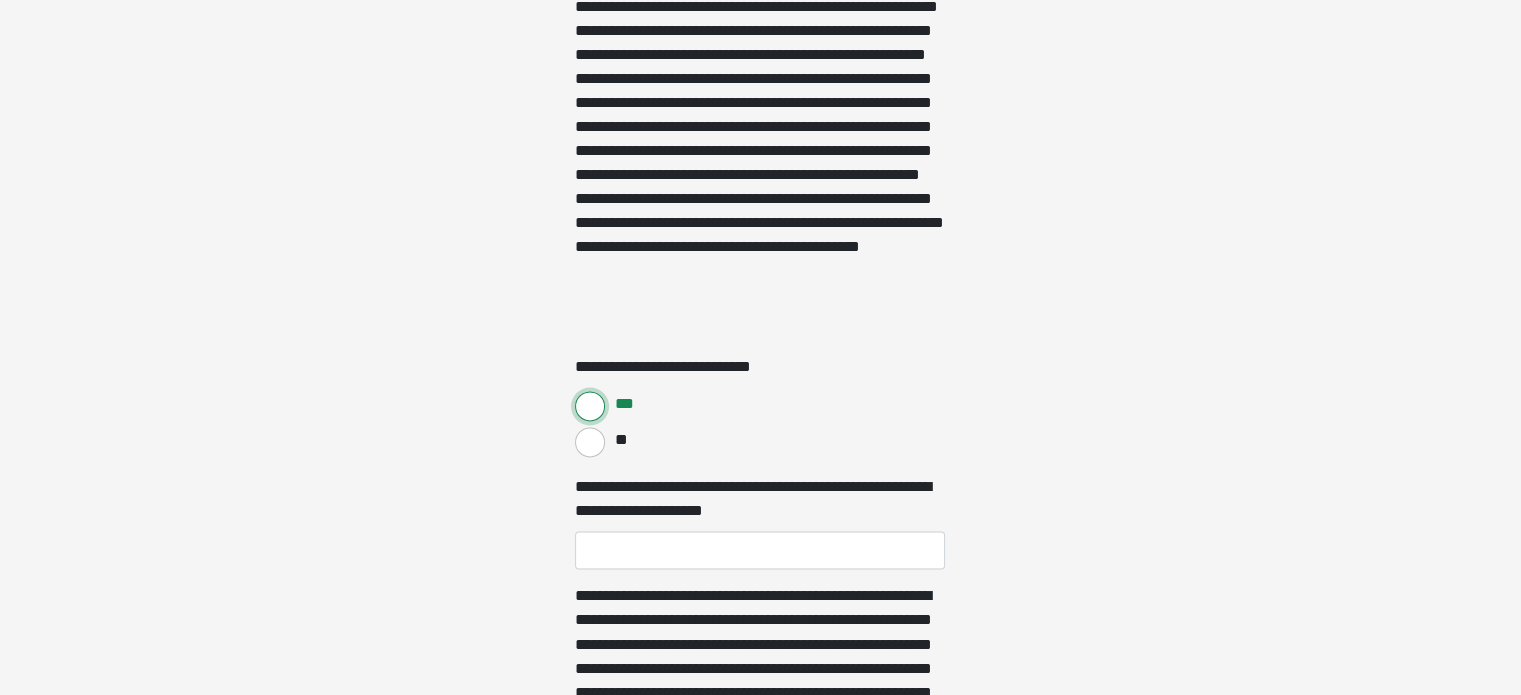 scroll, scrollTop: 3200, scrollLeft: 0, axis: vertical 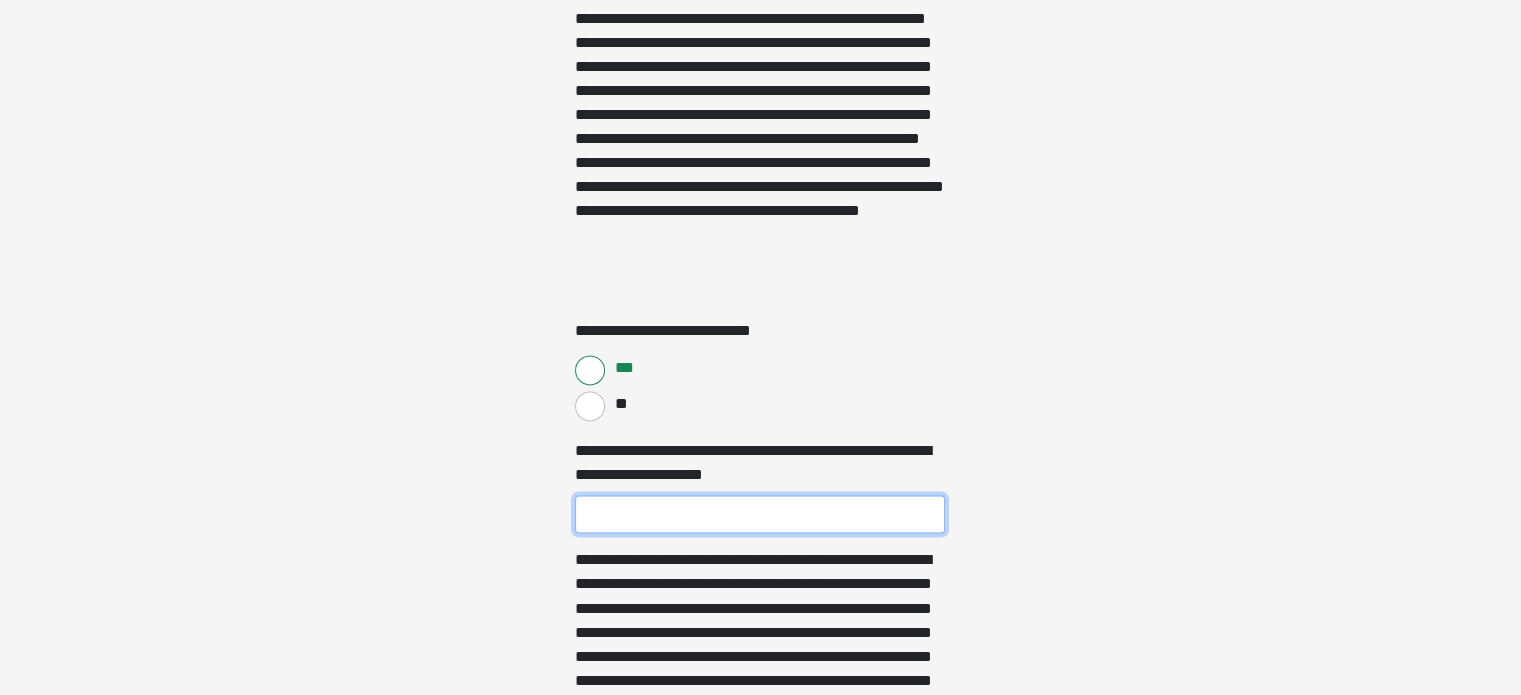 click on "**********" at bounding box center (760, 514) 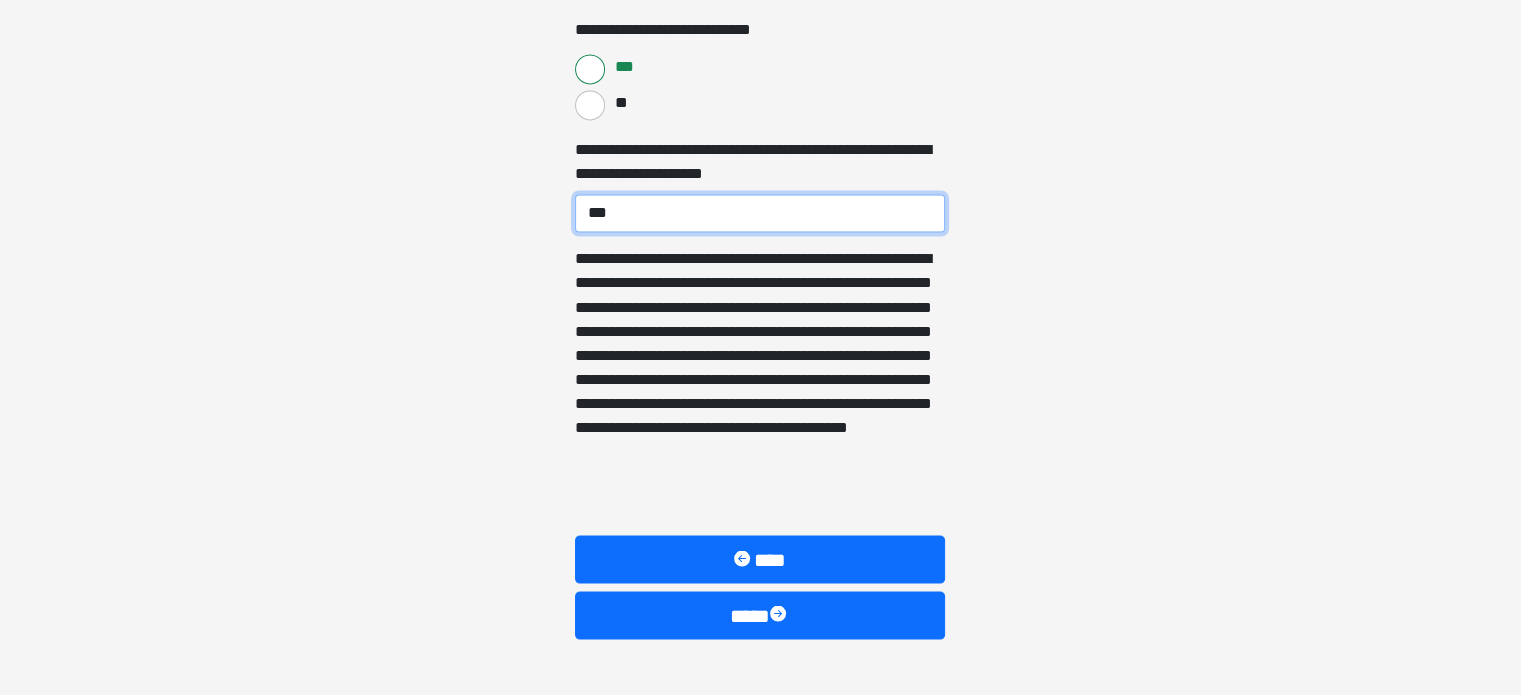 scroll, scrollTop: 3547, scrollLeft: 0, axis: vertical 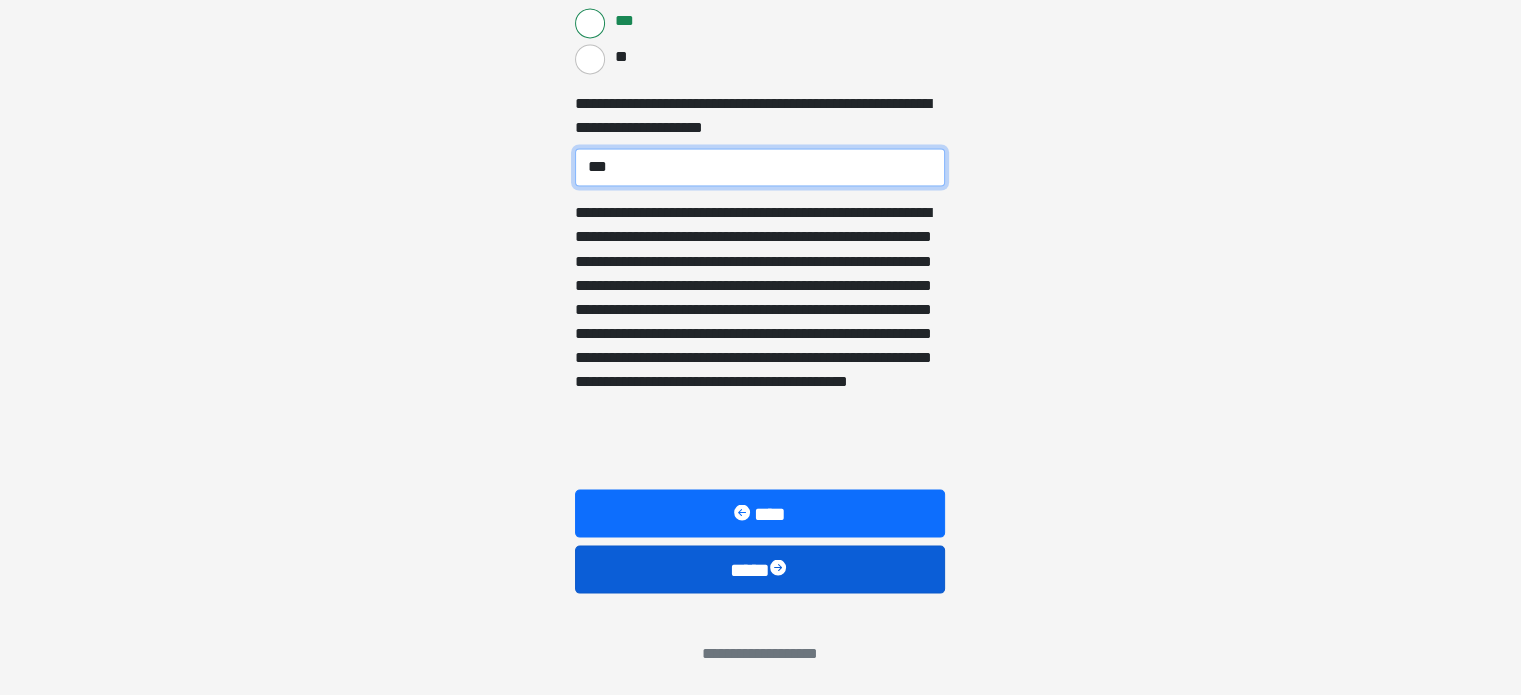type on "***" 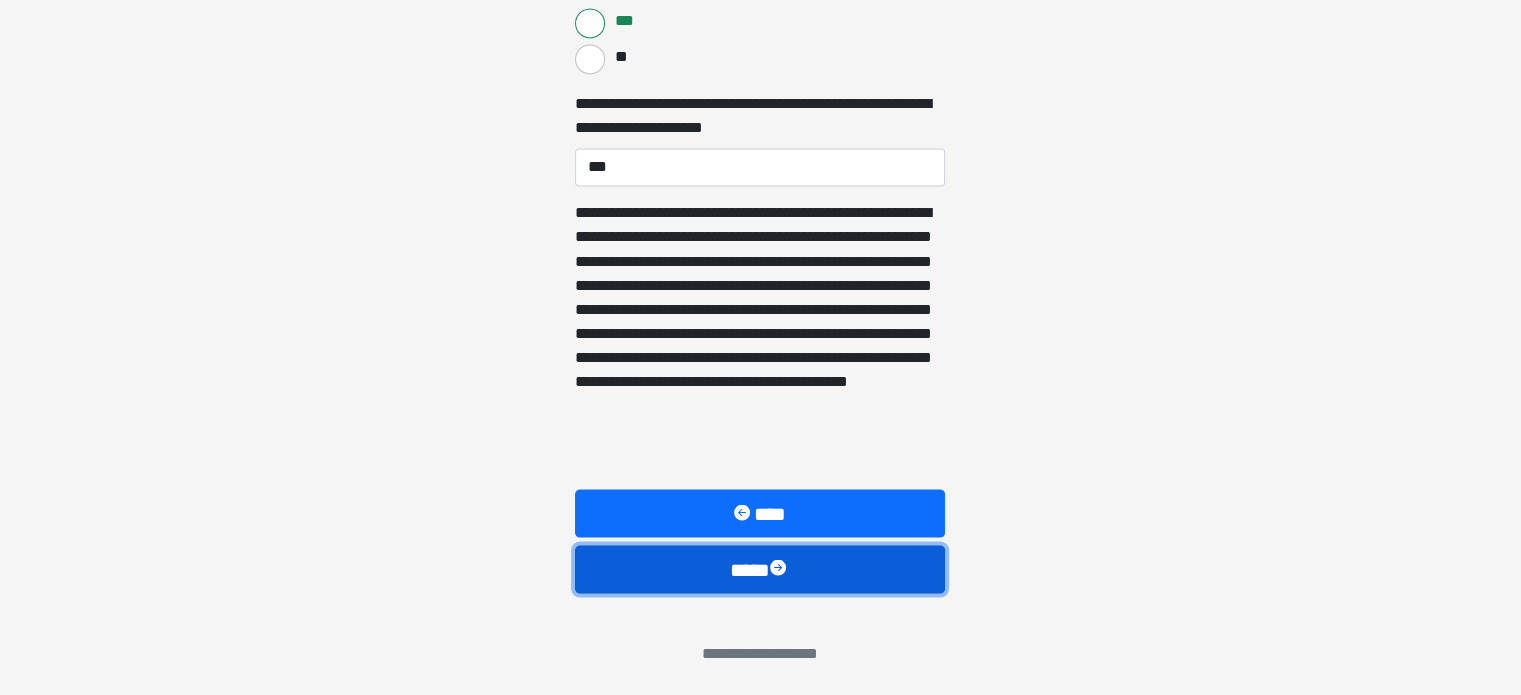 click on "****" at bounding box center [760, 569] 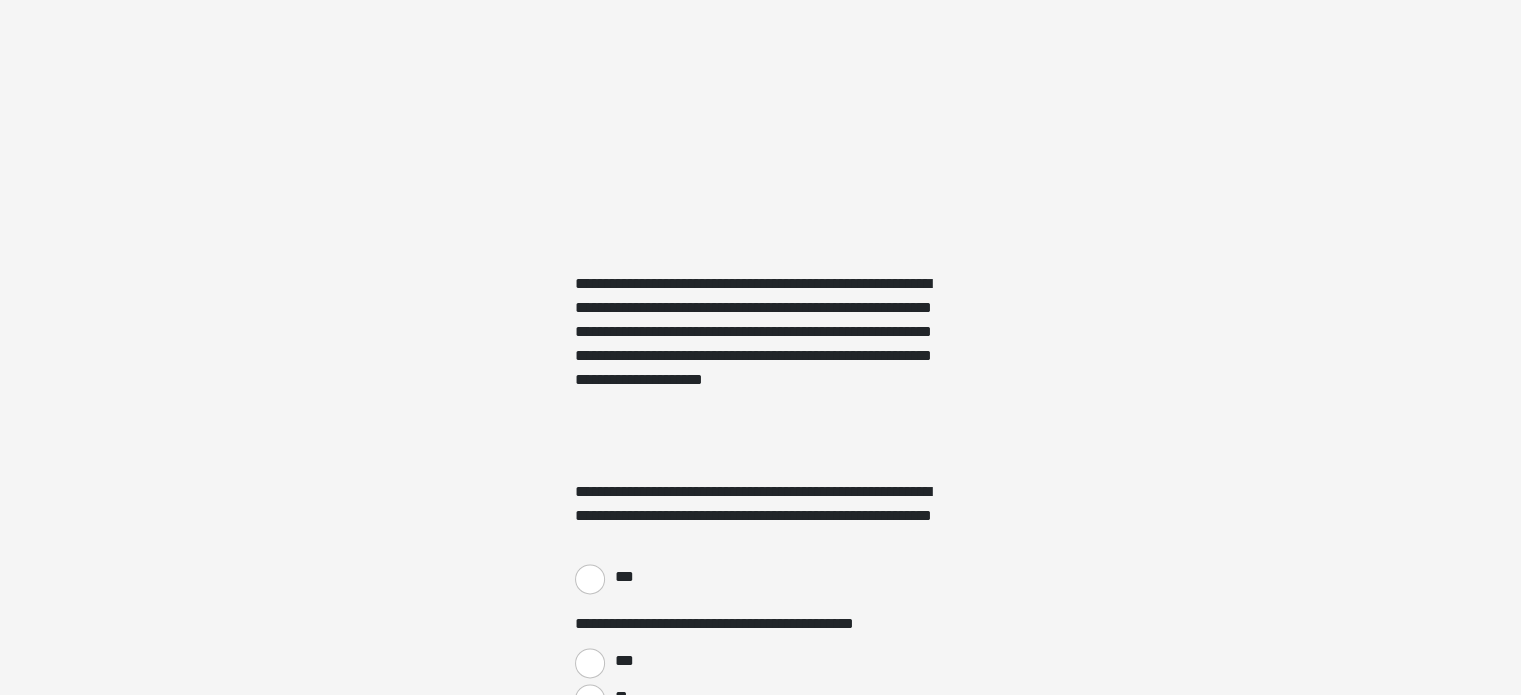 scroll, scrollTop: 2800, scrollLeft: 0, axis: vertical 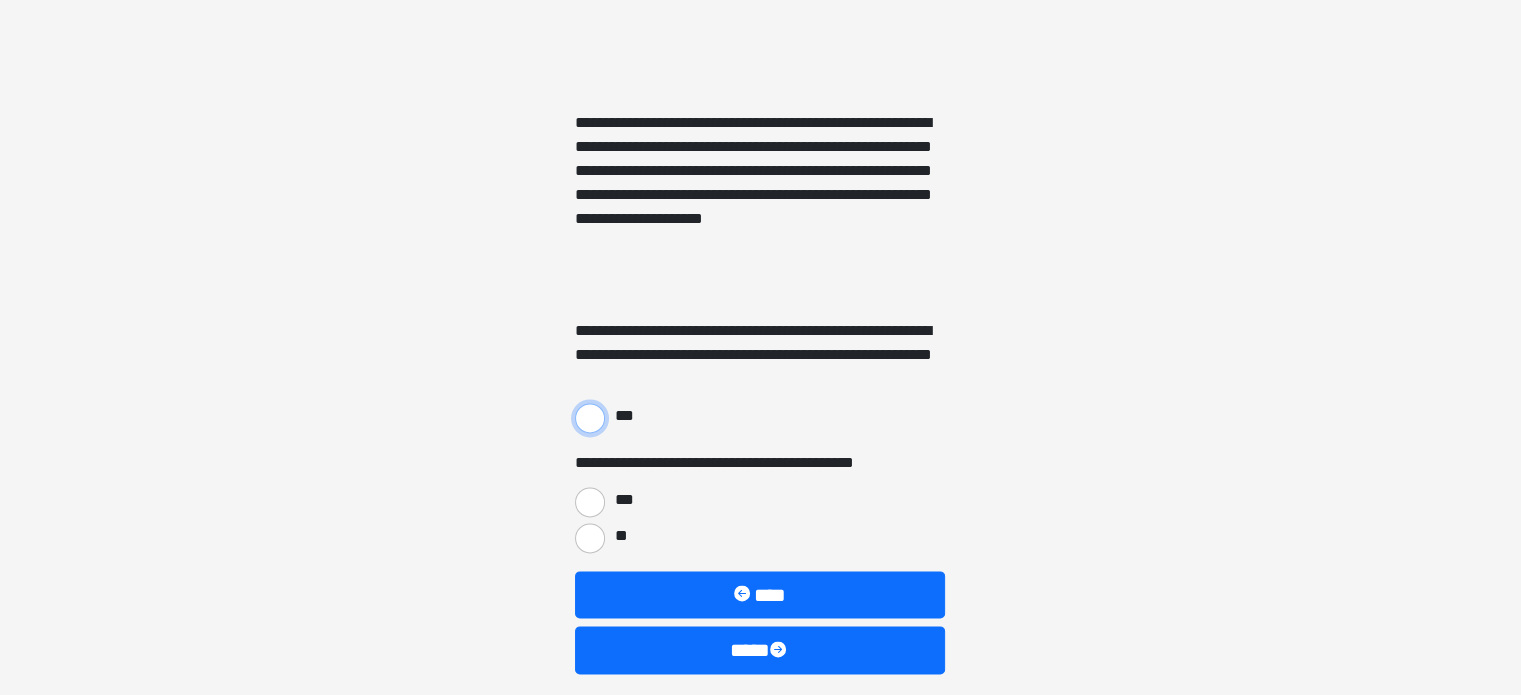 click on "***" at bounding box center (590, 418) 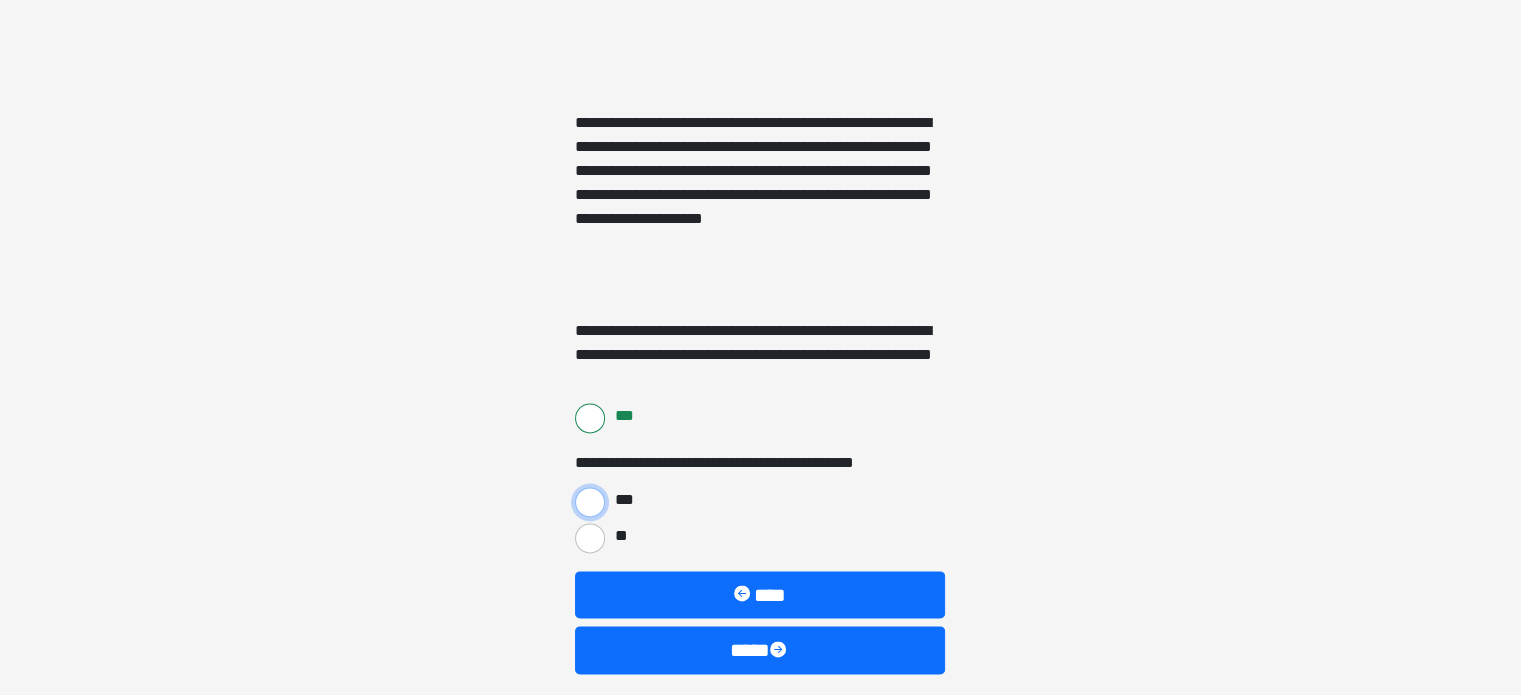 click on "***" at bounding box center [590, 502] 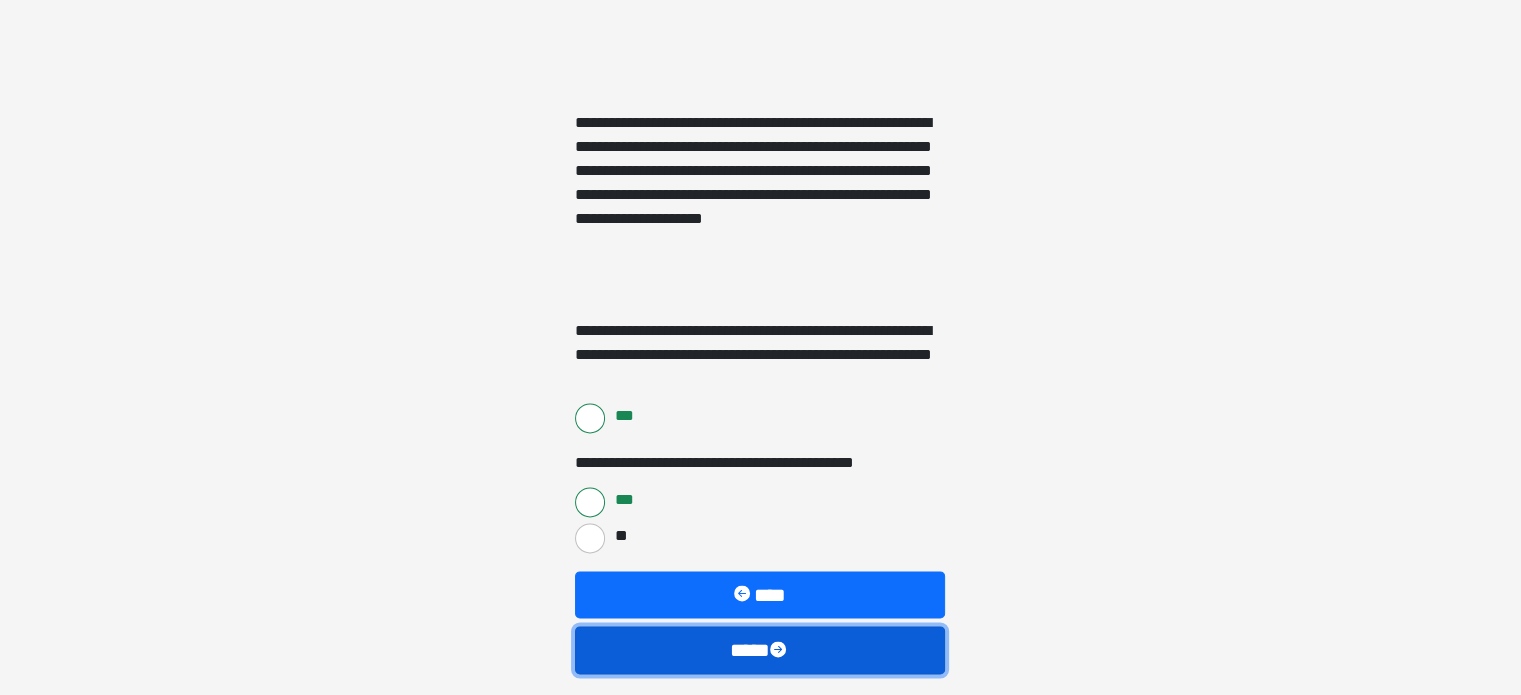 click at bounding box center (780, 651) 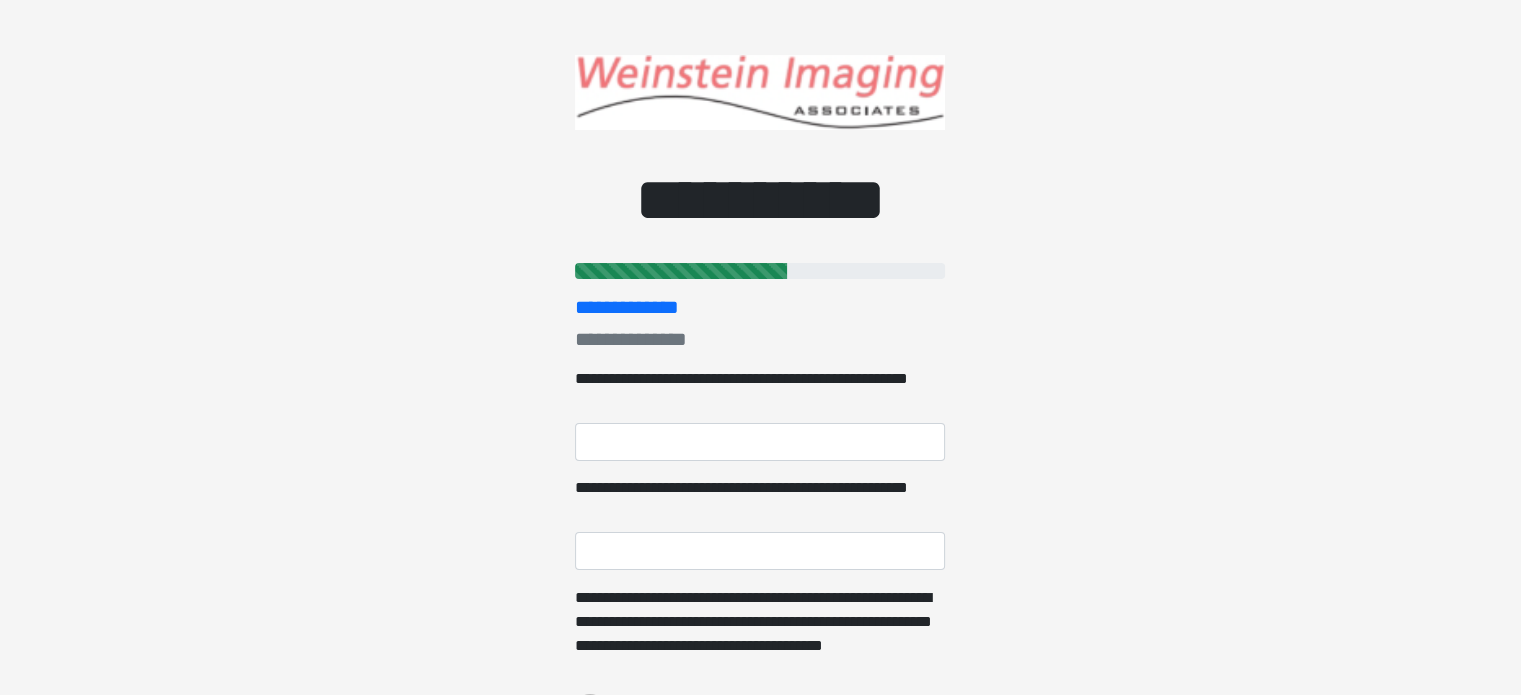 scroll, scrollTop: 100, scrollLeft: 0, axis: vertical 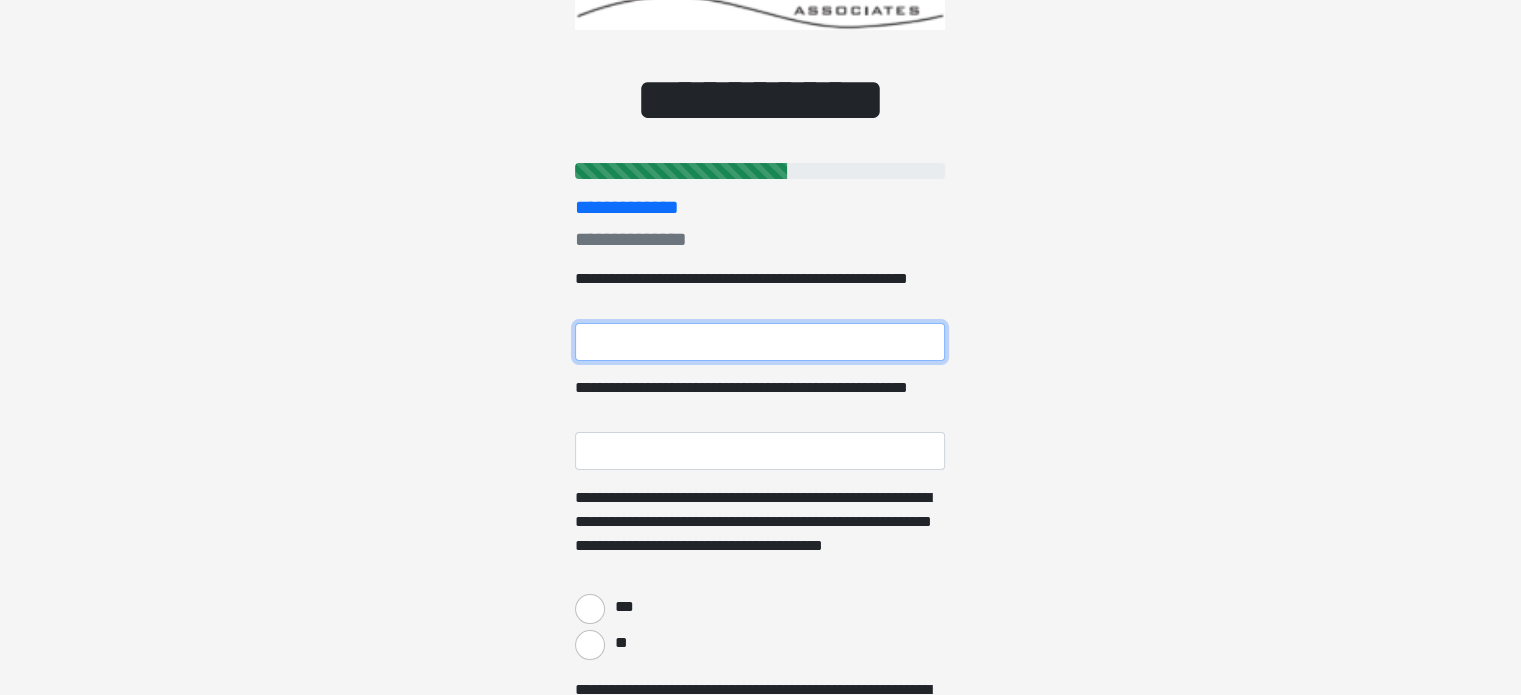click on "**********" at bounding box center [760, 342] 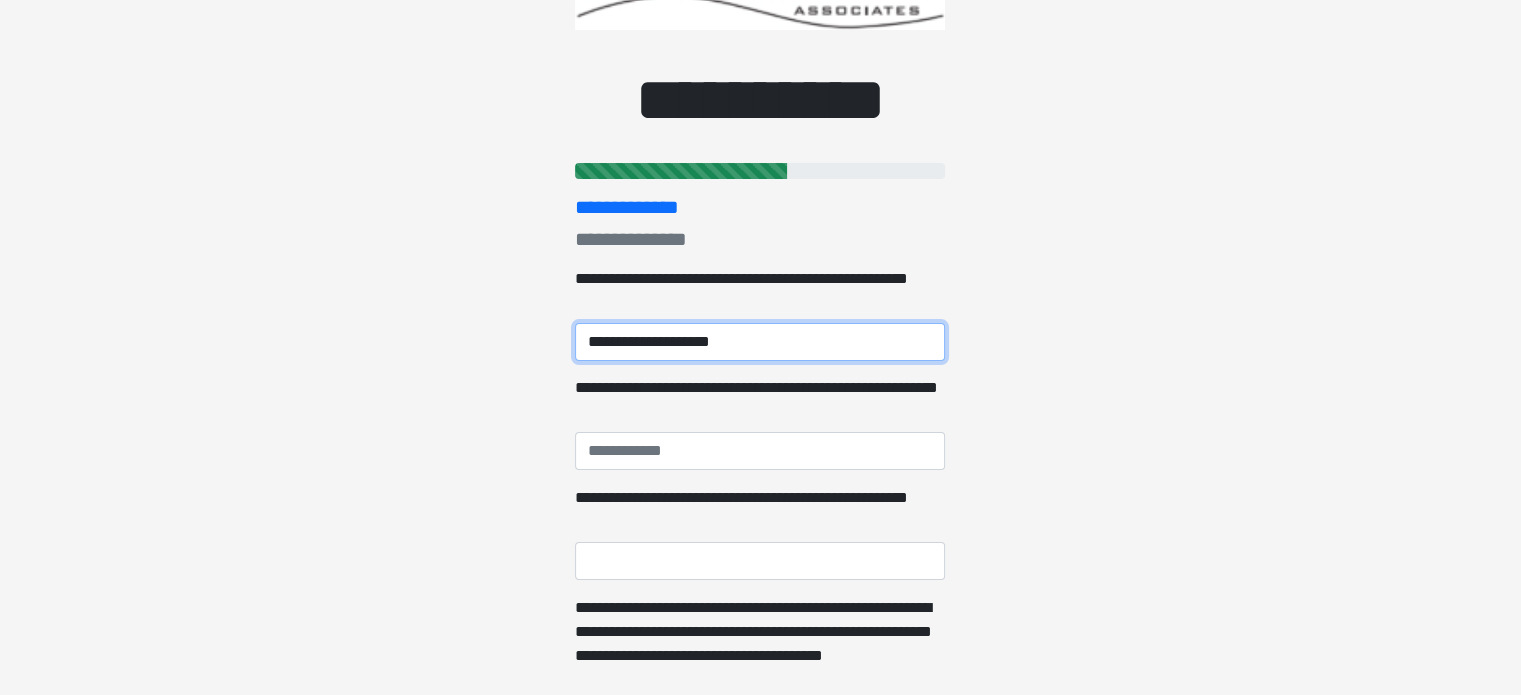 type on "**********" 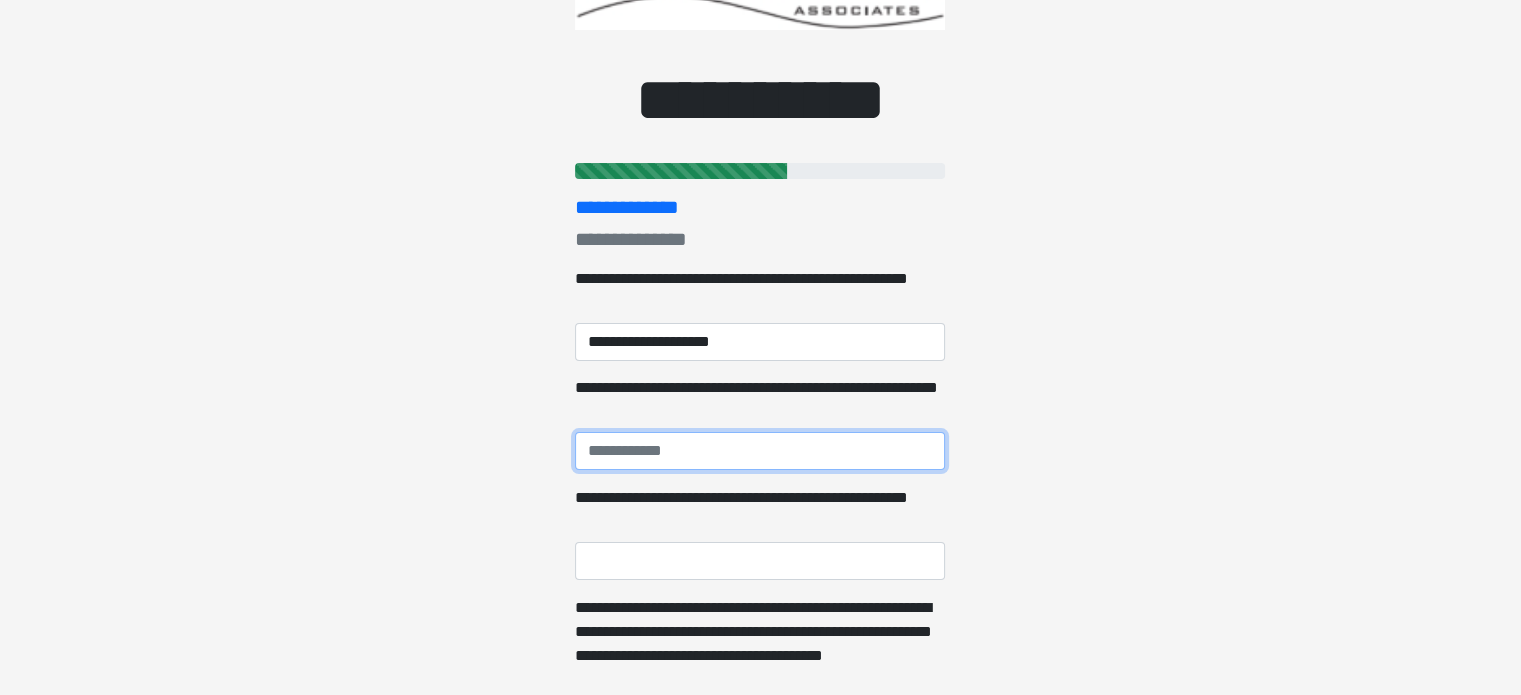 click on "**********" at bounding box center [760, 451] 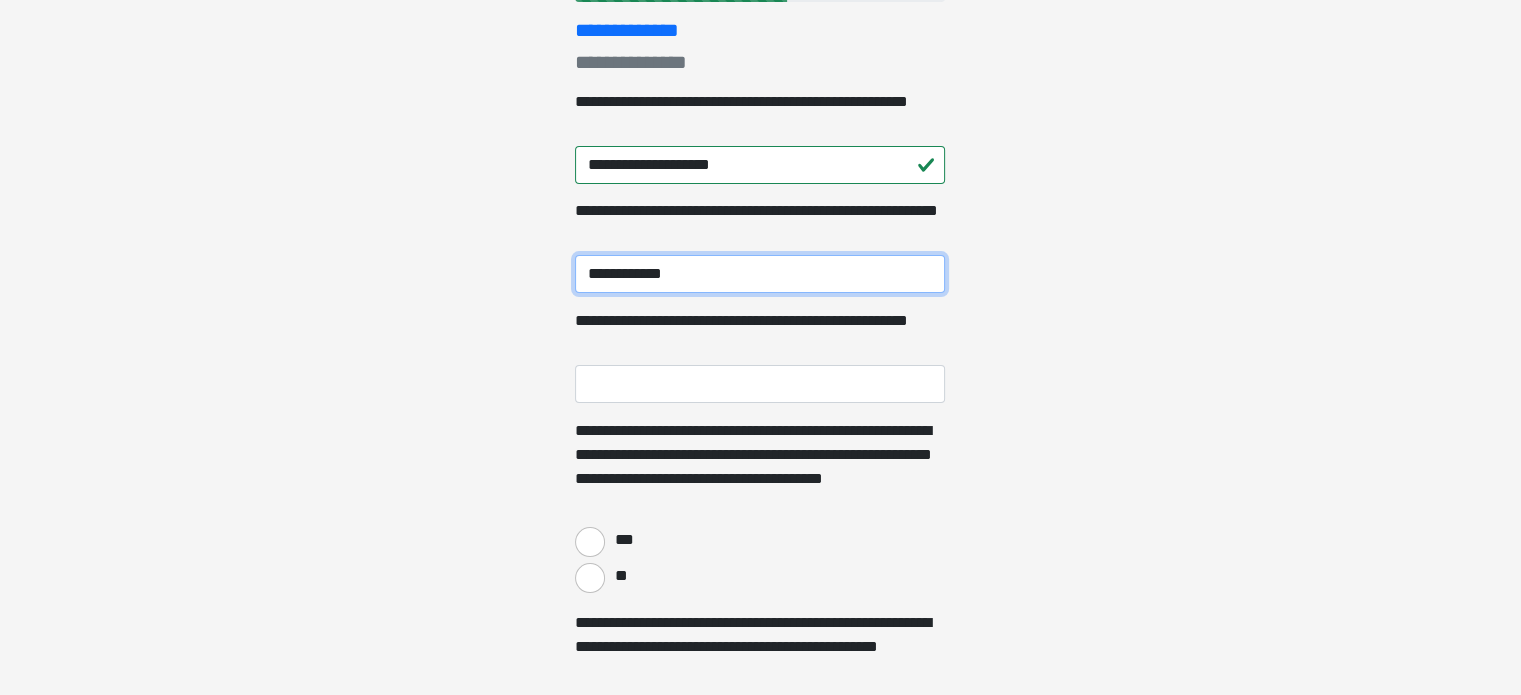 scroll, scrollTop: 400, scrollLeft: 0, axis: vertical 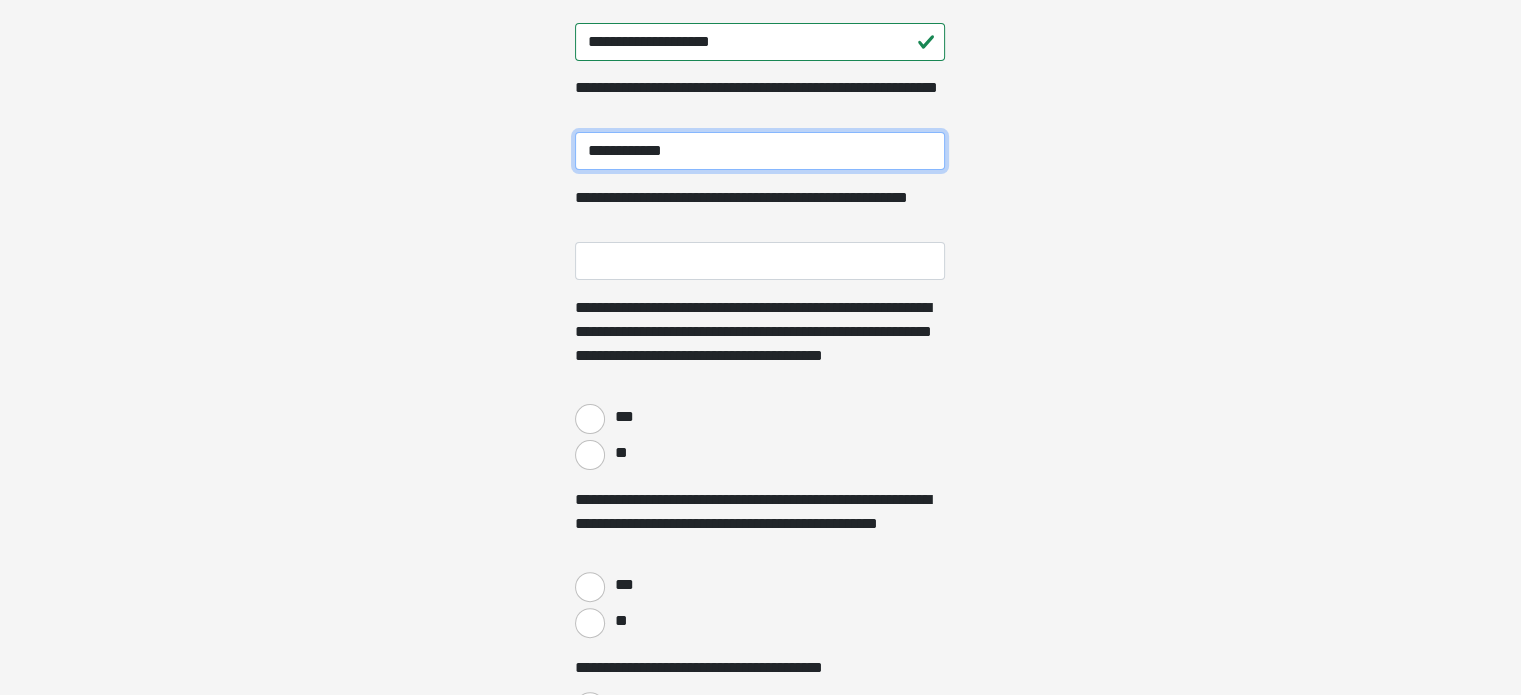 type on "**********" 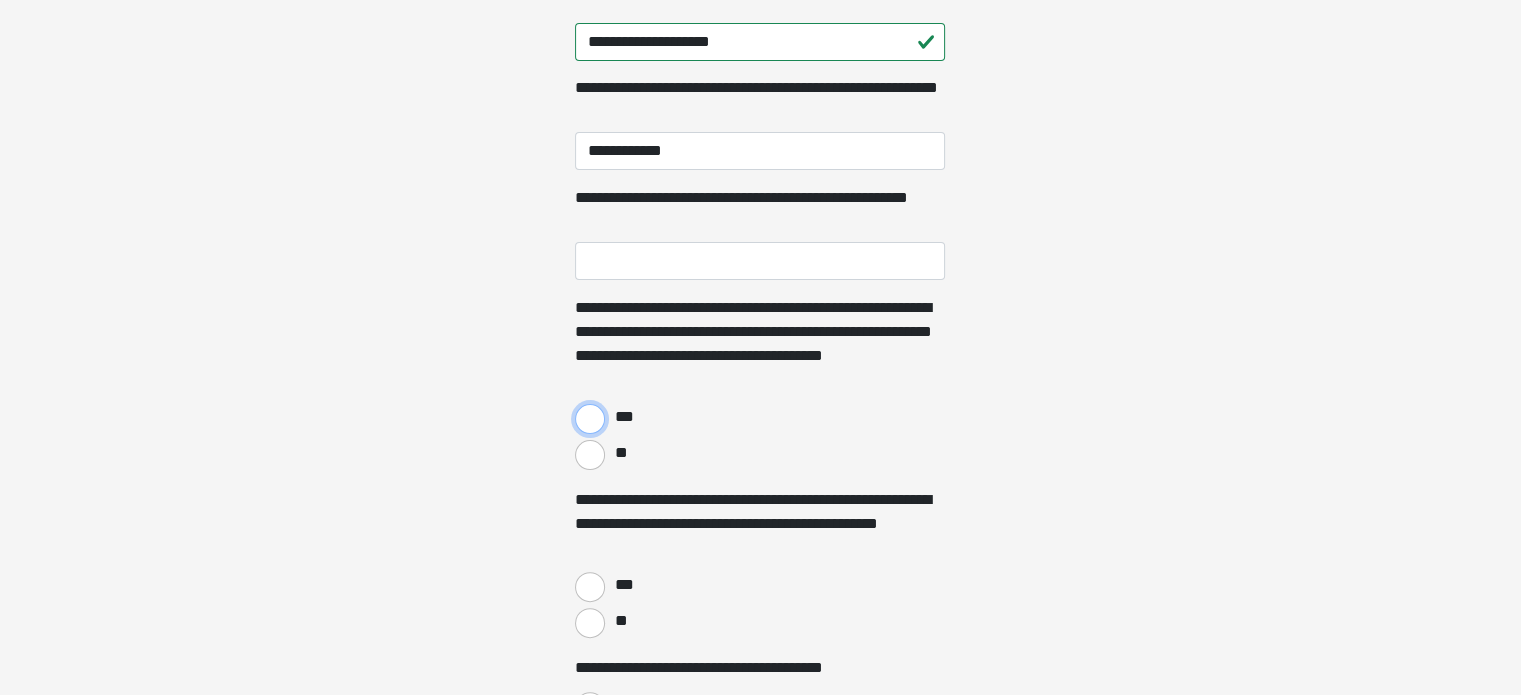 click on "***" at bounding box center (590, 419) 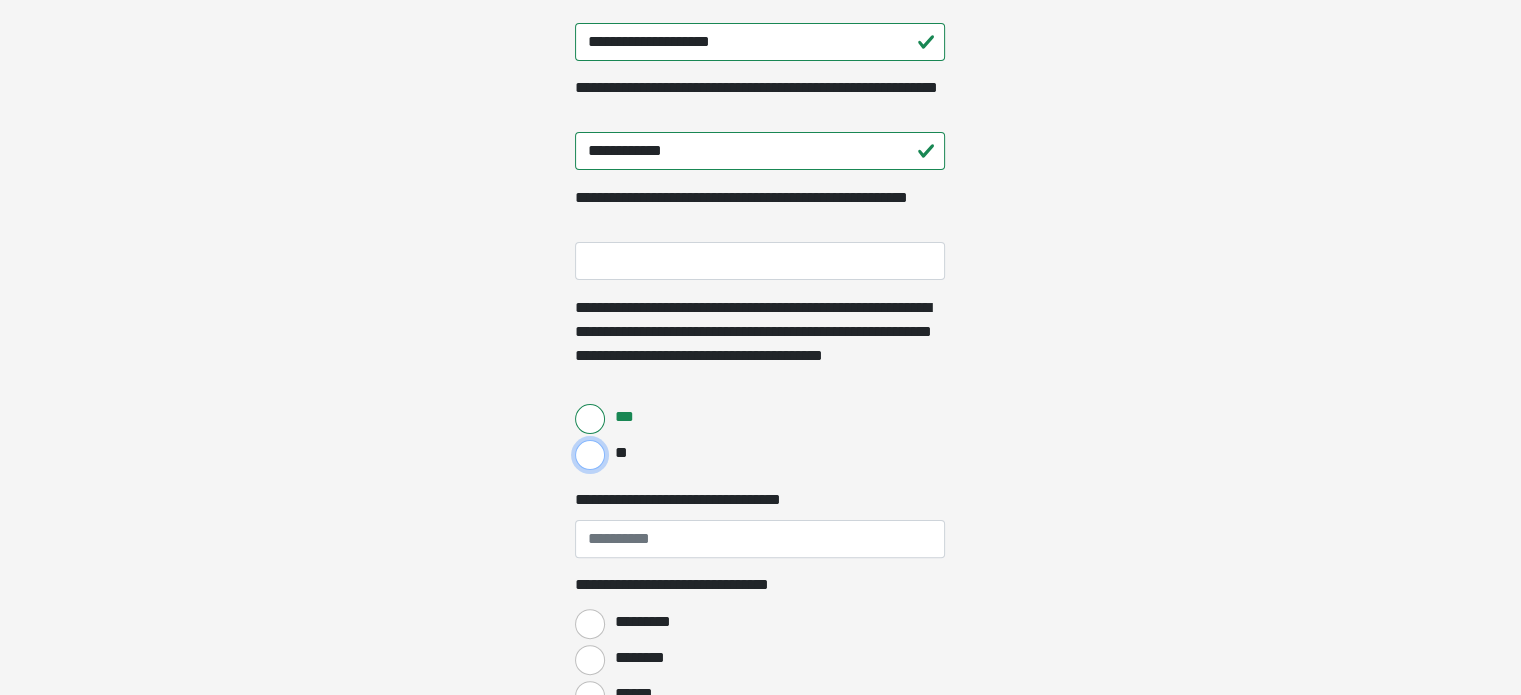 click on "**" at bounding box center (590, 455) 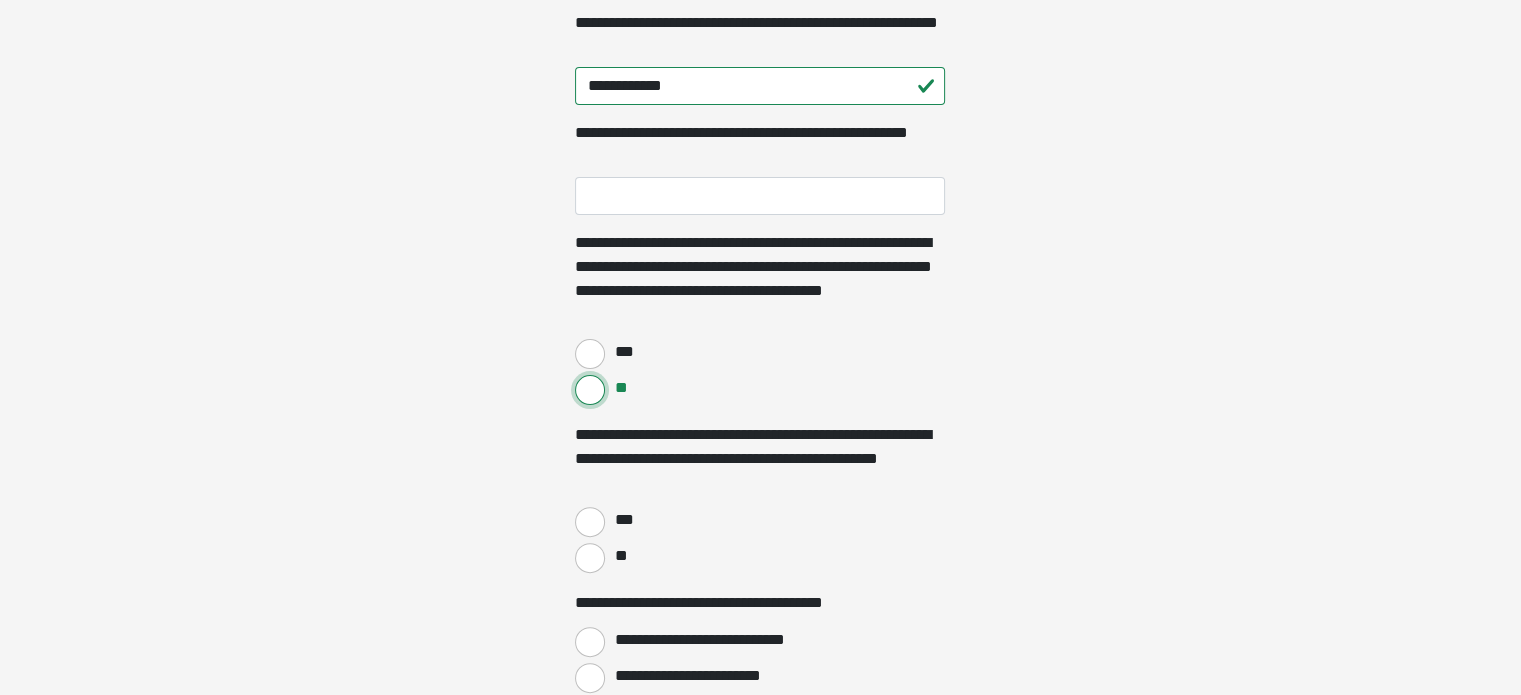 scroll, scrollTop: 500, scrollLeft: 0, axis: vertical 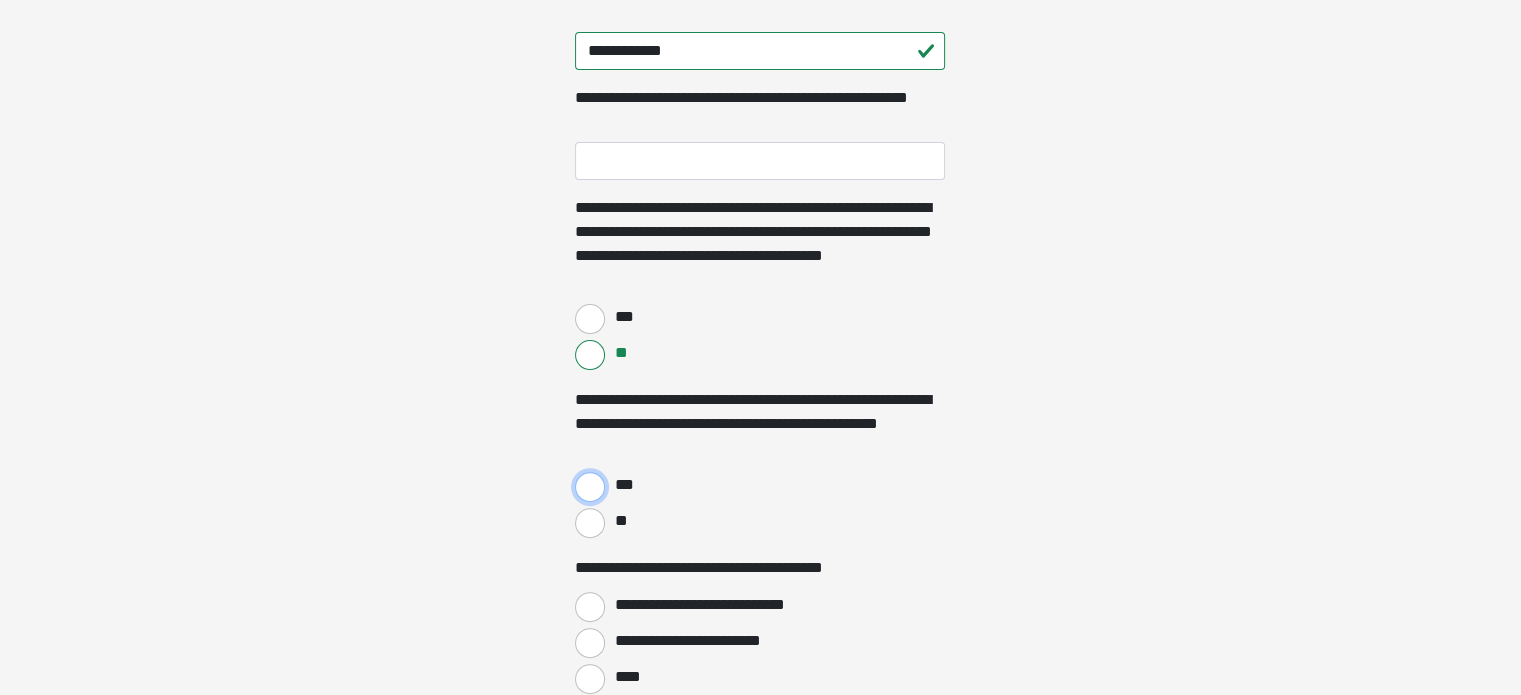 click on "***" at bounding box center (590, 487) 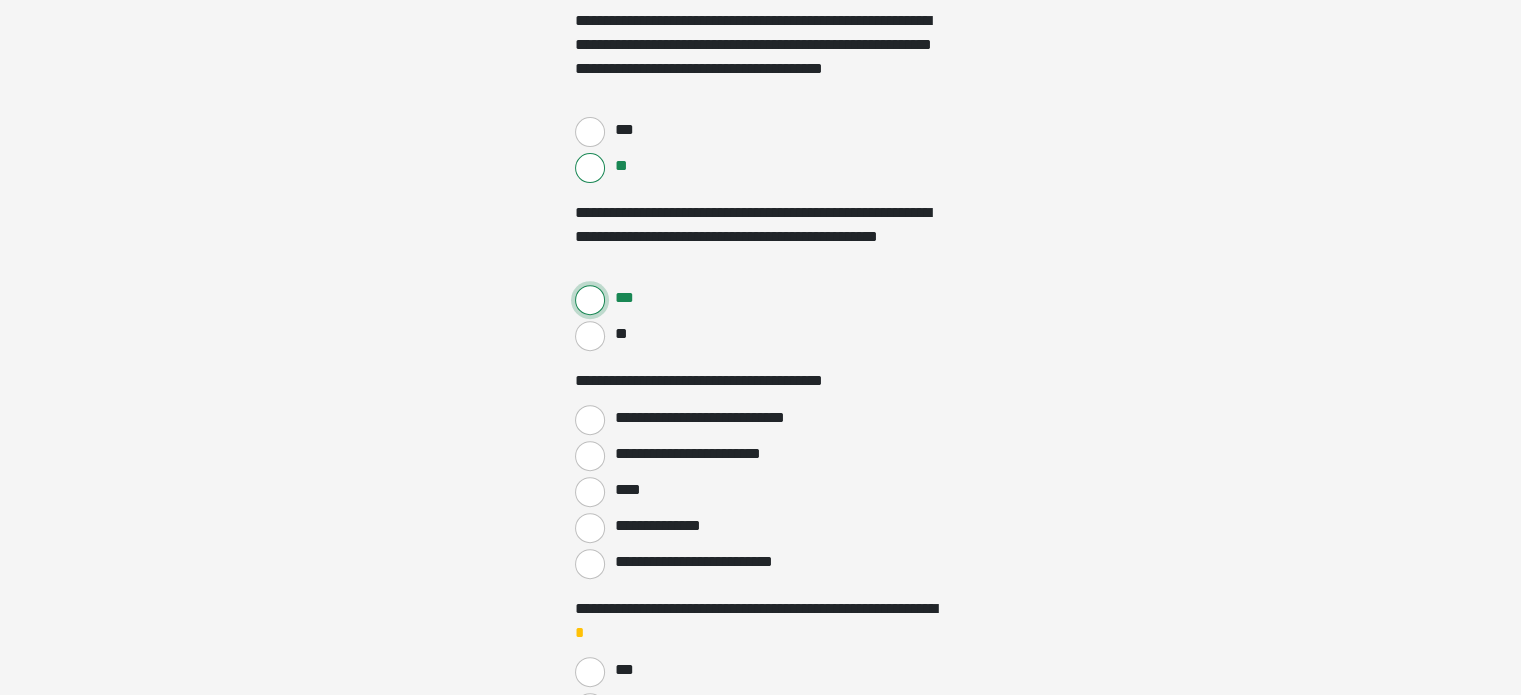 scroll, scrollTop: 700, scrollLeft: 0, axis: vertical 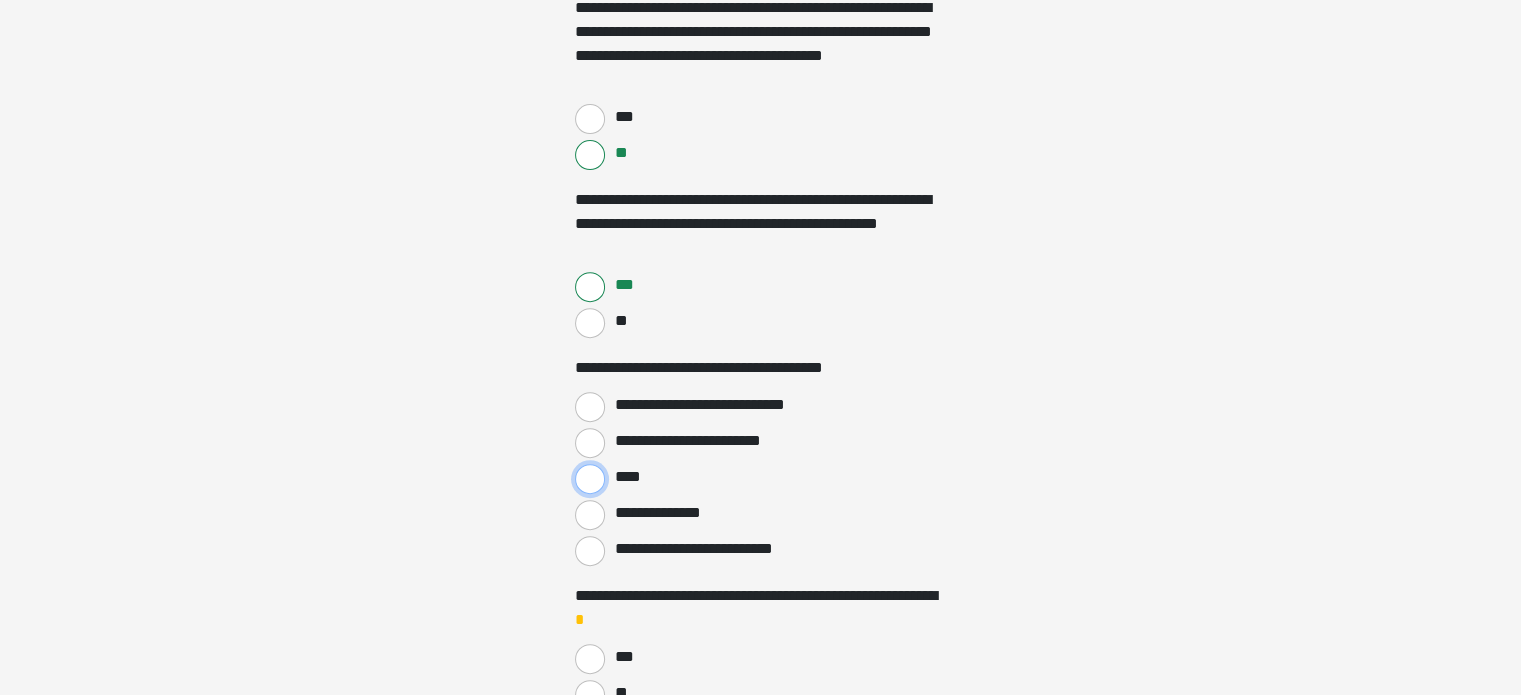 click on "****" at bounding box center [590, 479] 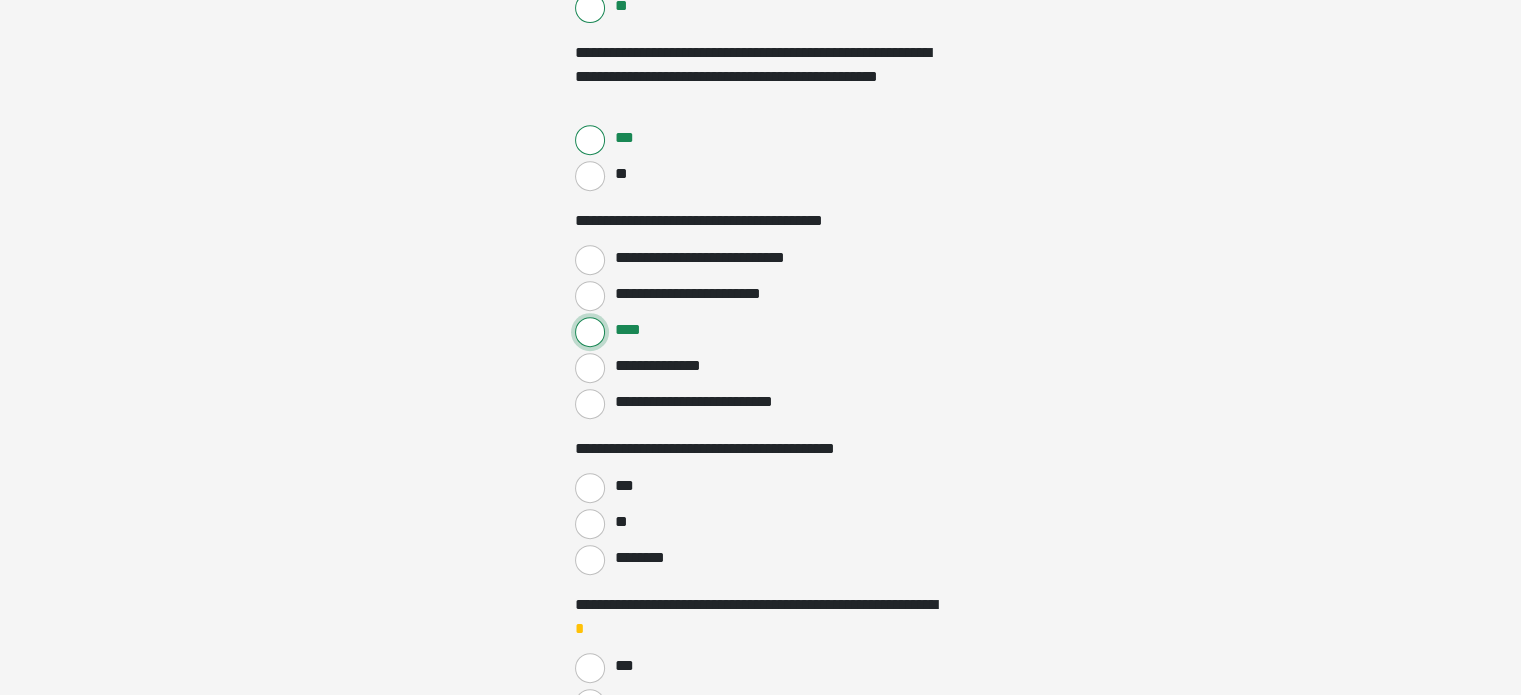 scroll, scrollTop: 900, scrollLeft: 0, axis: vertical 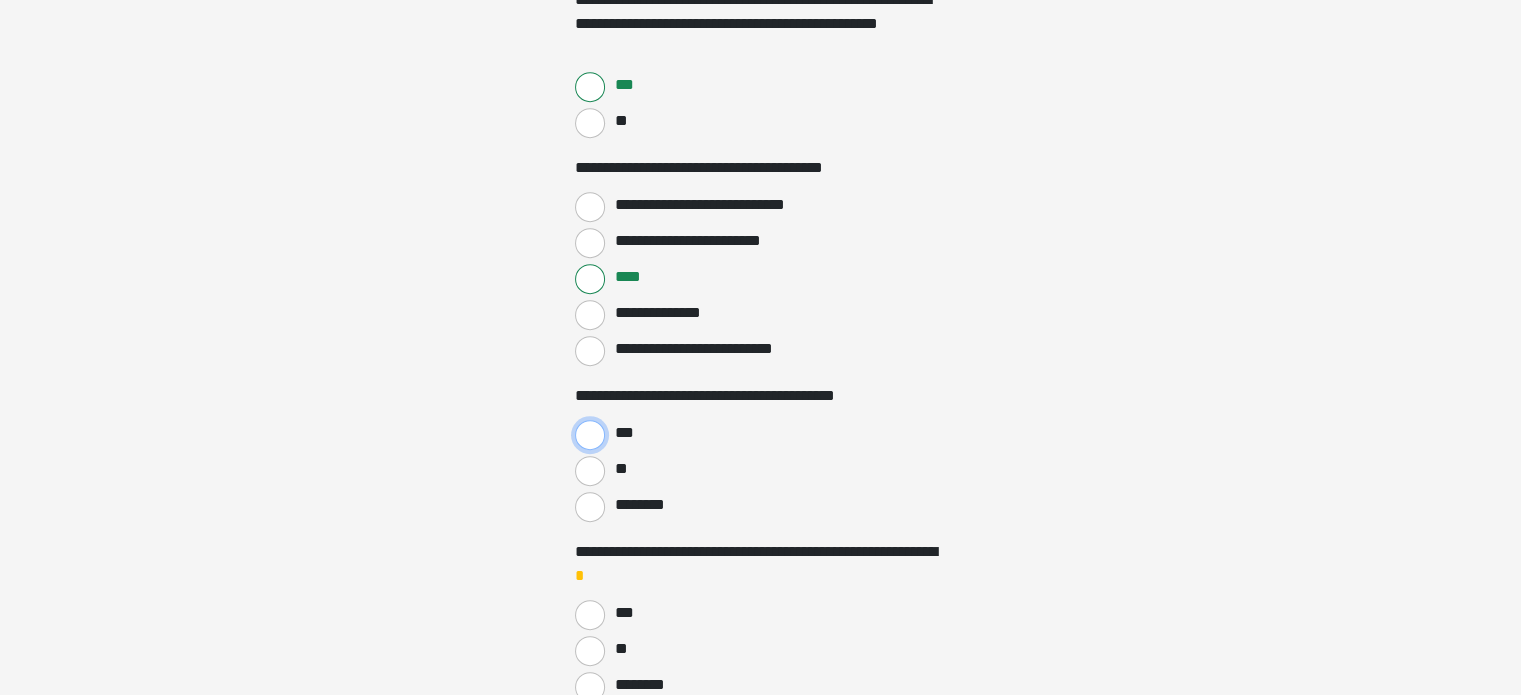 click on "***" at bounding box center [590, 435] 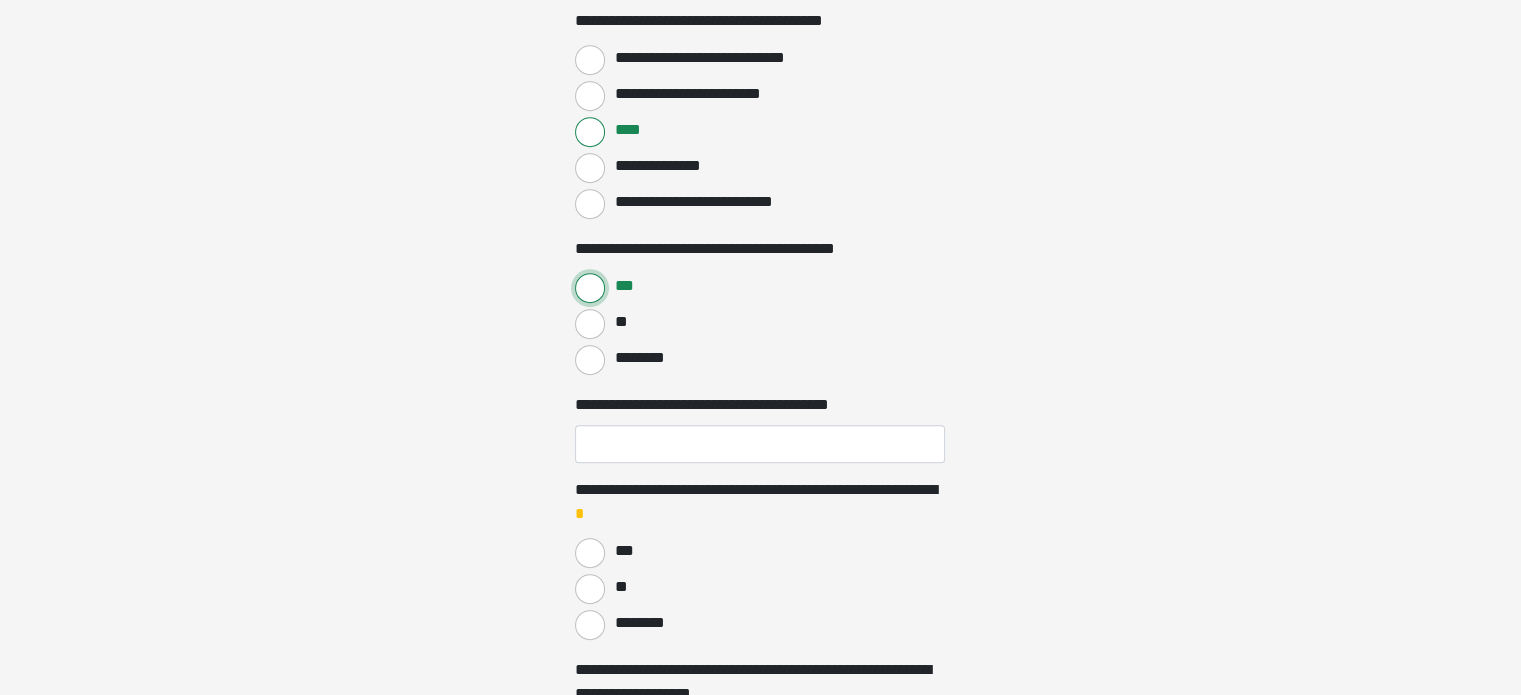 scroll, scrollTop: 1100, scrollLeft: 0, axis: vertical 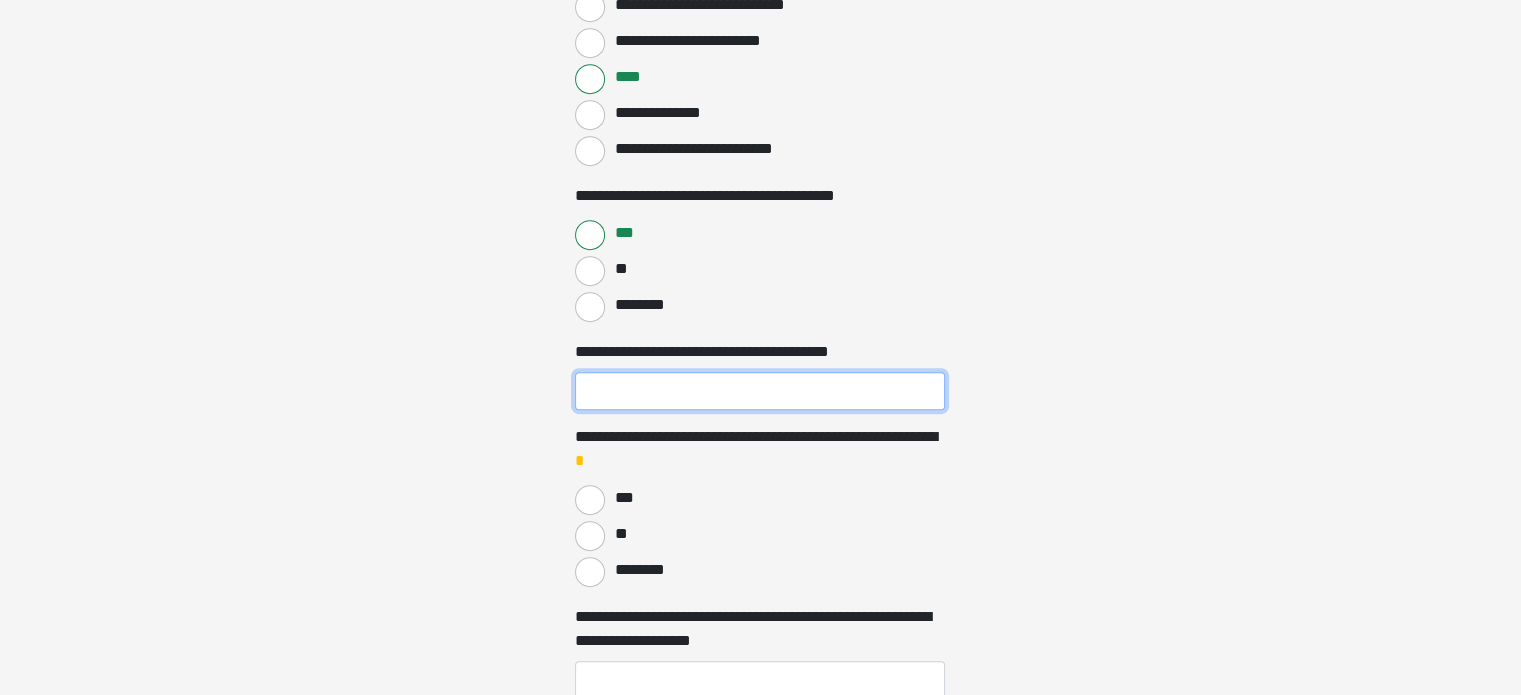 click on "**********" at bounding box center (760, 391) 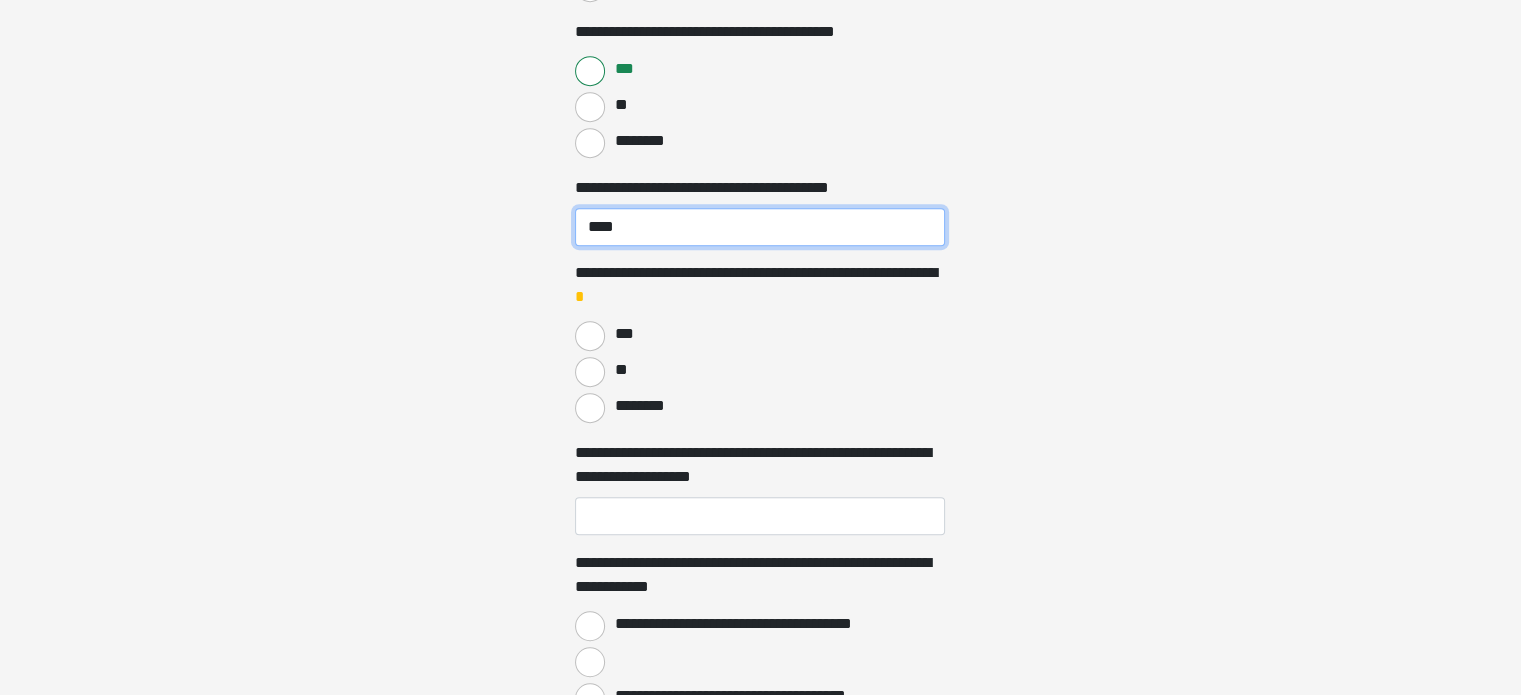 scroll, scrollTop: 1300, scrollLeft: 0, axis: vertical 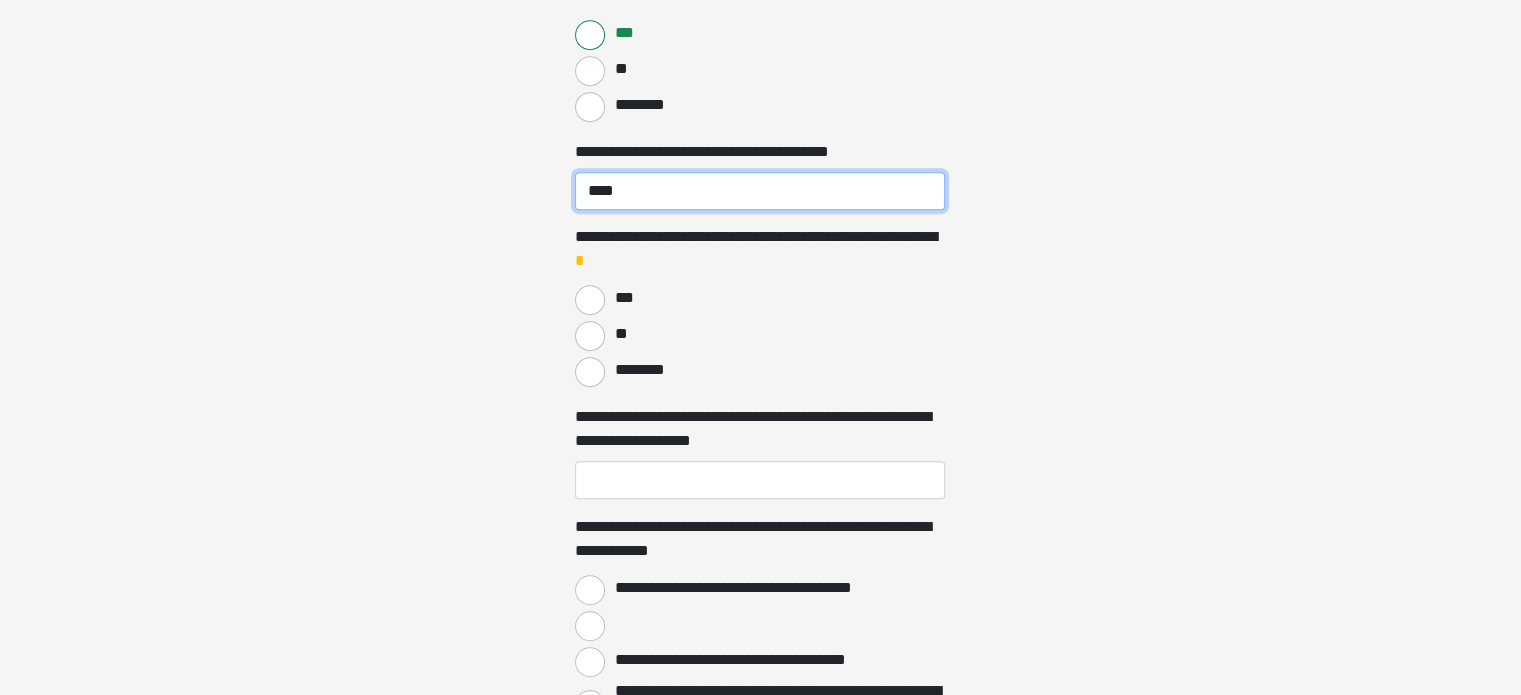 type on "****" 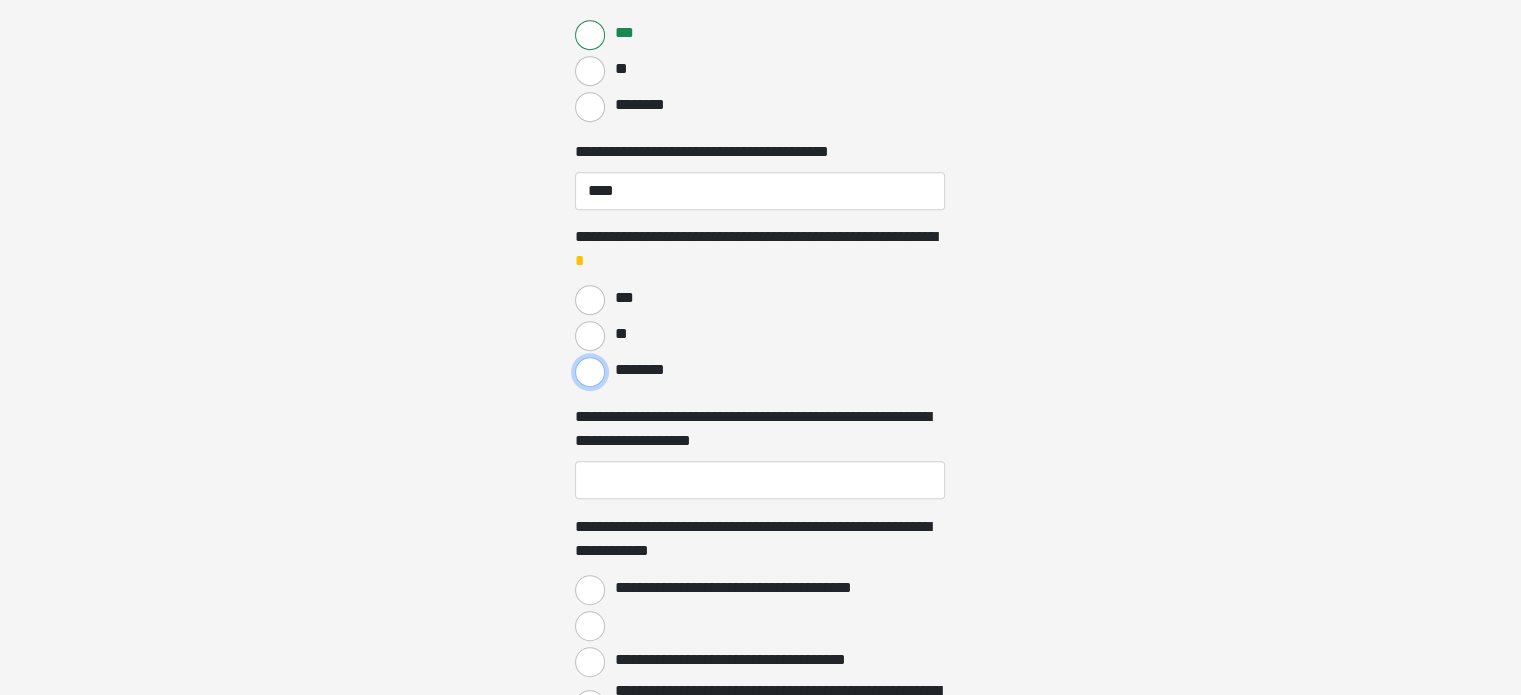 click on "********" at bounding box center (590, 372) 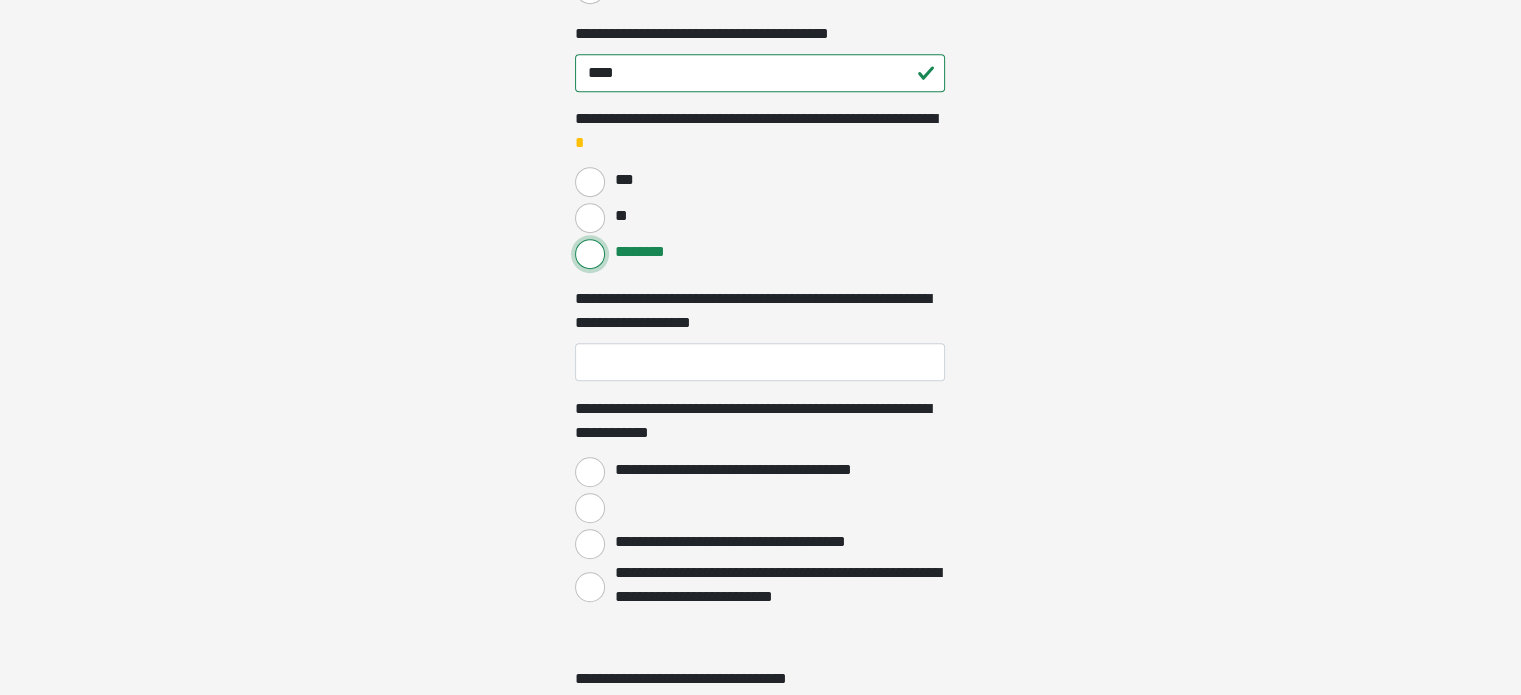 scroll, scrollTop: 1500, scrollLeft: 0, axis: vertical 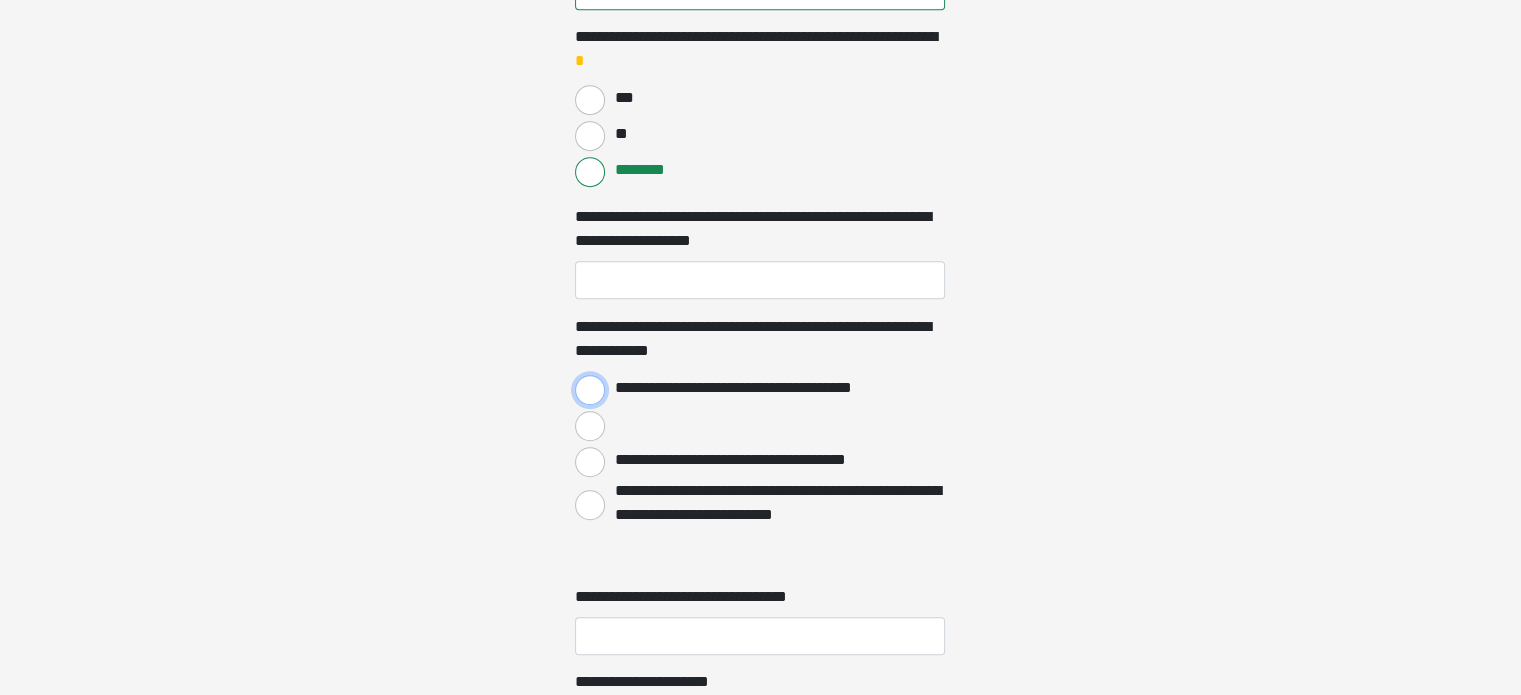 click on "**********" at bounding box center (590, 390) 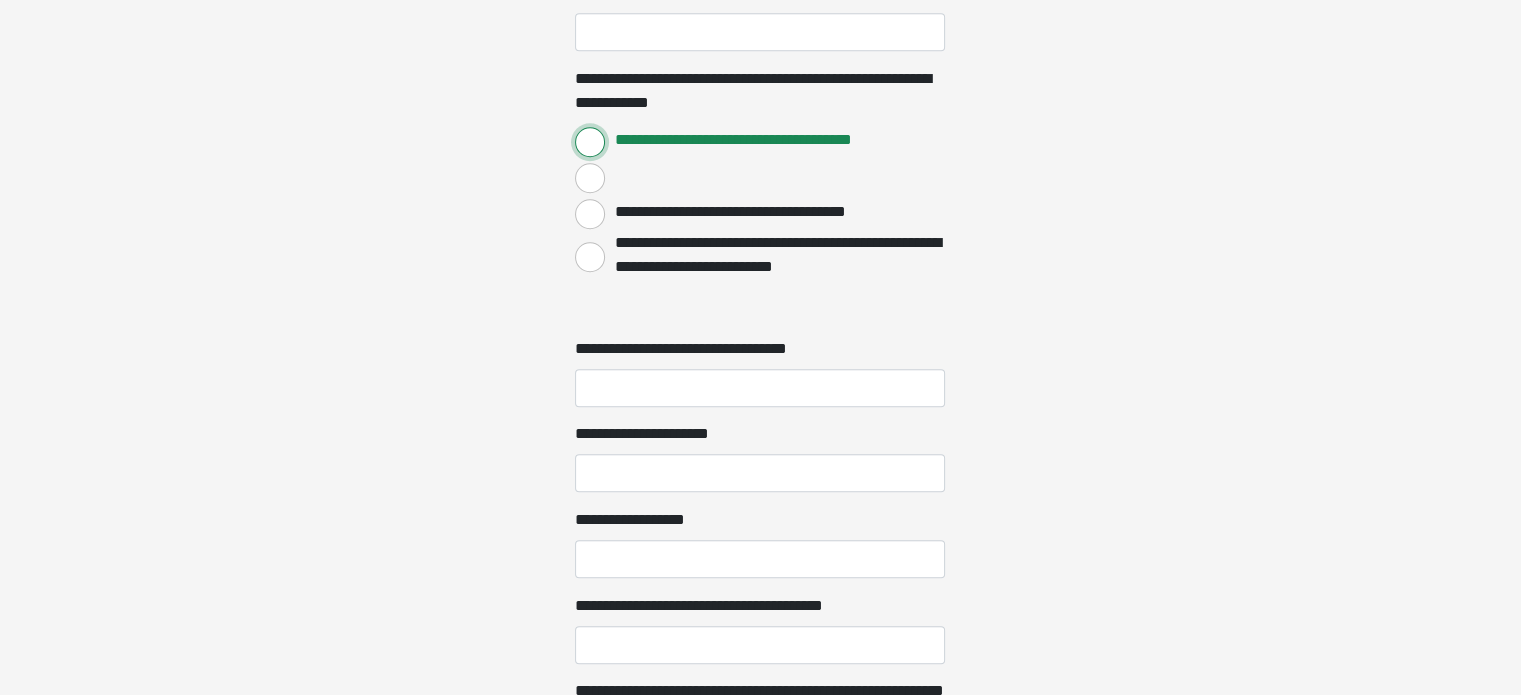 scroll, scrollTop: 1800, scrollLeft: 0, axis: vertical 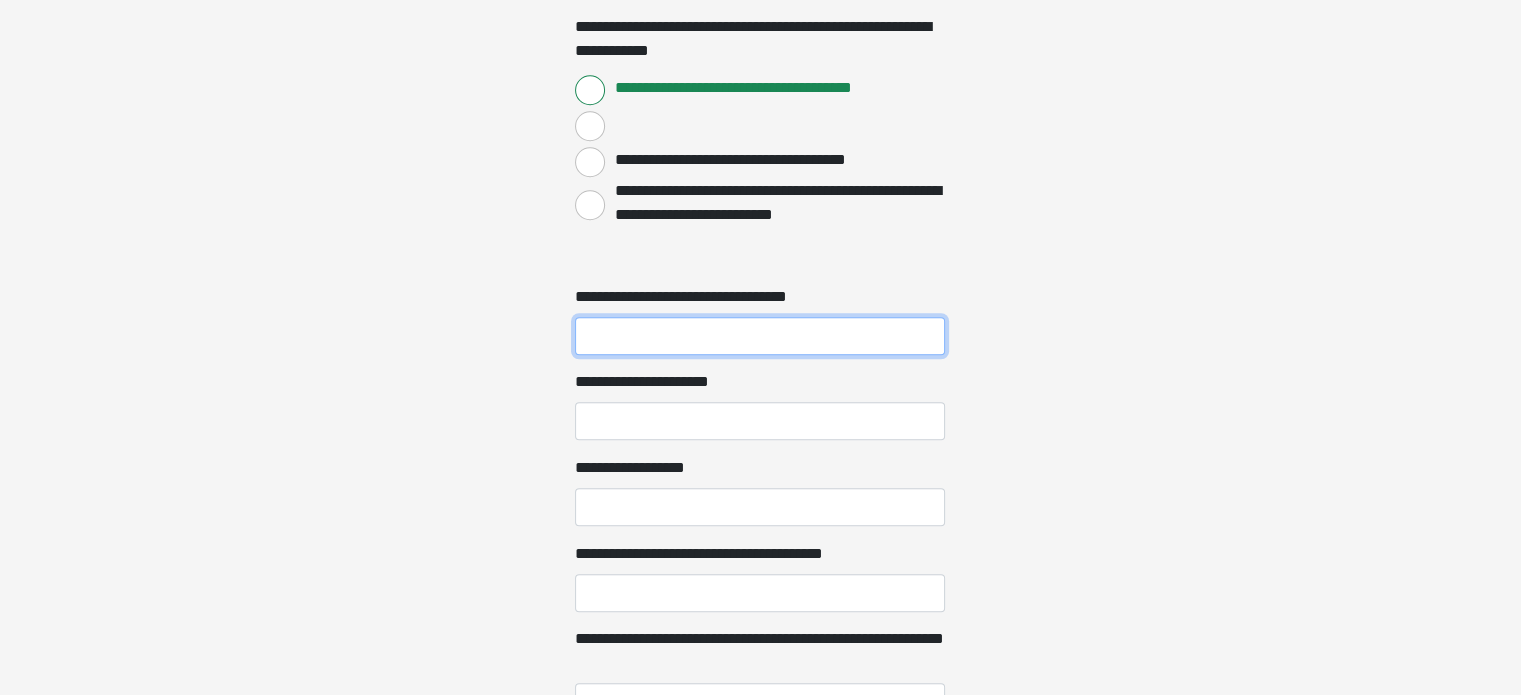 click on "**********" at bounding box center (760, 336) 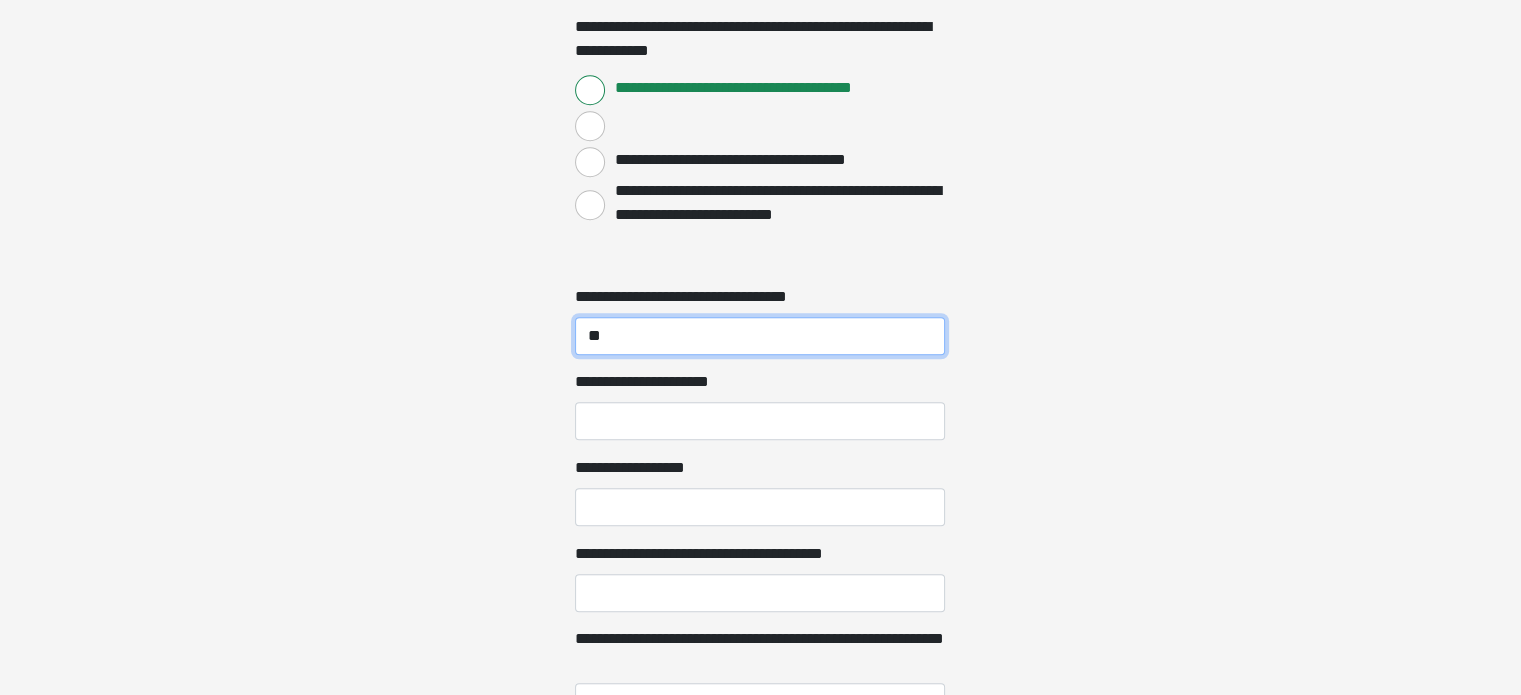 type on "**" 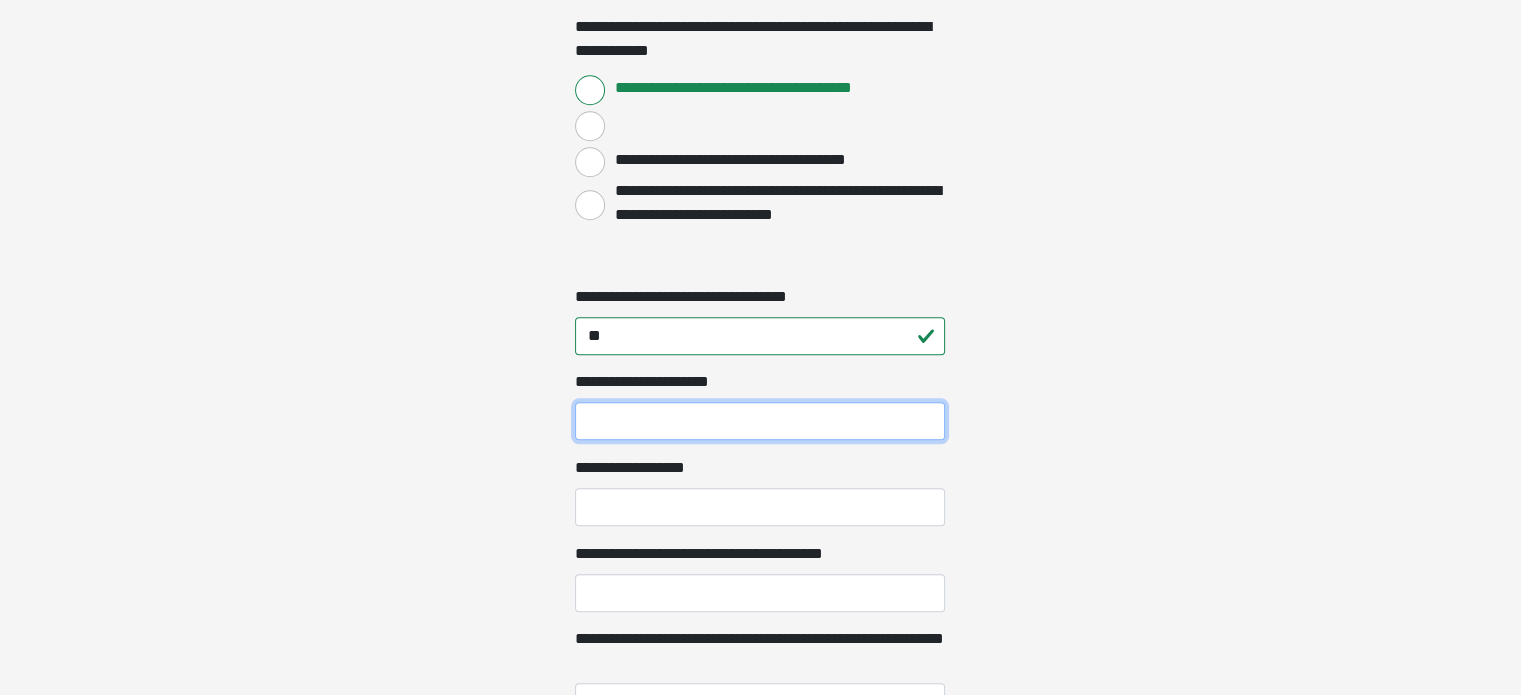 click on "**********" at bounding box center [760, 421] 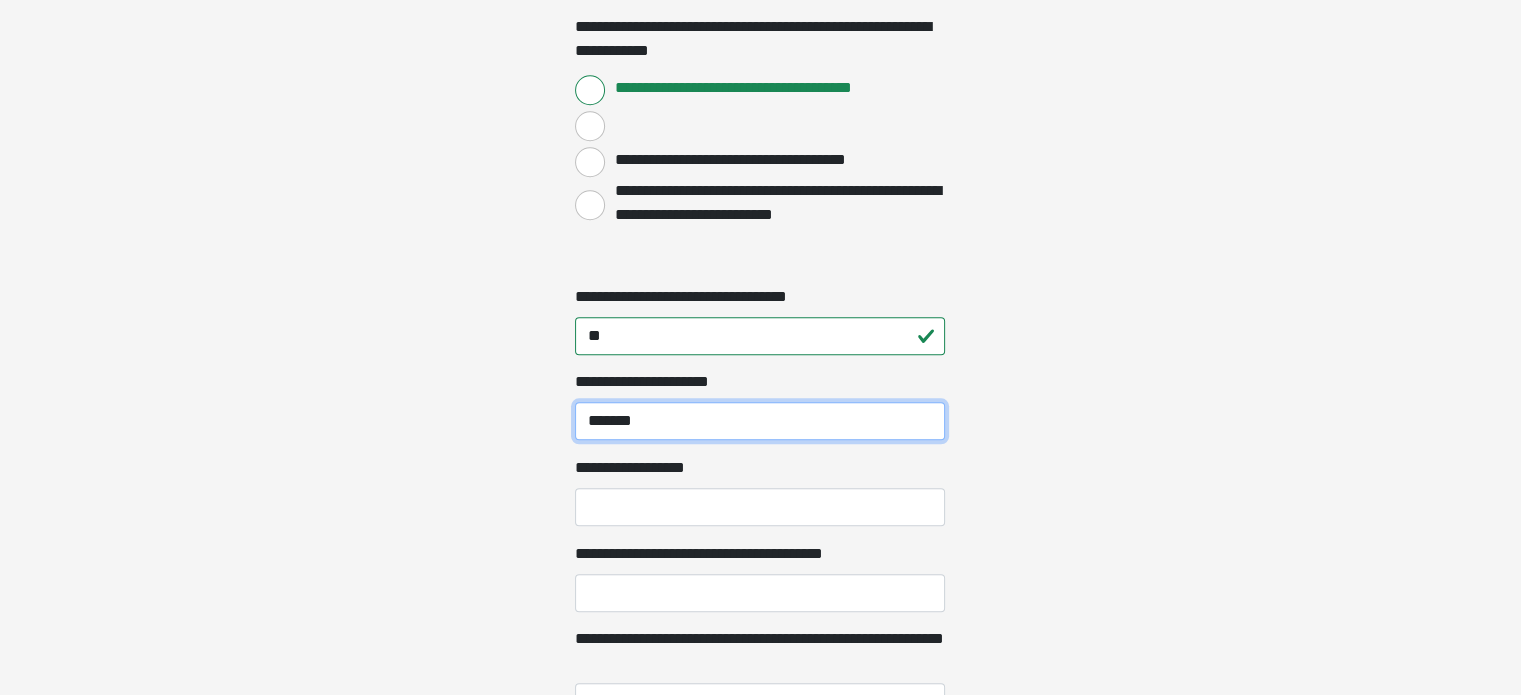 type on "*******" 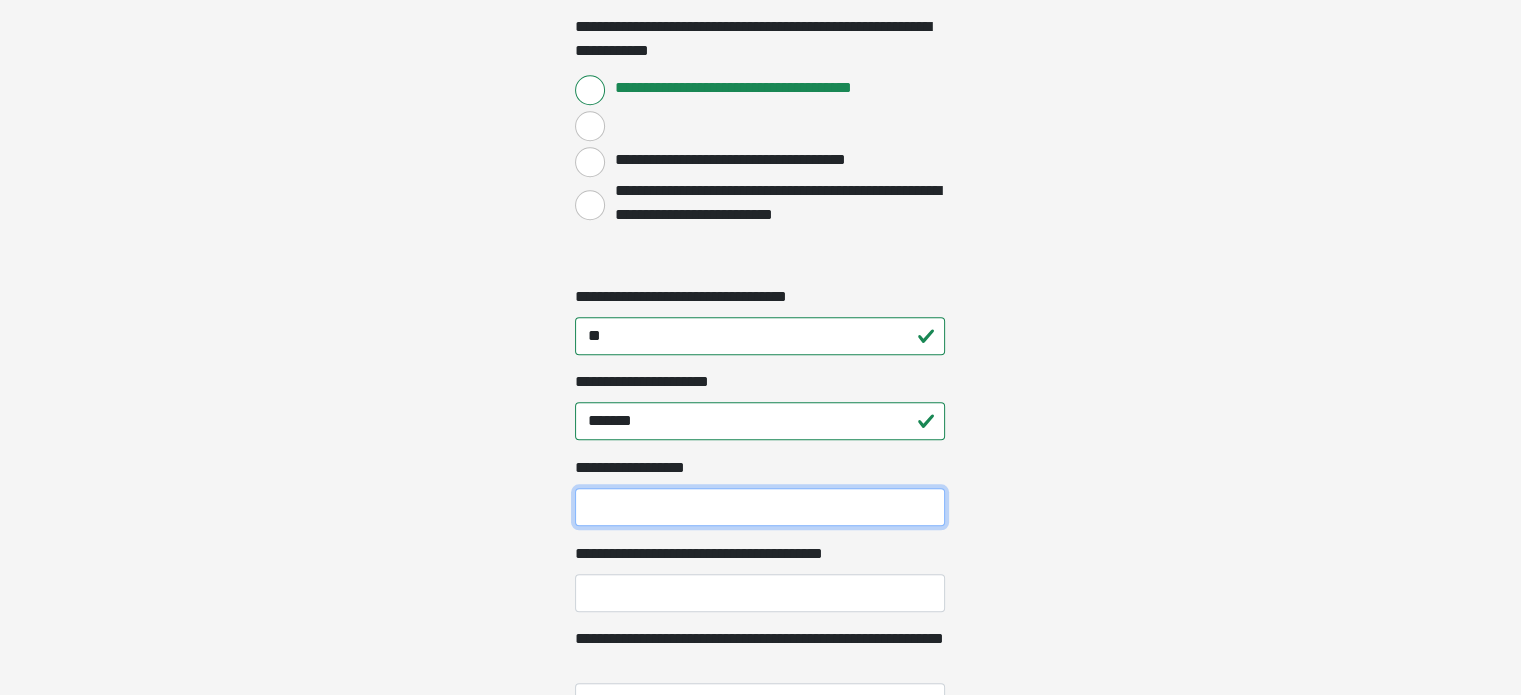 click on "**********" at bounding box center (760, 507) 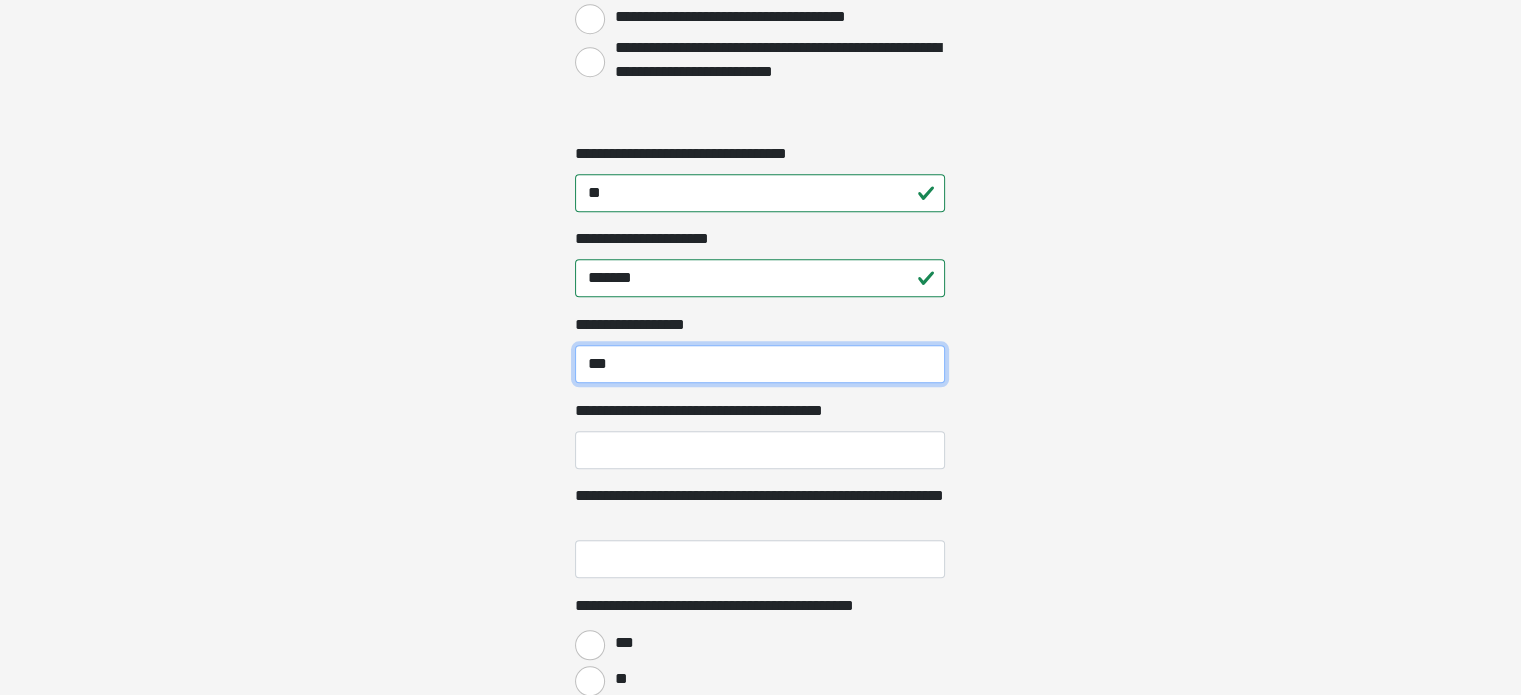 scroll, scrollTop: 2000, scrollLeft: 0, axis: vertical 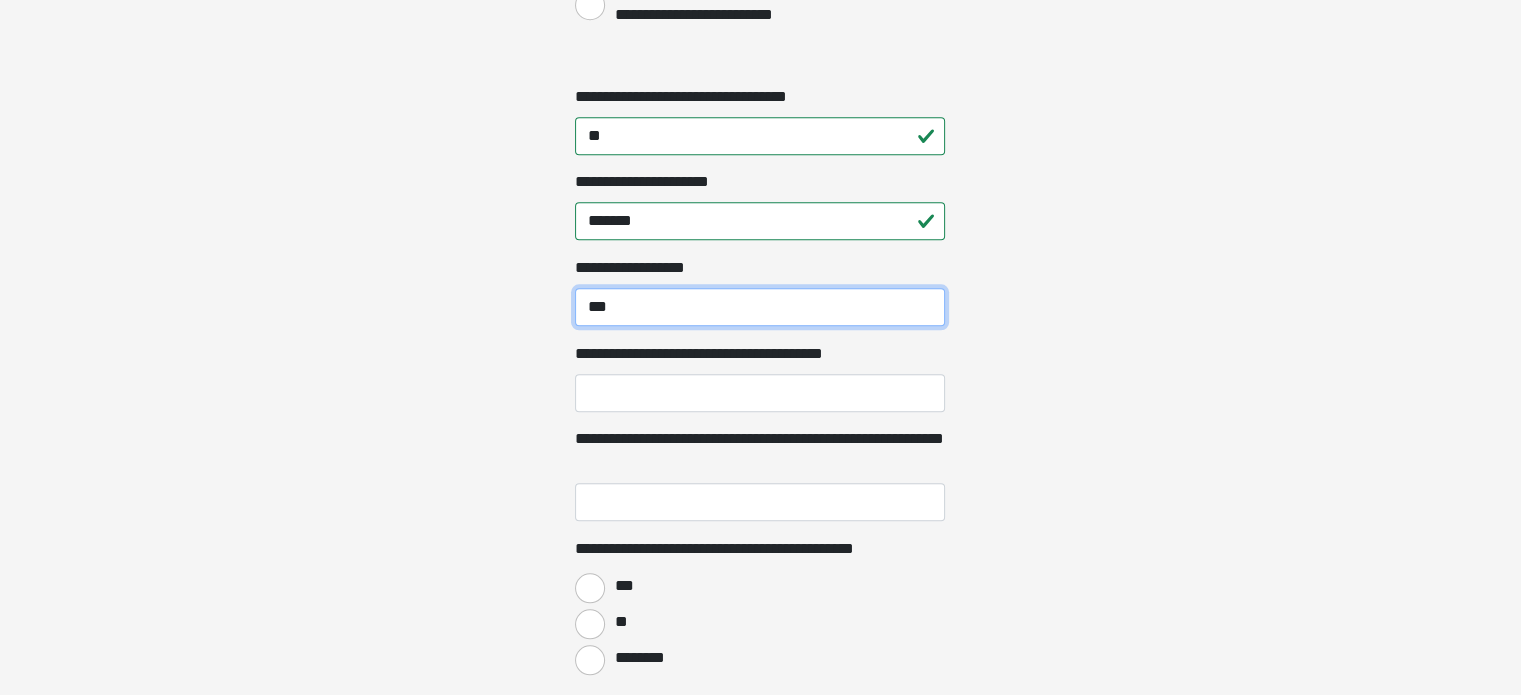 type on "***" 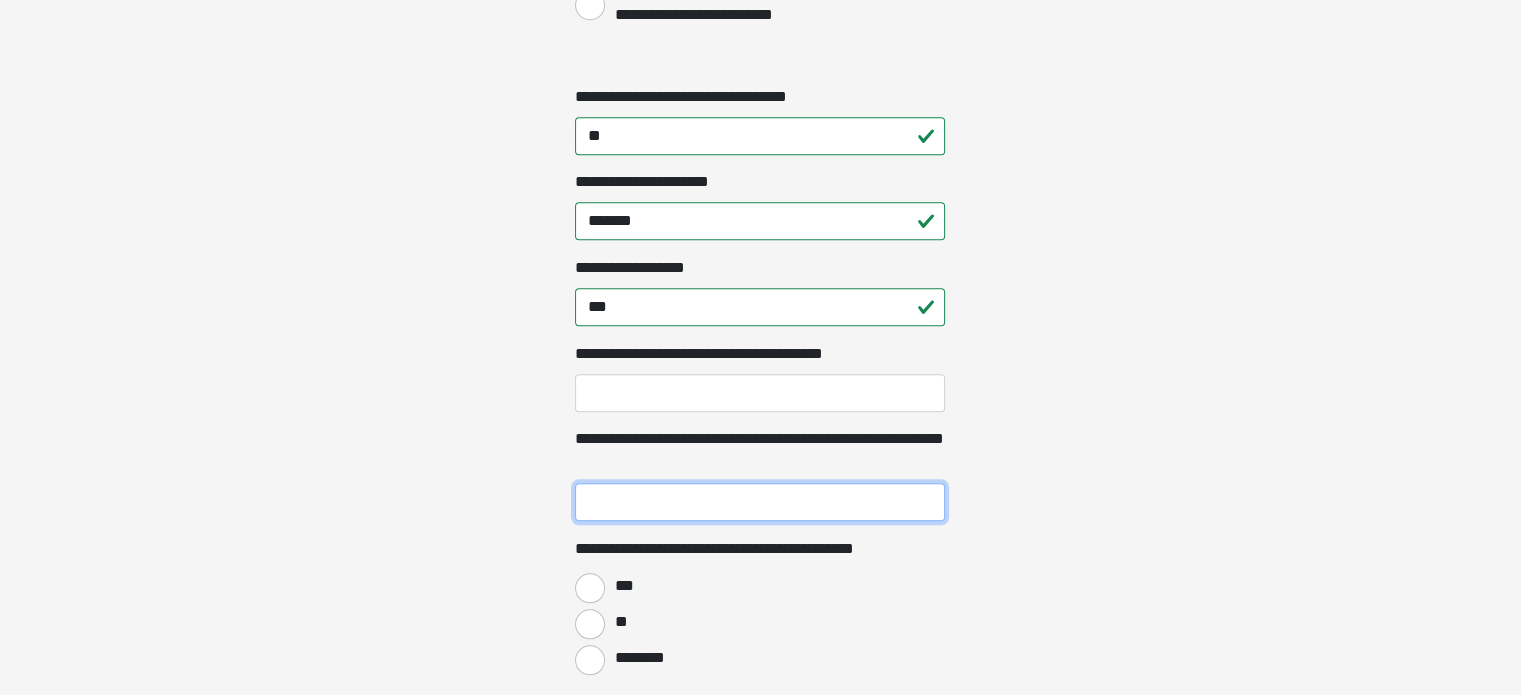 click on "**********" at bounding box center (760, 502) 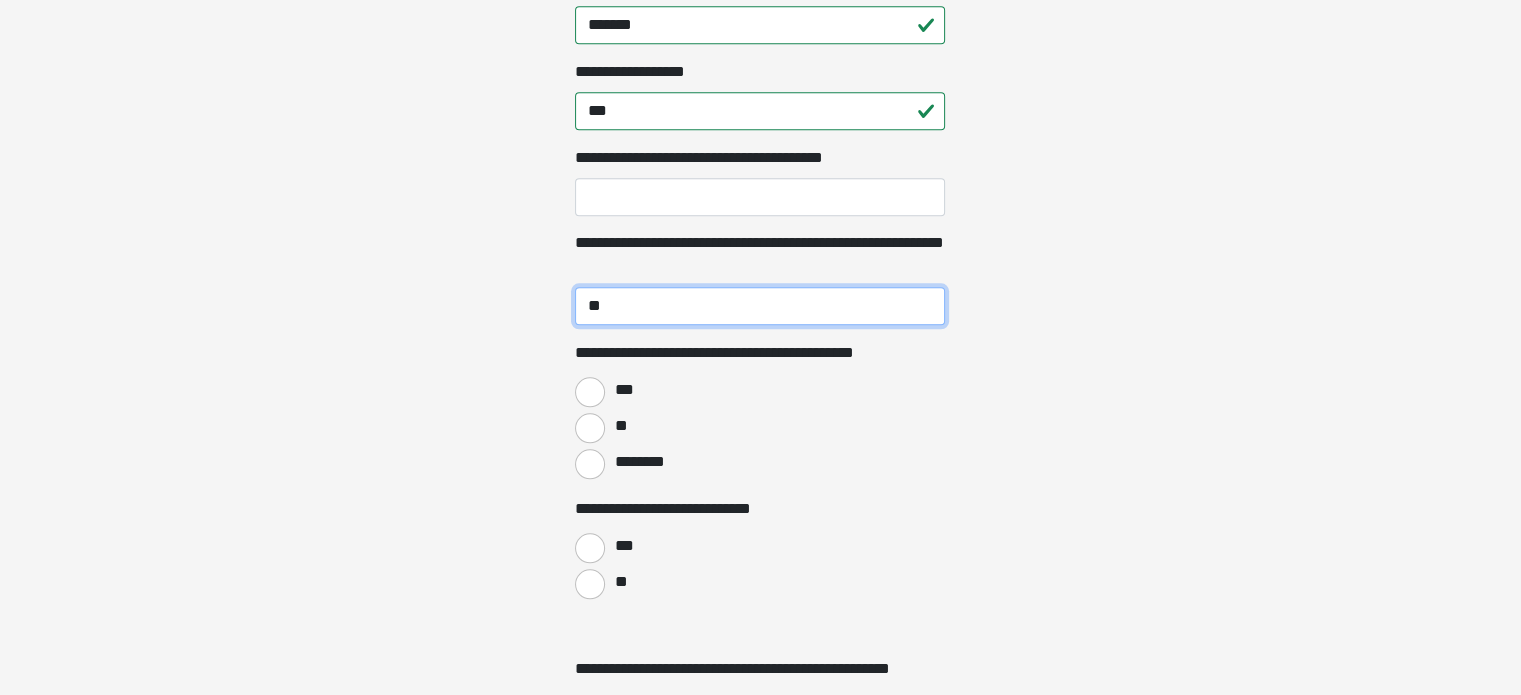 scroll, scrollTop: 2200, scrollLeft: 0, axis: vertical 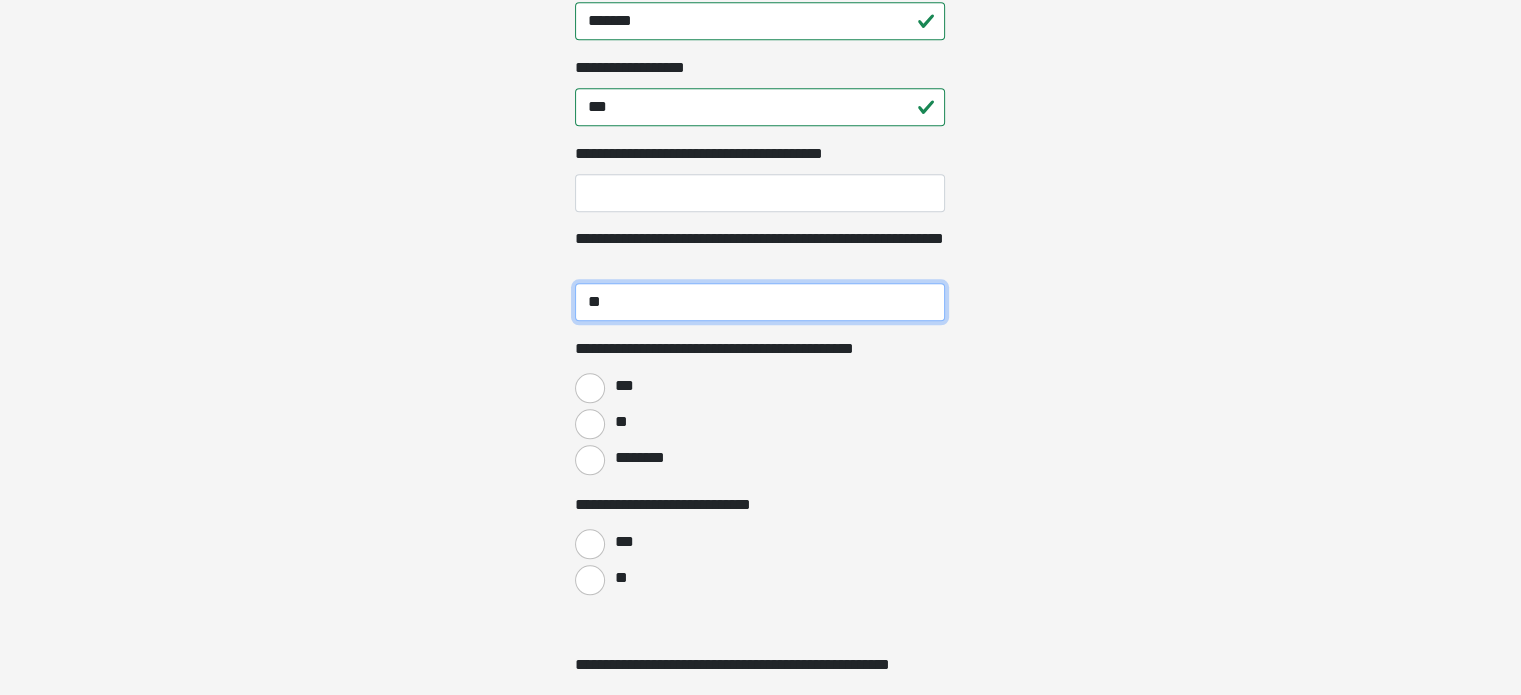 type on "**" 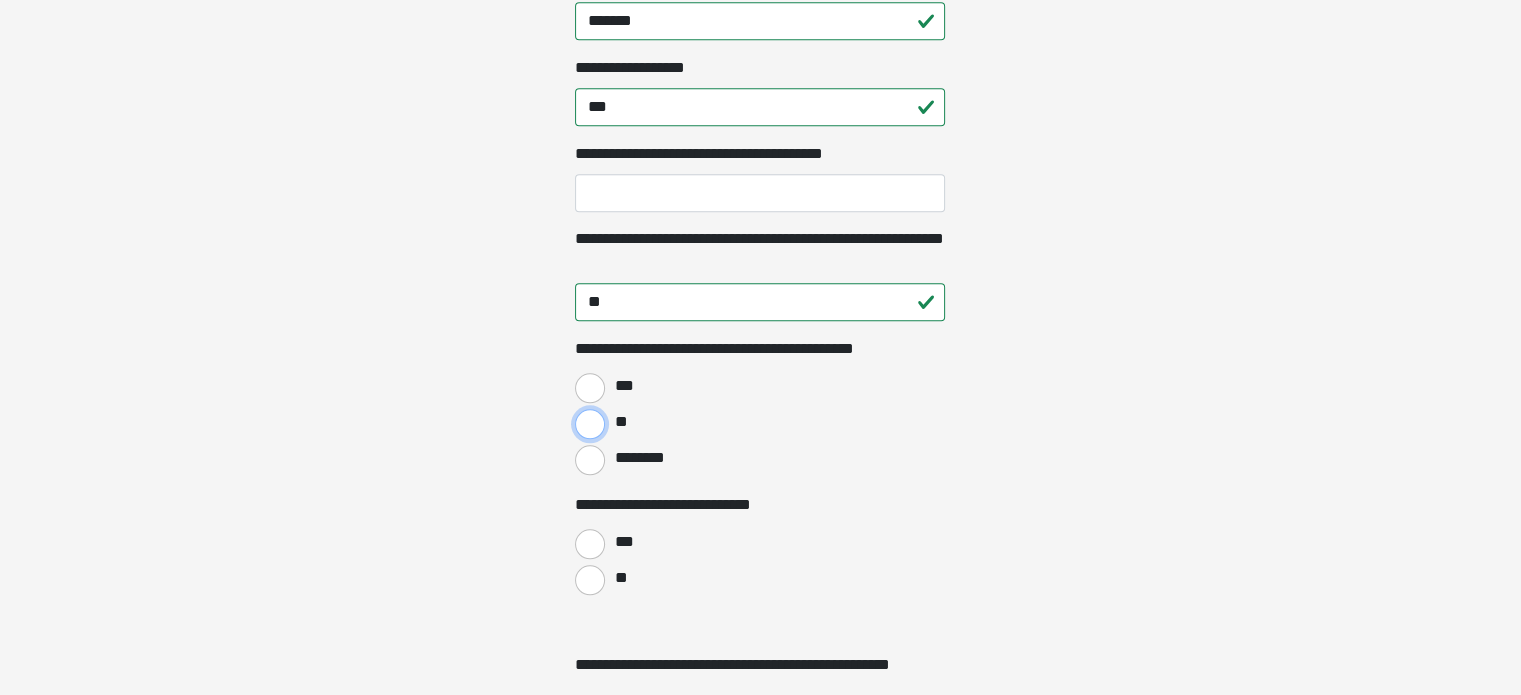 click on "**" at bounding box center [590, 424] 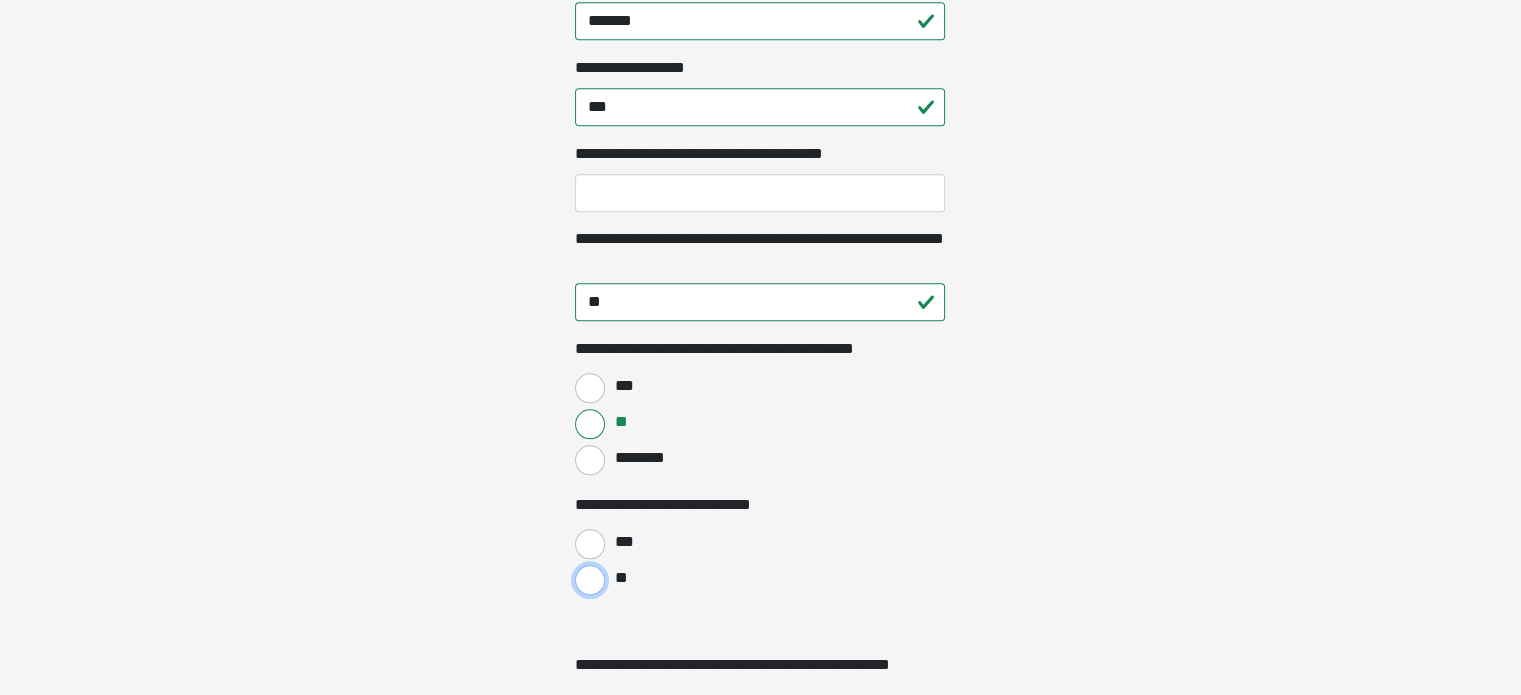 click on "**" at bounding box center [590, 580] 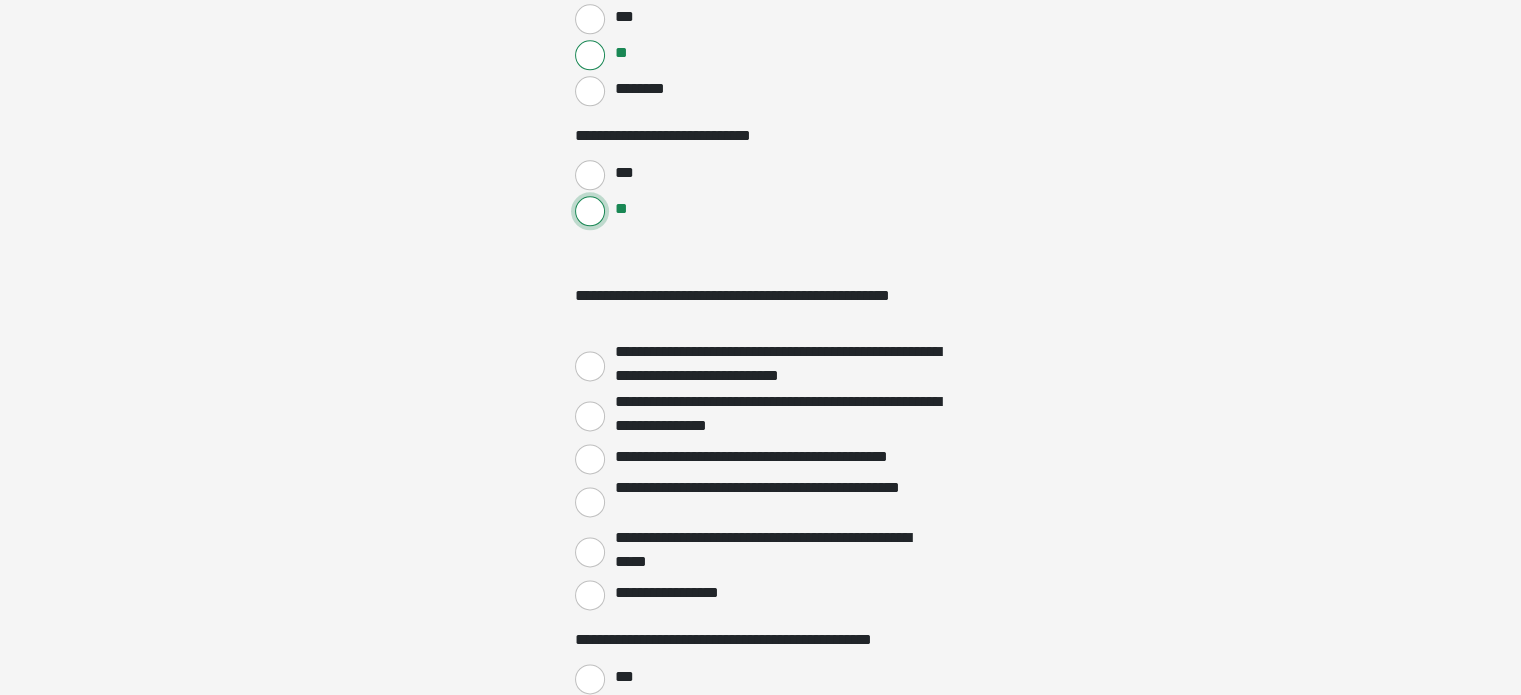 scroll, scrollTop: 2600, scrollLeft: 0, axis: vertical 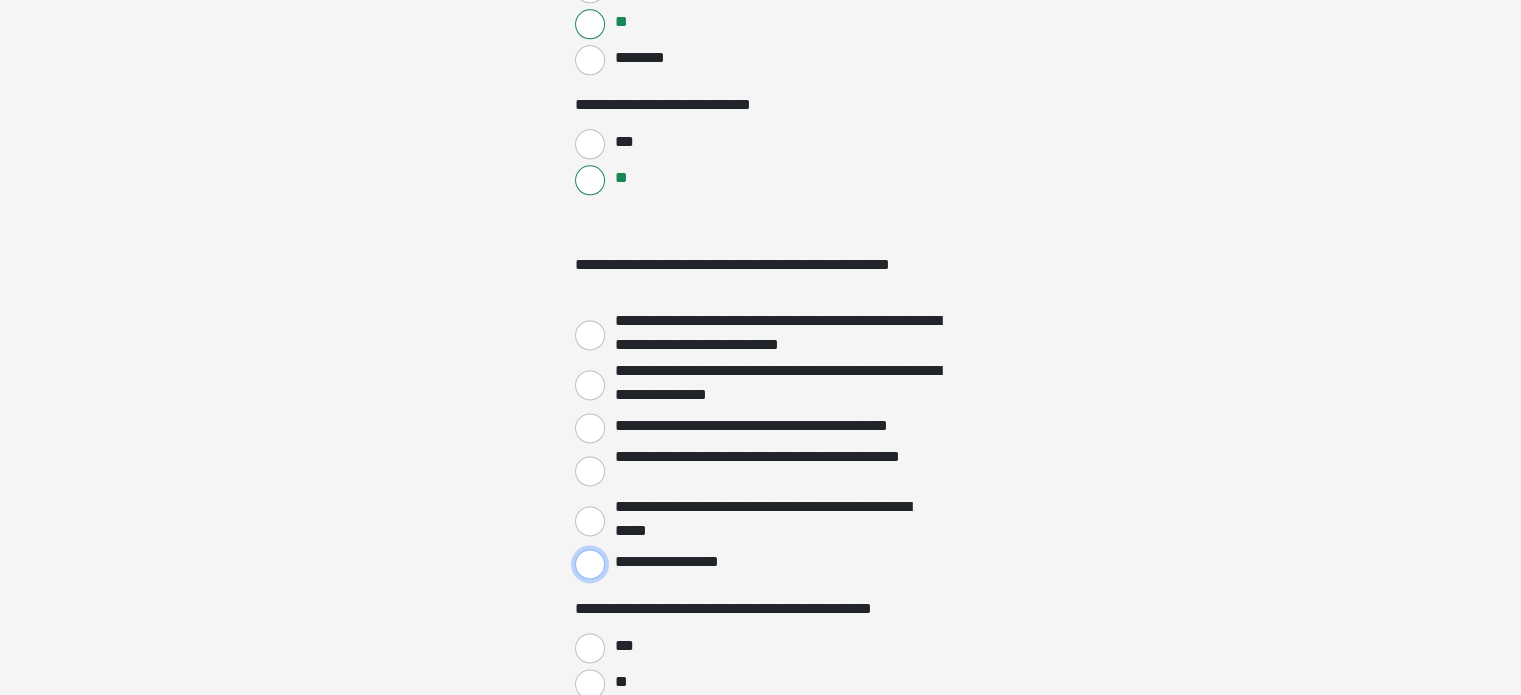 click on "**********" at bounding box center [590, 564] 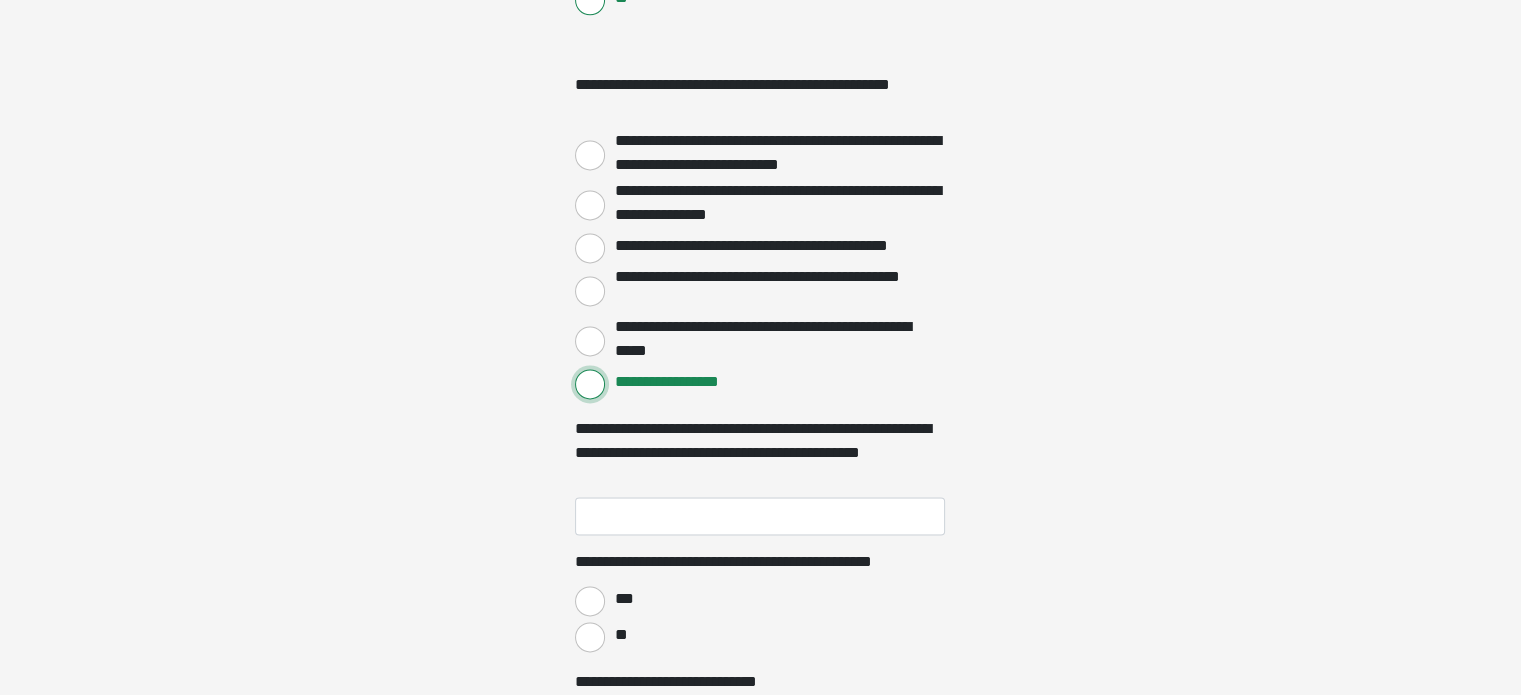 scroll, scrollTop: 2800, scrollLeft: 0, axis: vertical 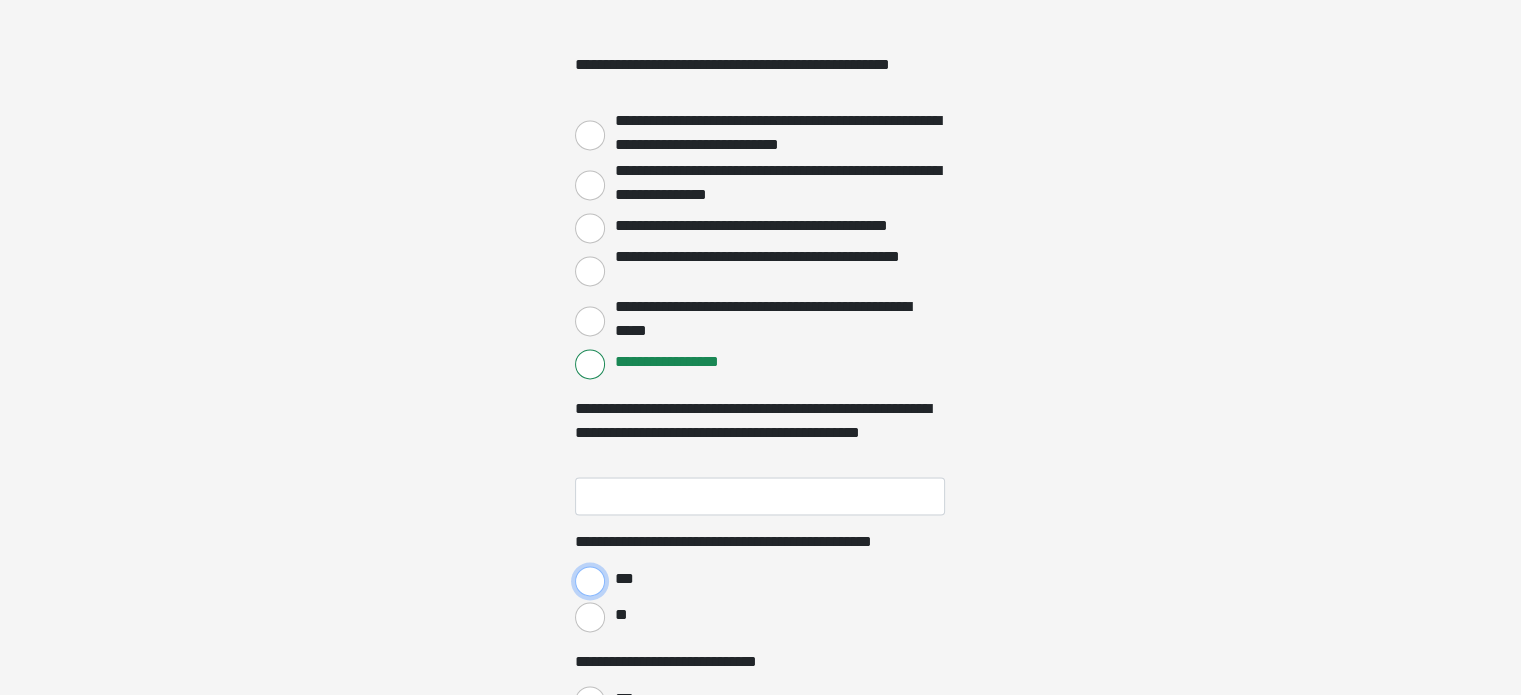 click on "***" at bounding box center (590, 581) 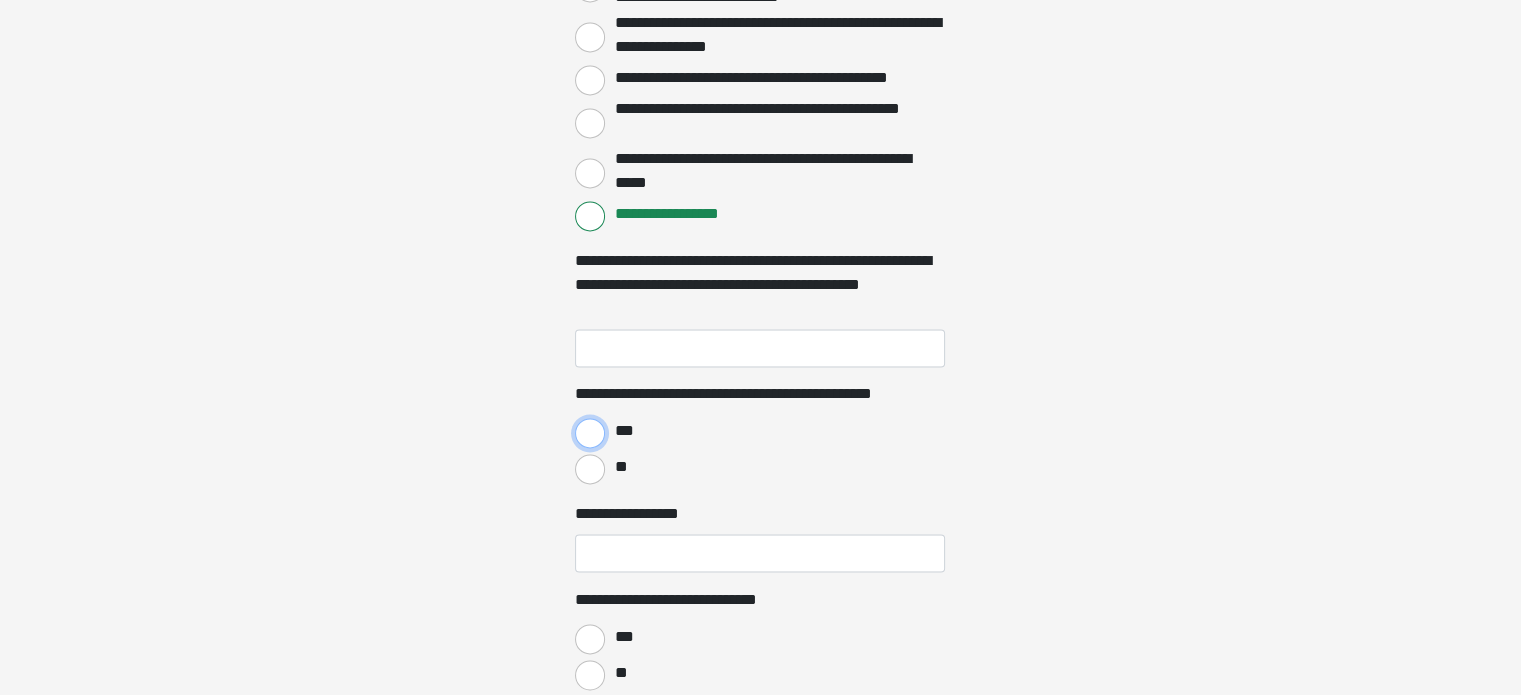 scroll, scrollTop: 3000, scrollLeft: 0, axis: vertical 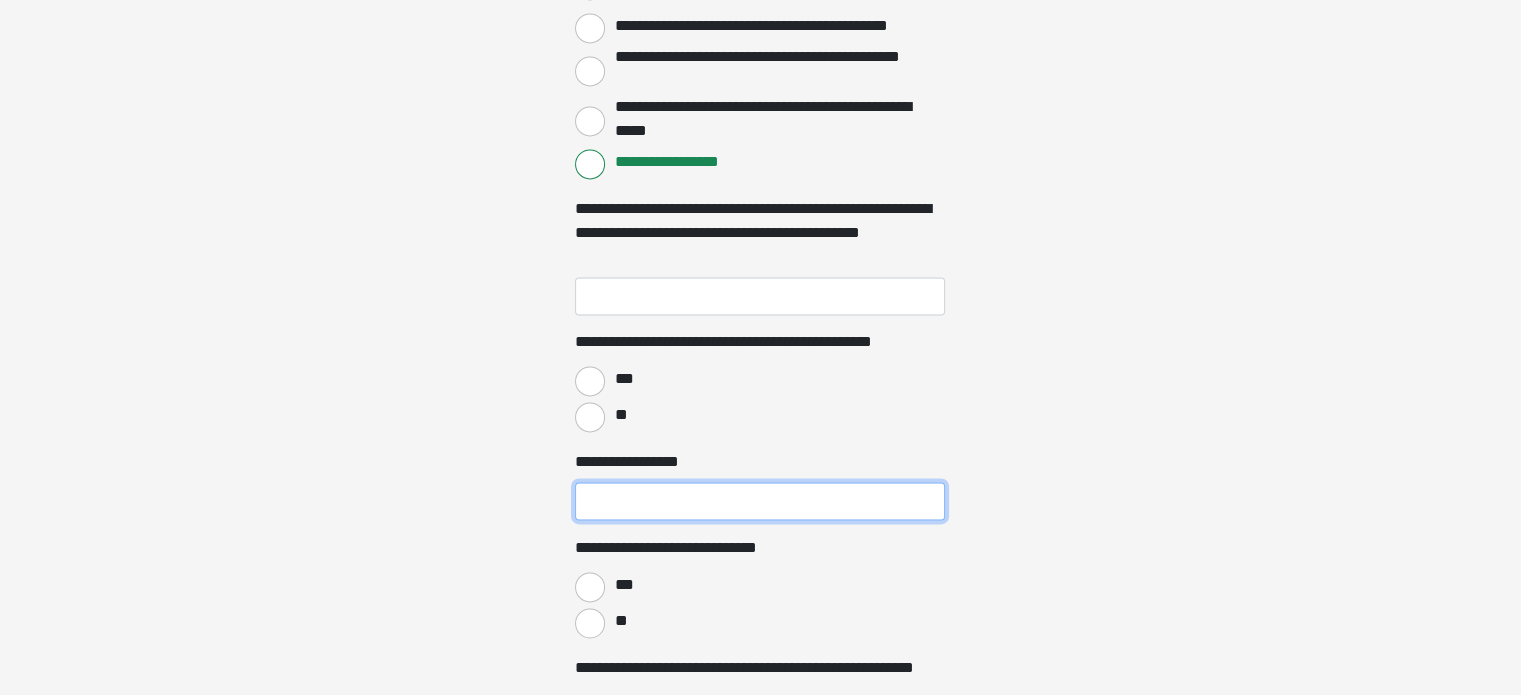 click on "**********" at bounding box center [760, 501] 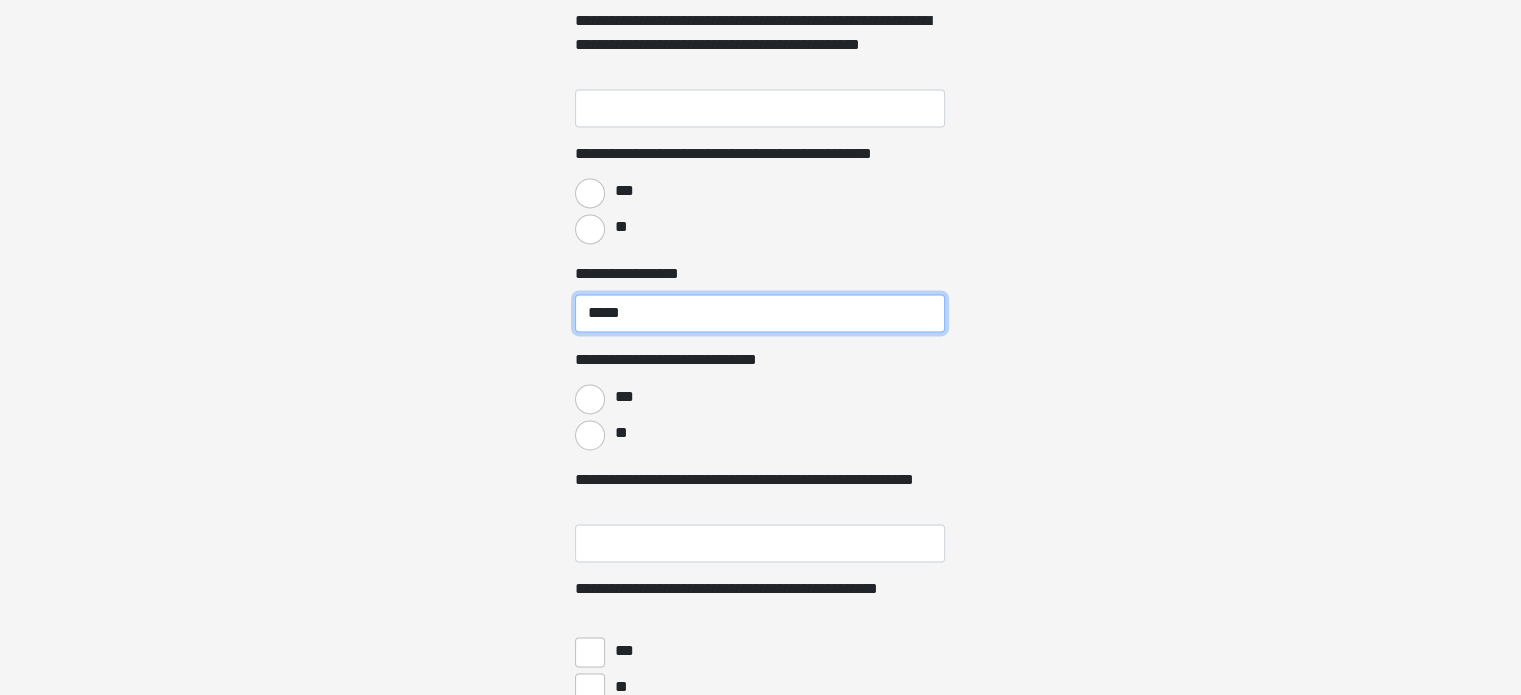 scroll, scrollTop: 3200, scrollLeft: 0, axis: vertical 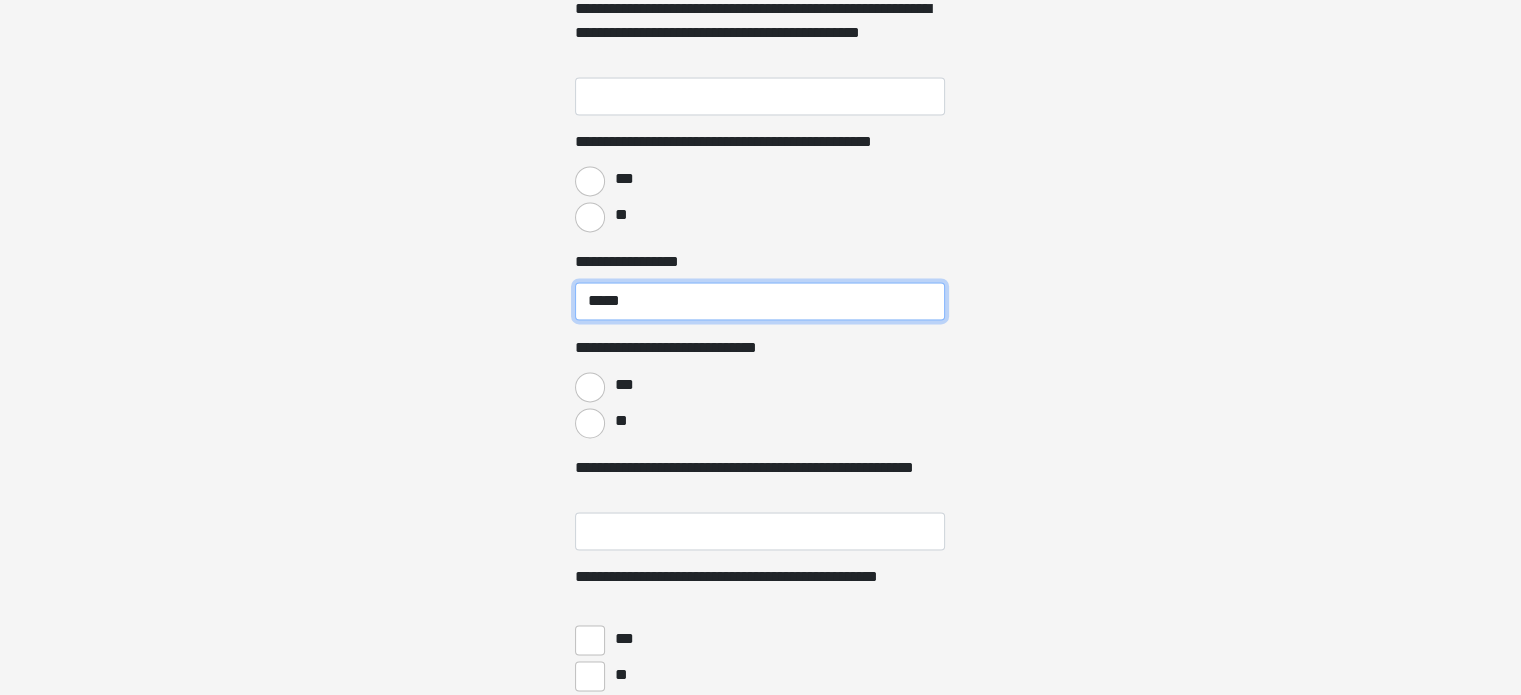 type on "*****" 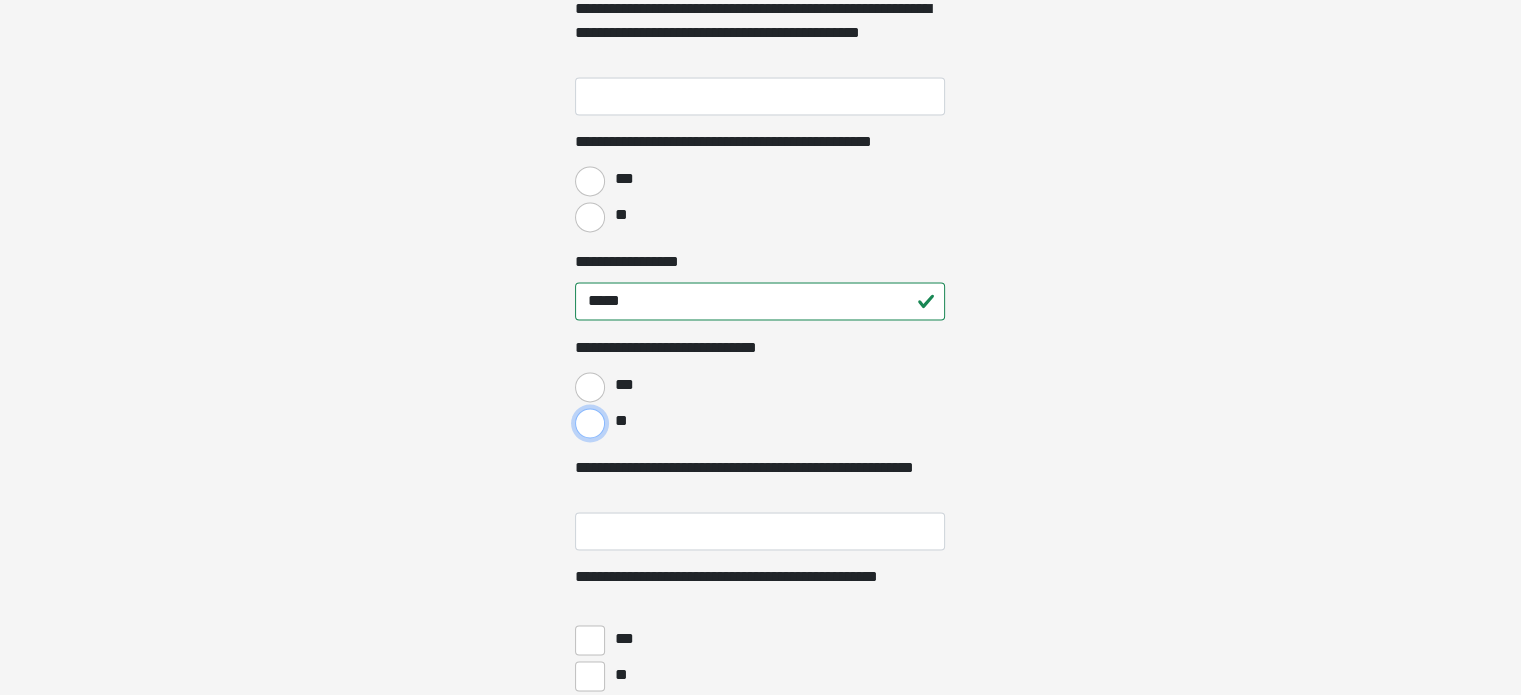 click on "**" at bounding box center [590, 423] 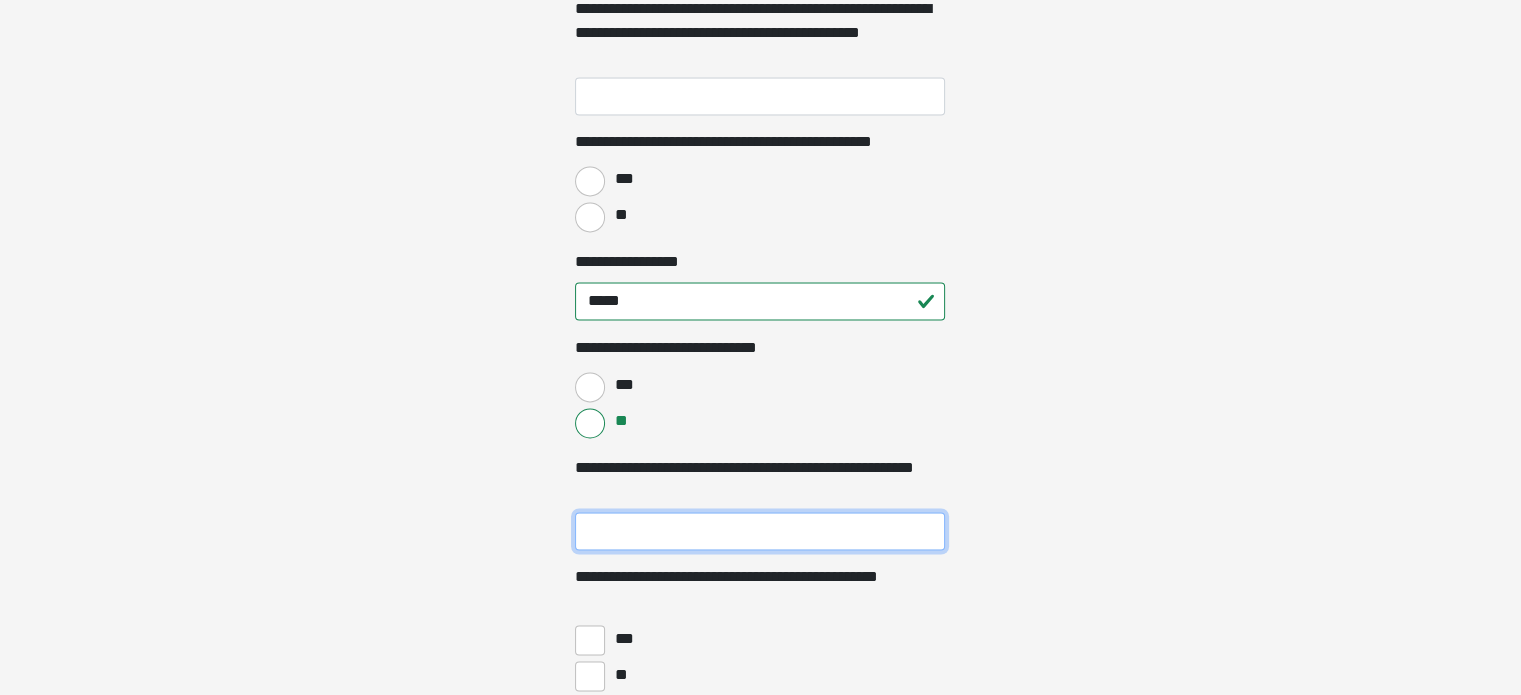 click on "**********" at bounding box center [760, 531] 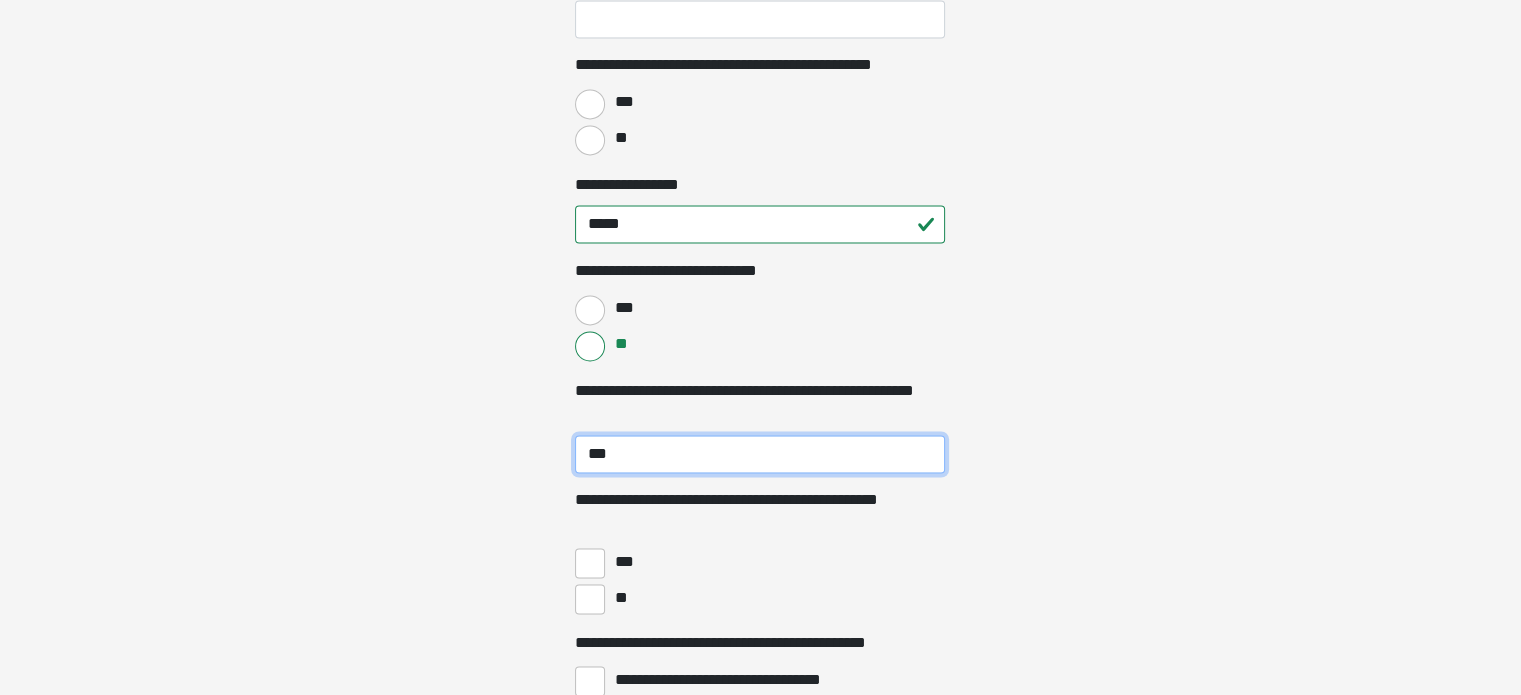 scroll, scrollTop: 3400, scrollLeft: 0, axis: vertical 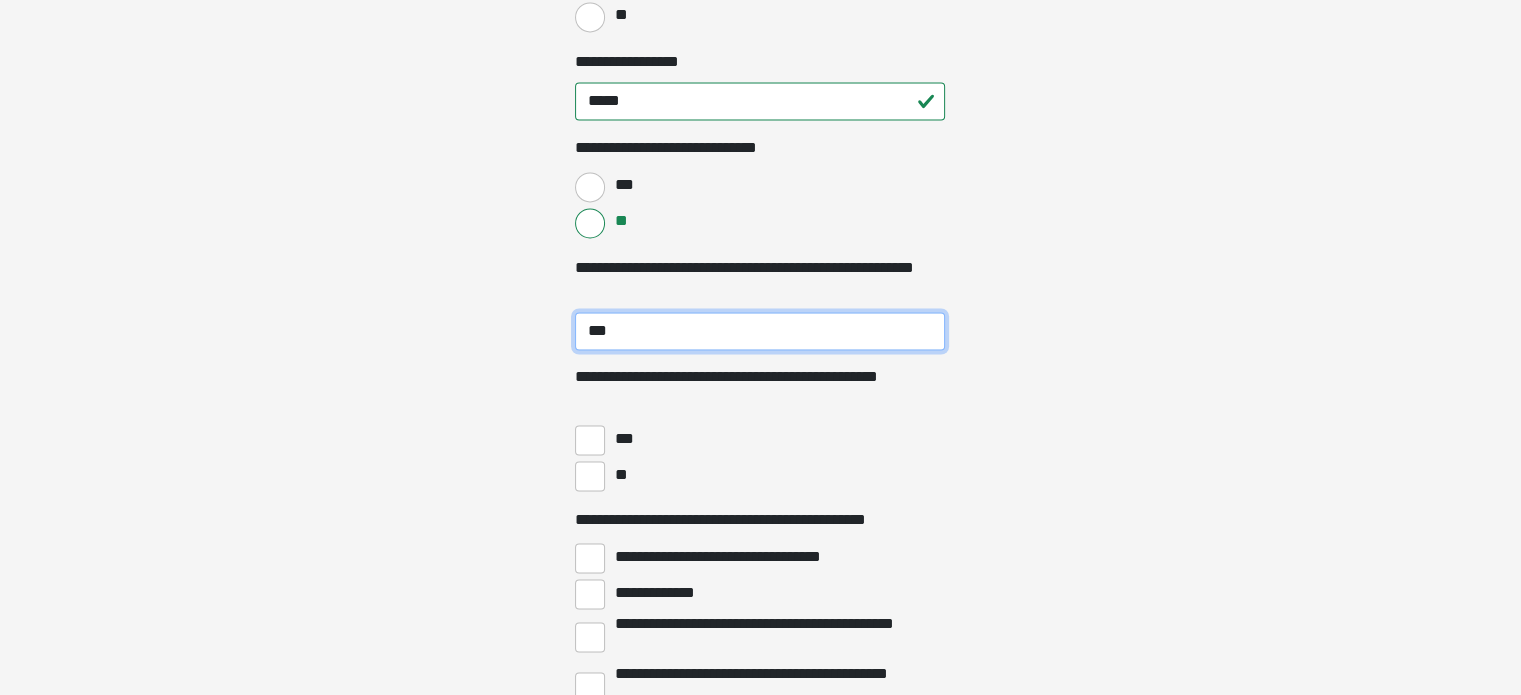 type on "***" 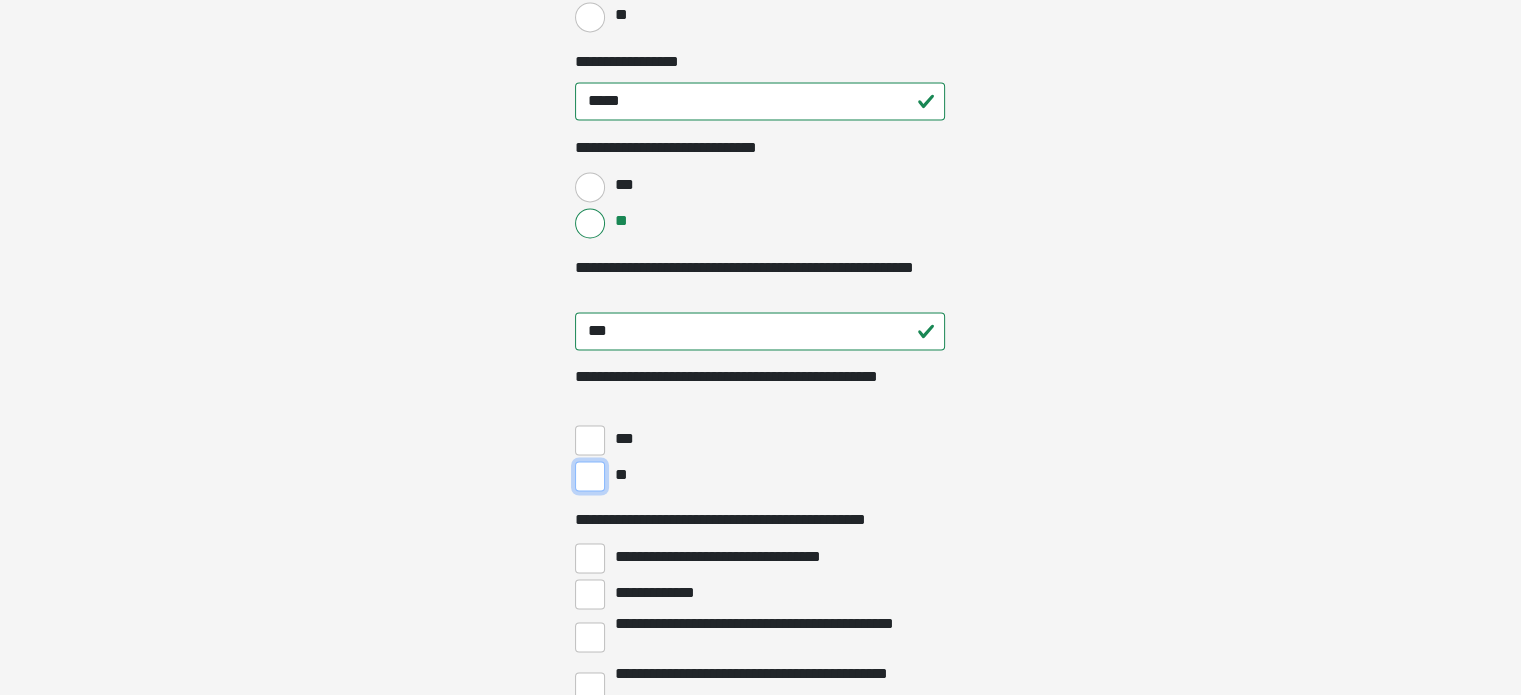 click on "**" at bounding box center (590, 476) 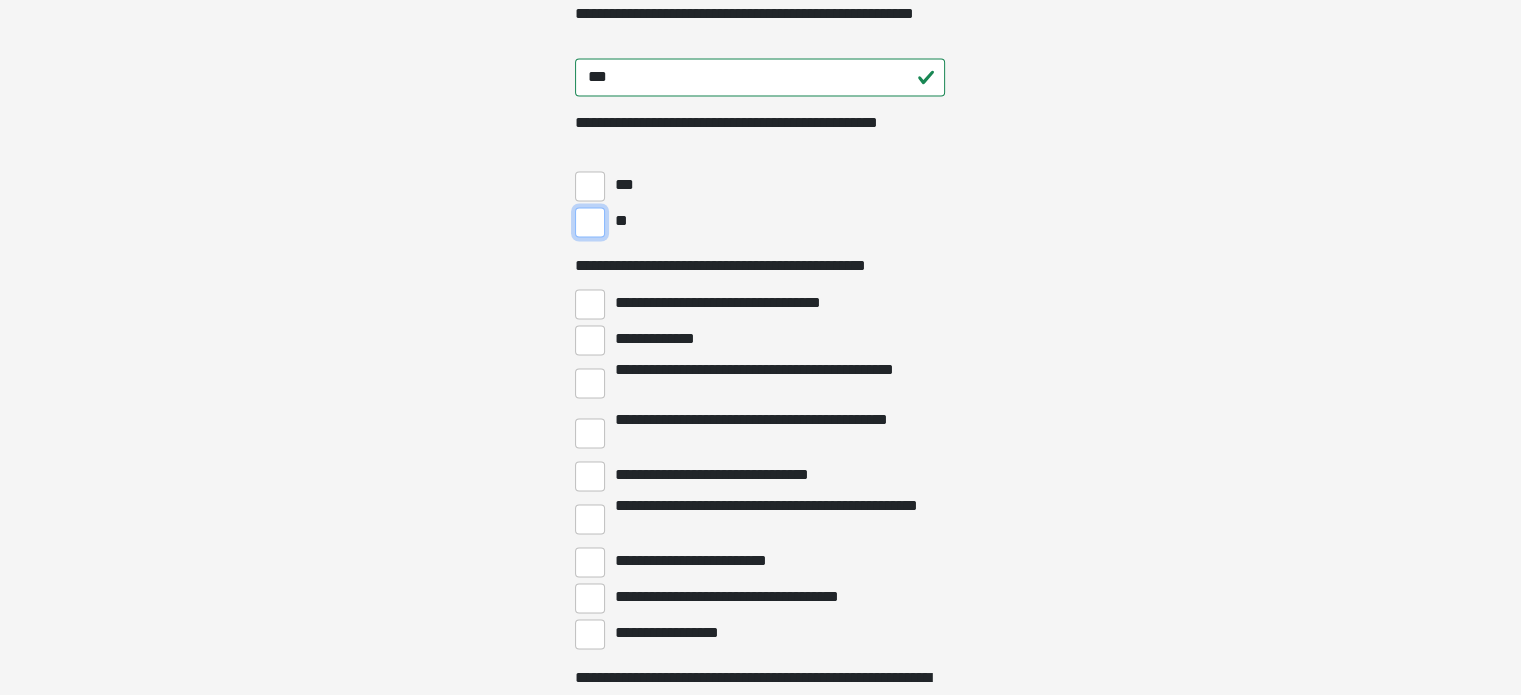 scroll, scrollTop: 3700, scrollLeft: 0, axis: vertical 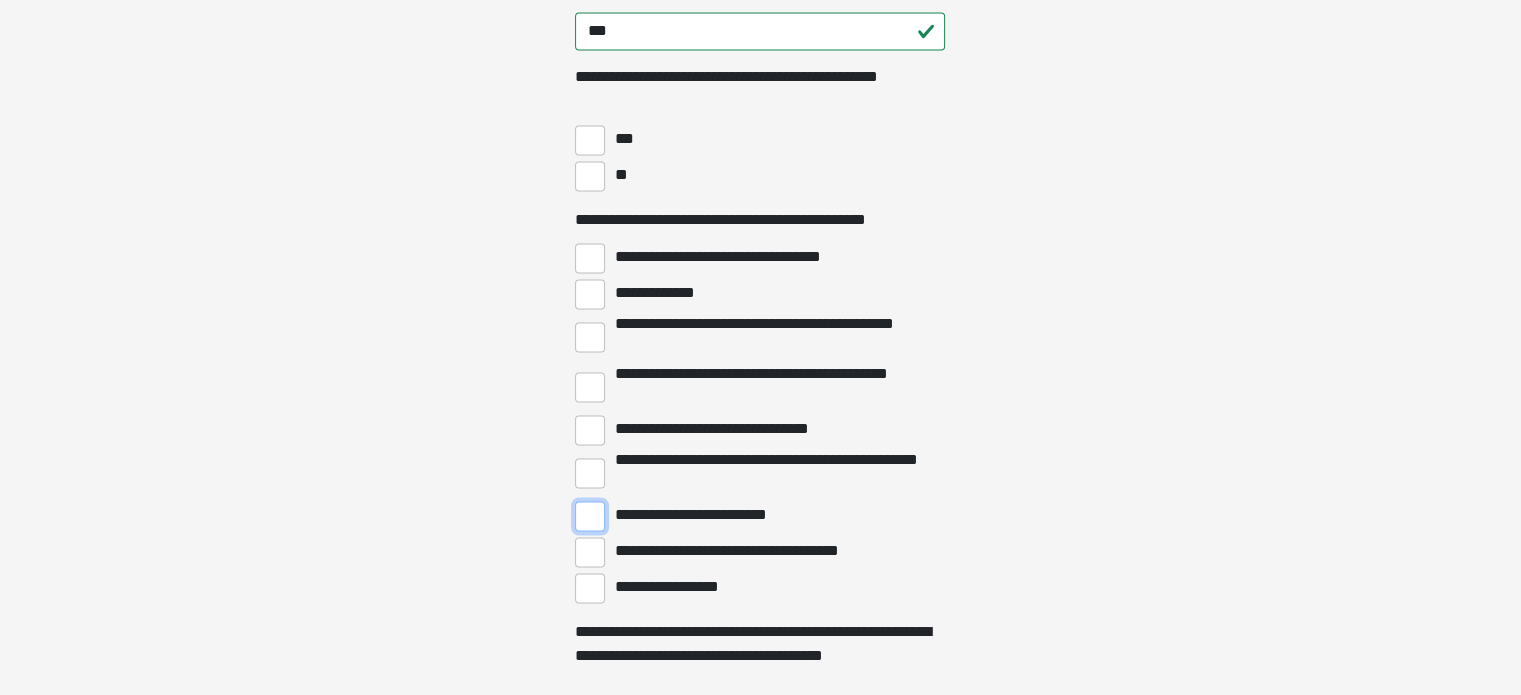 click on "**********" at bounding box center [590, 516] 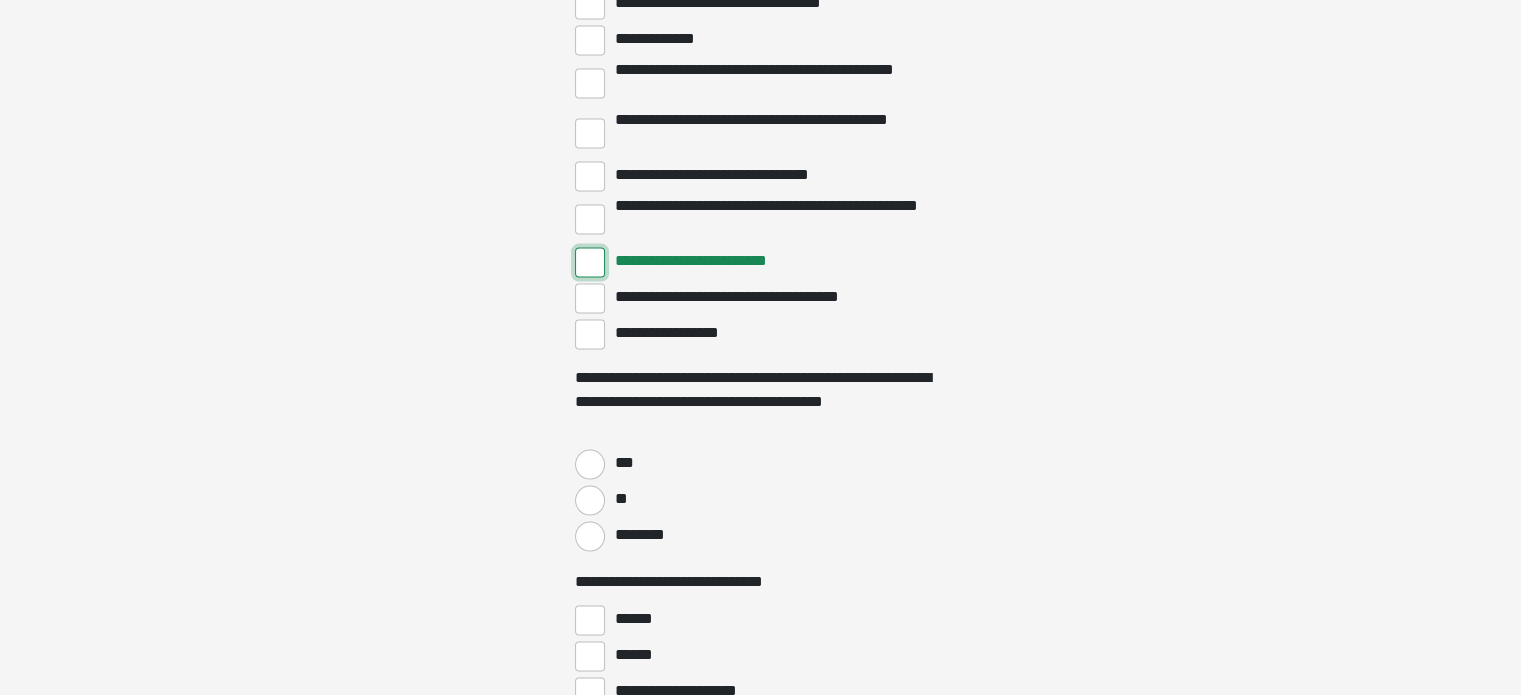 scroll, scrollTop: 4000, scrollLeft: 0, axis: vertical 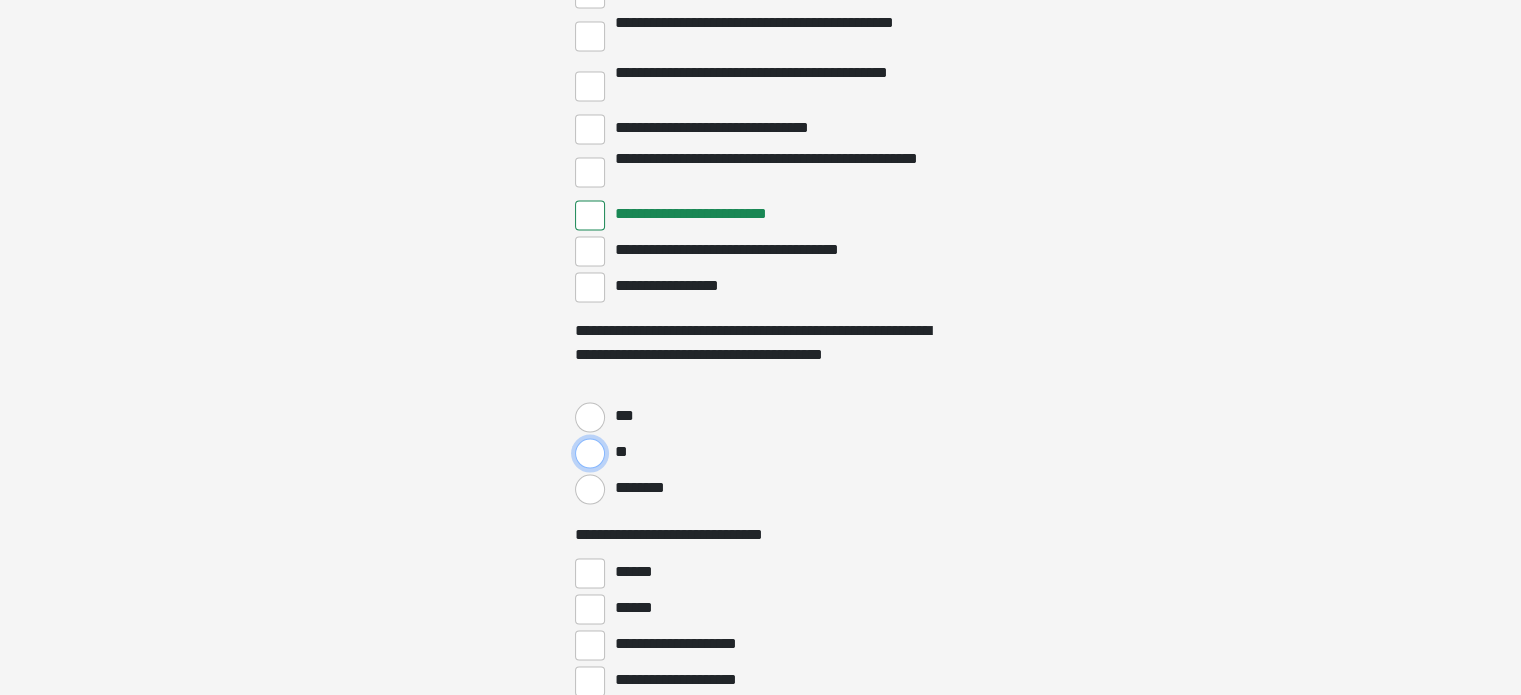 click on "**" at bounding box center (590, 454) 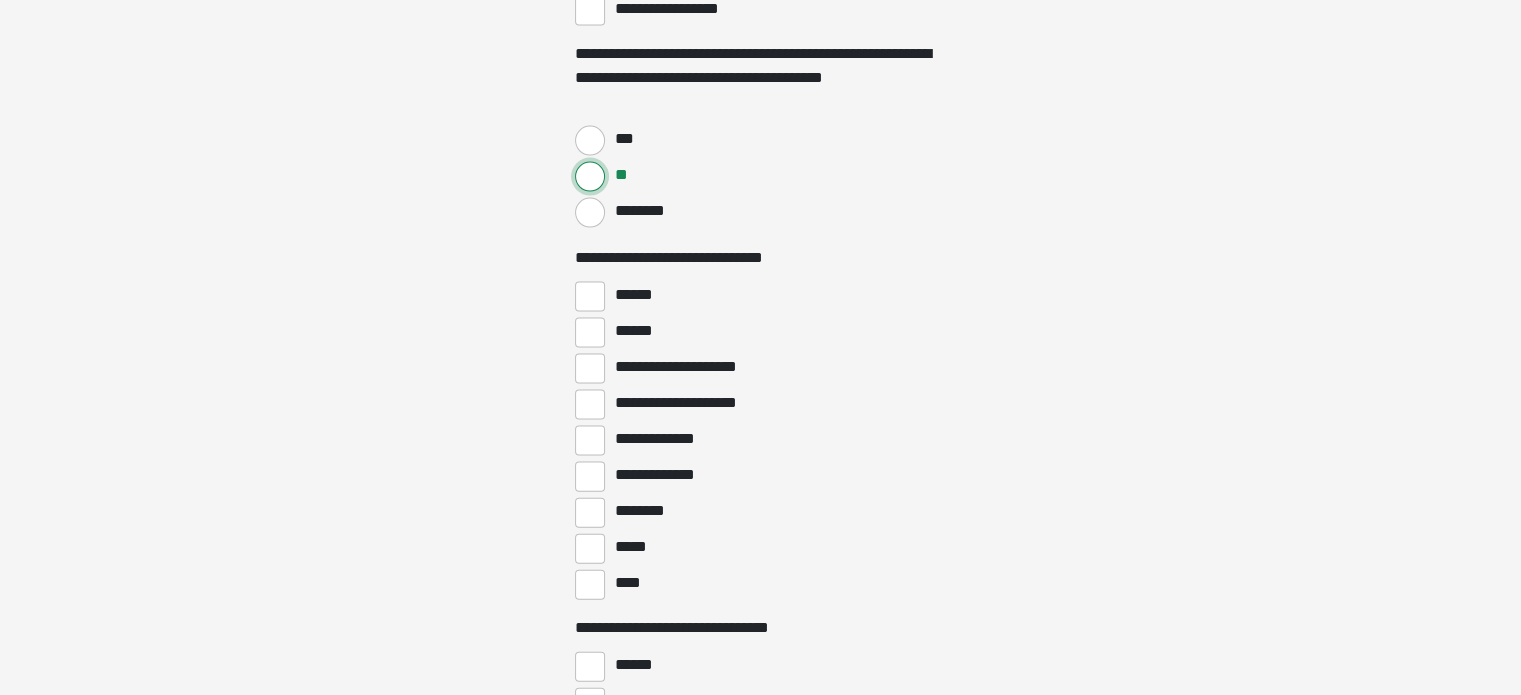 scroll, scrollTop: 4400, scrollLeft: 0, axis: vertical 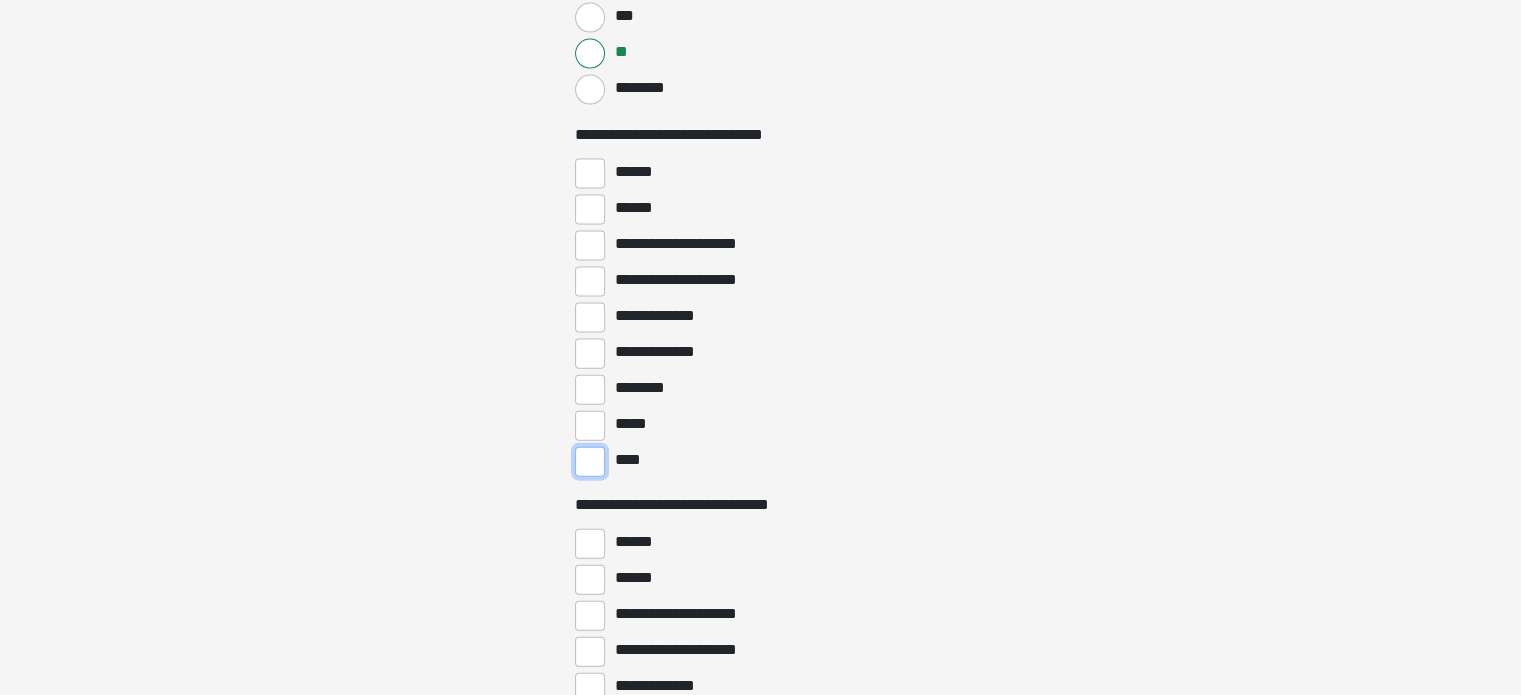 click on "****" at bounding box center [590, 462] 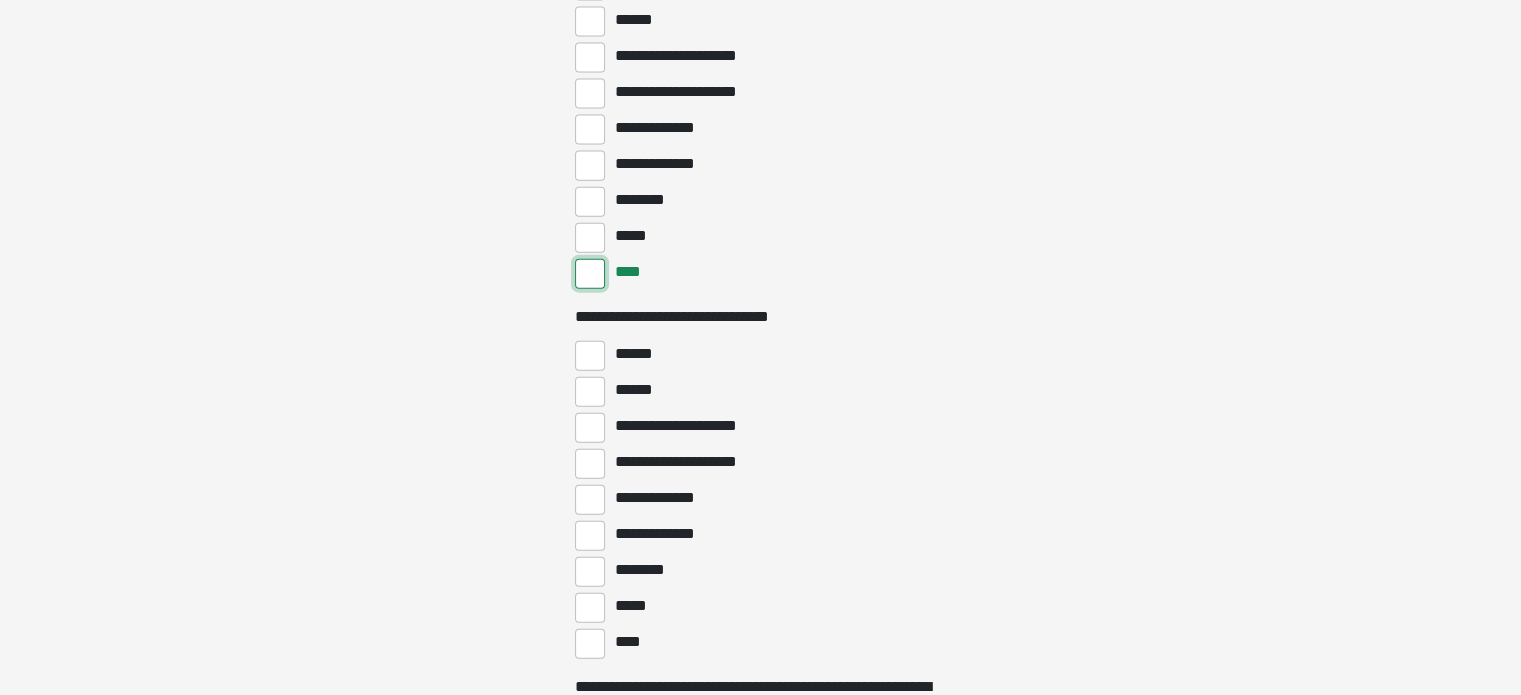 scroll, scrollTop: 4600, scrollLeft: 0, axis: vertical 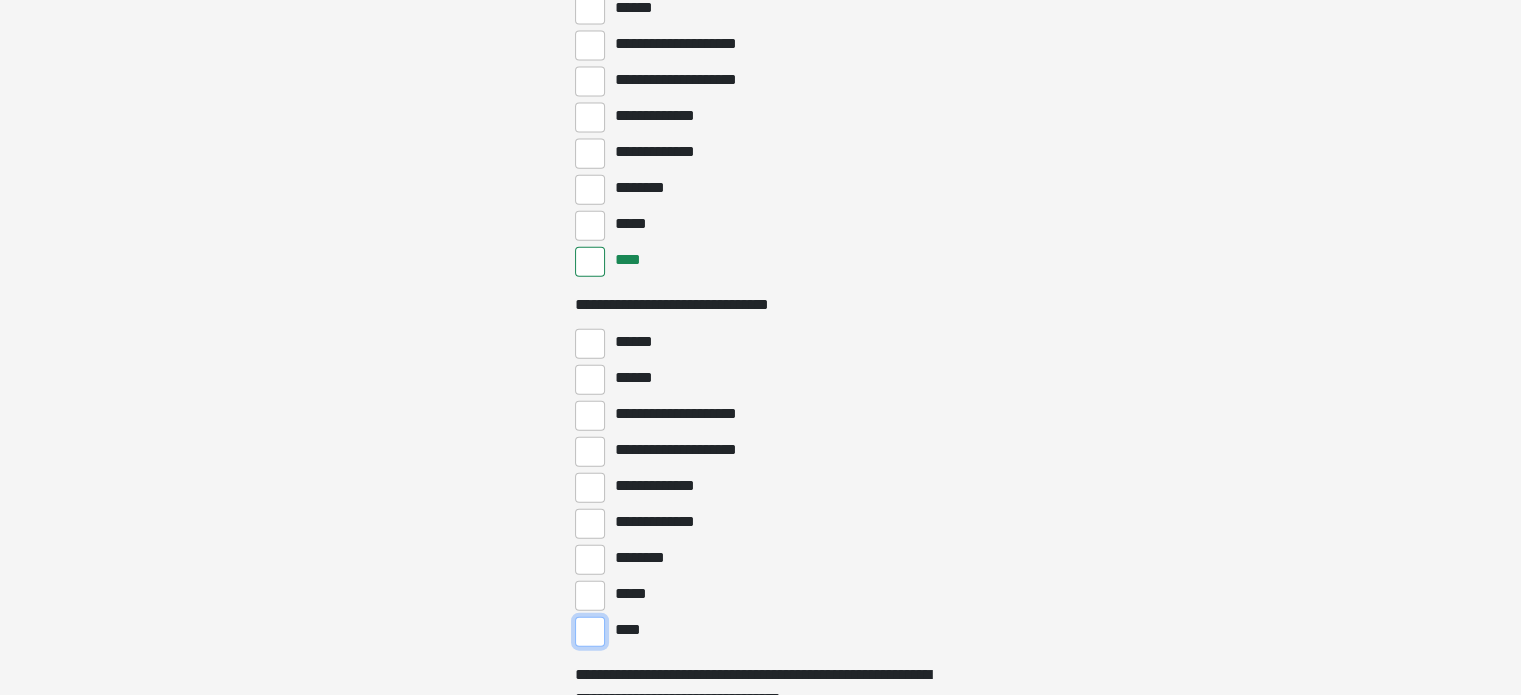 click on "****" at bounding box center (590, 632) 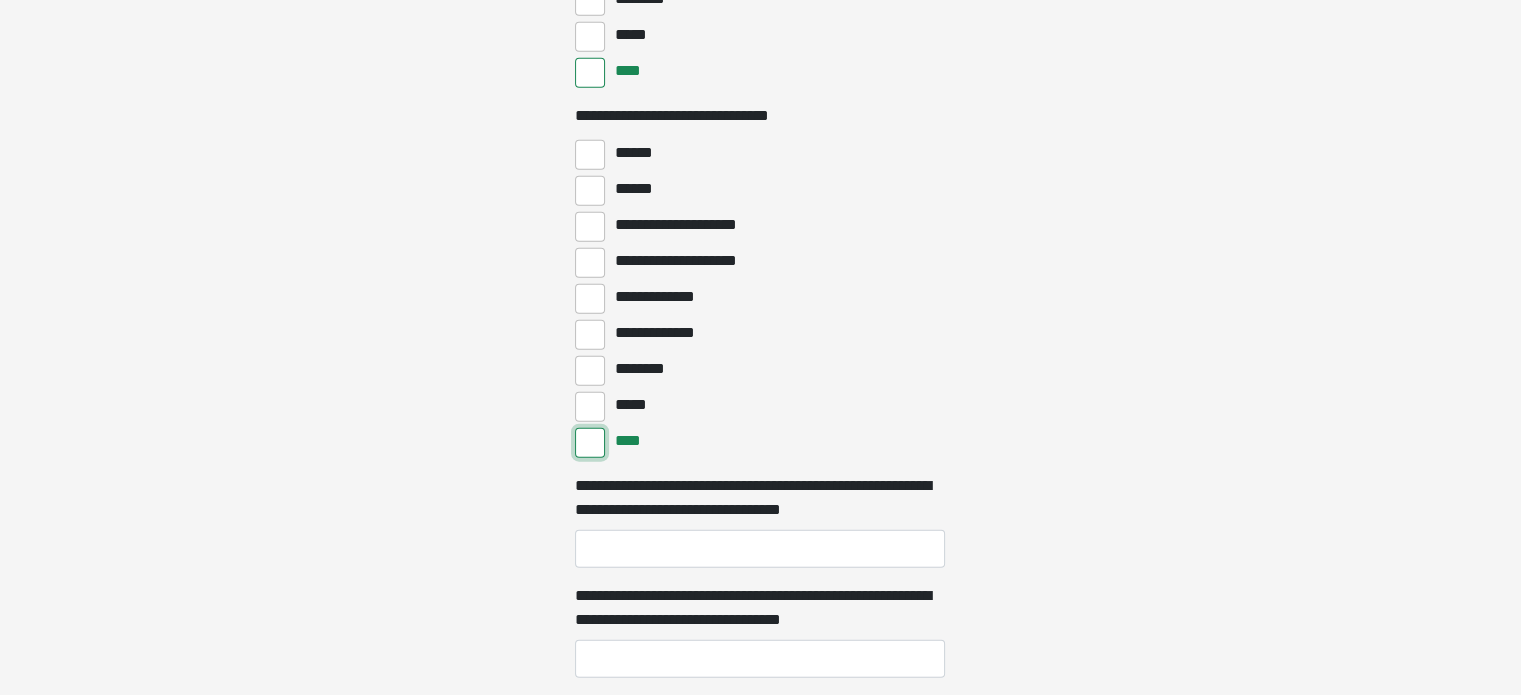 scroll, scrollTop: 4800, scrollLeft: 0, axis: vertical 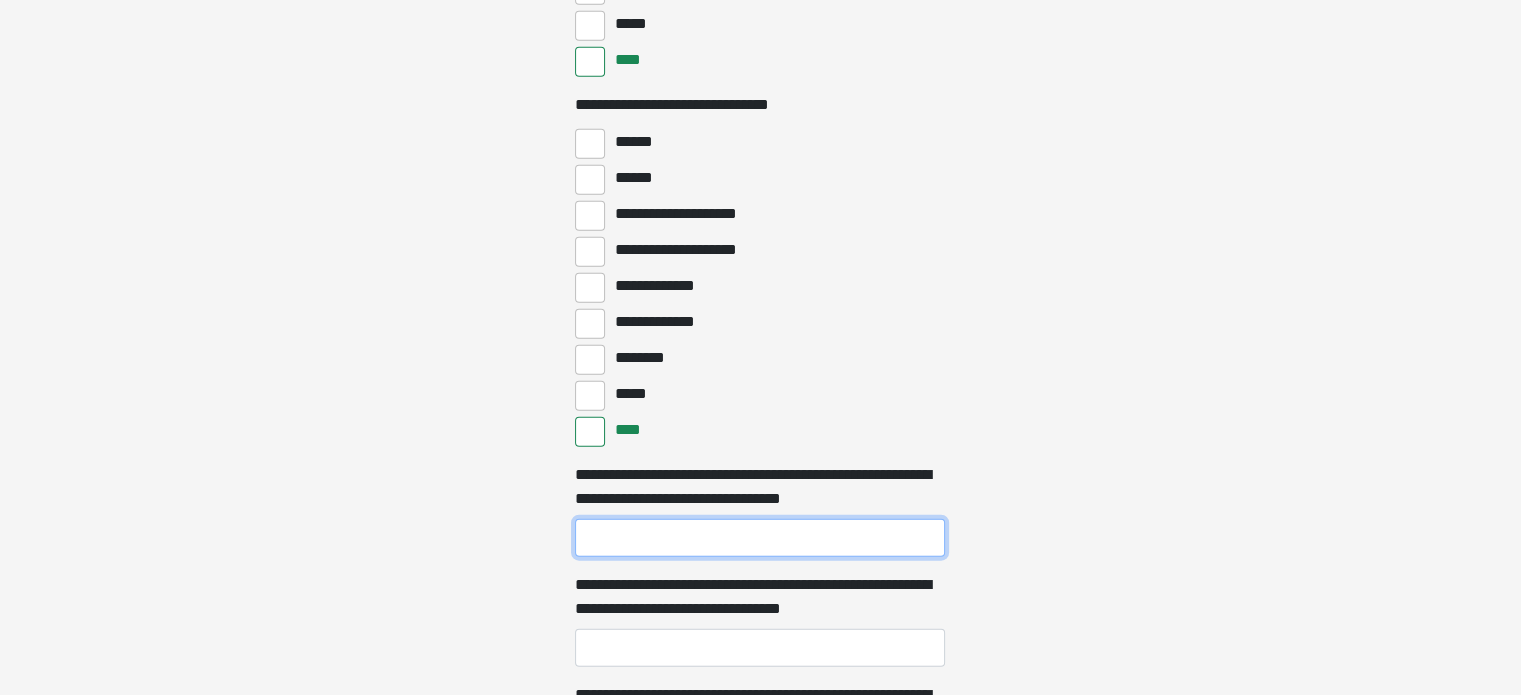 click on "**********" at bounding box center [760, 538] 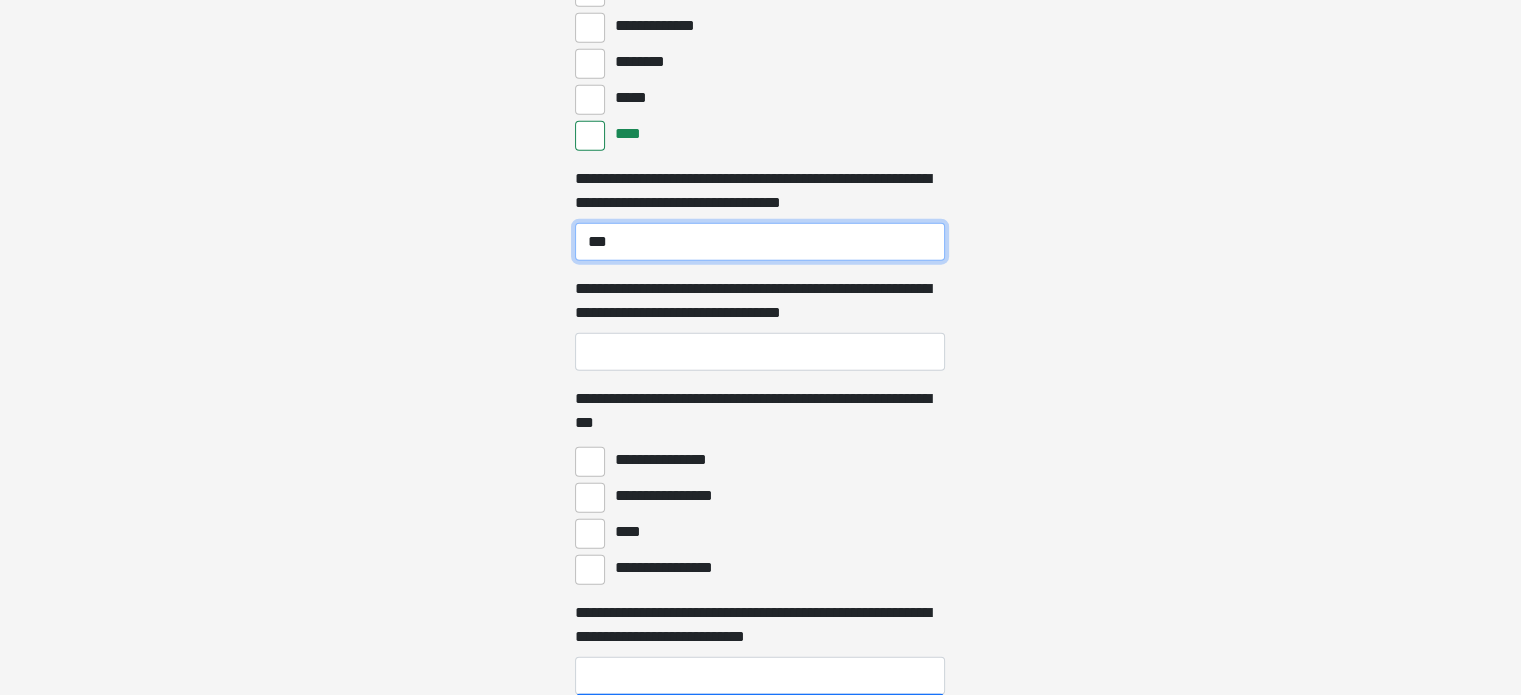 scroll, scrollTop: 5100, scrollLeft: 0, axis: vertical 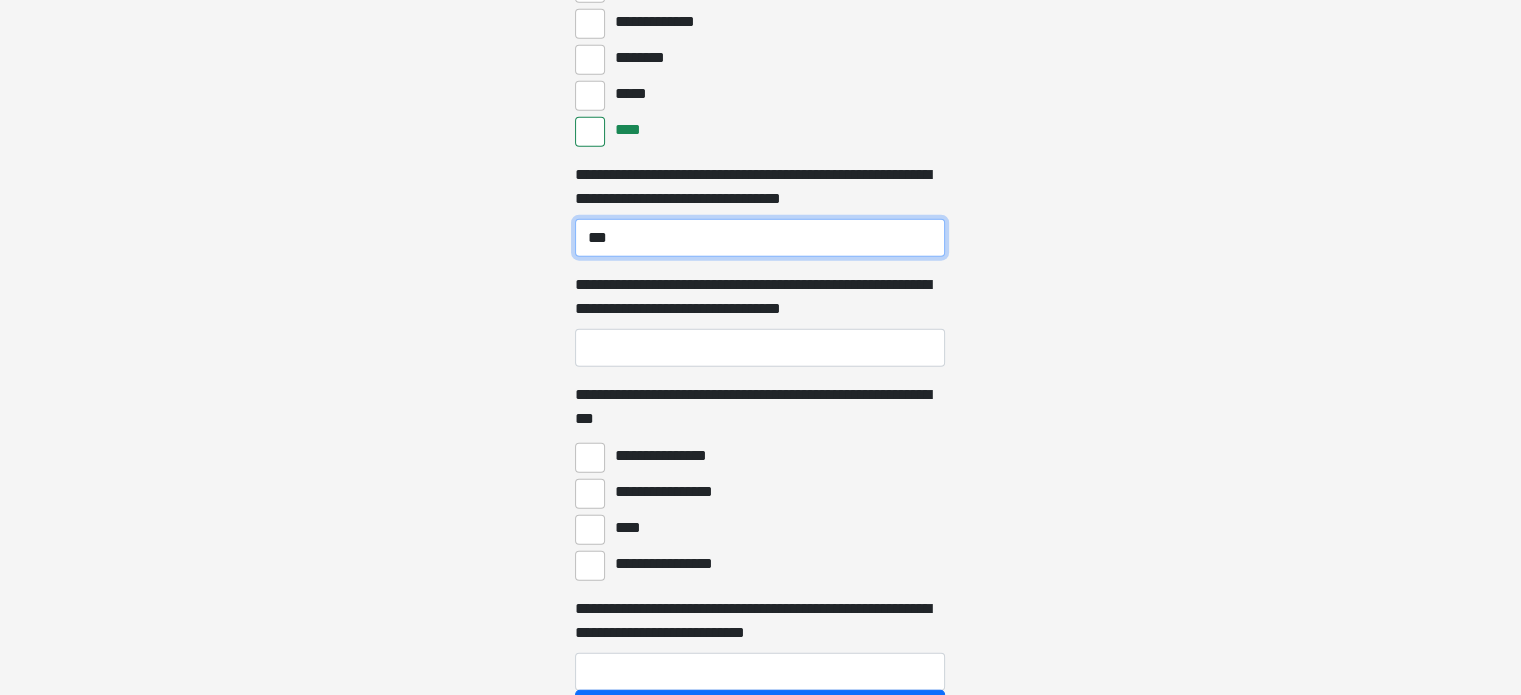 type on "***" 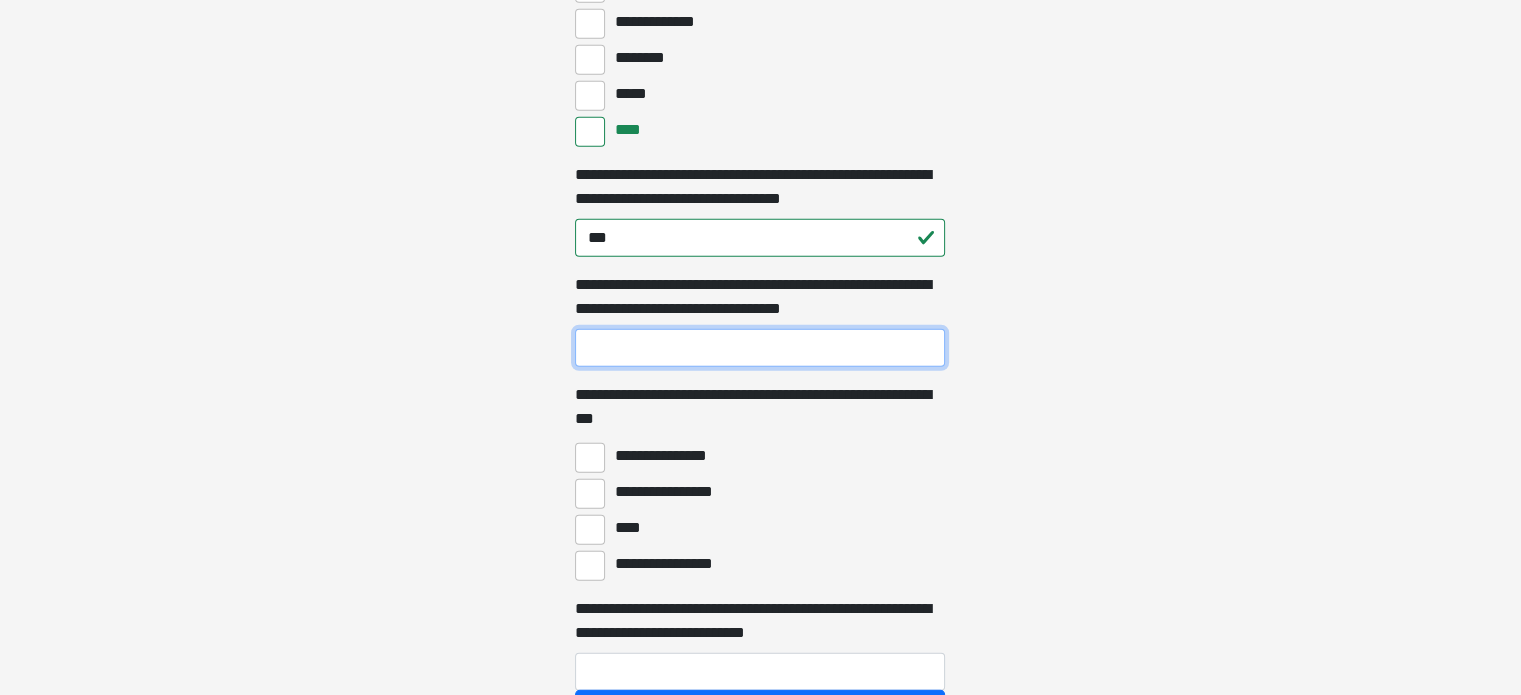 click on "**********" at bounding box center [760, 348] 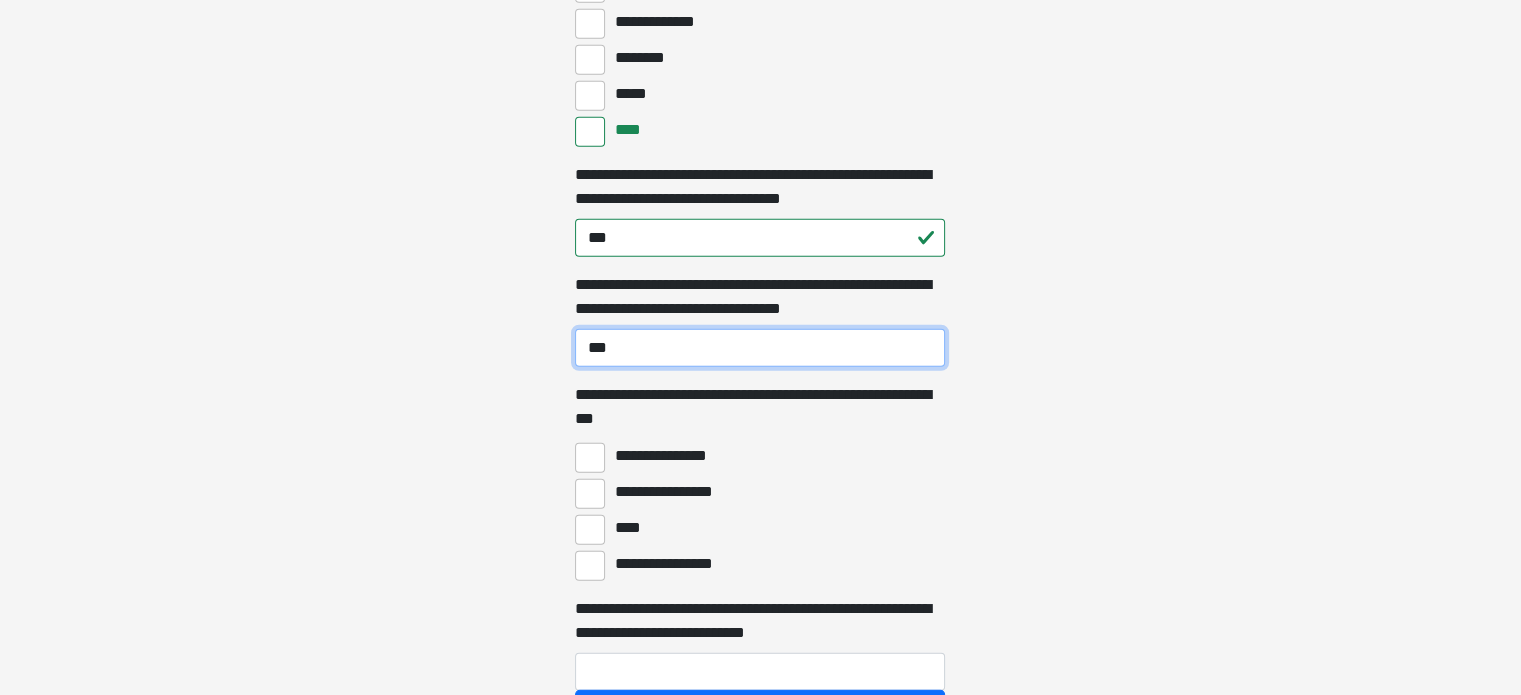 type on "***" 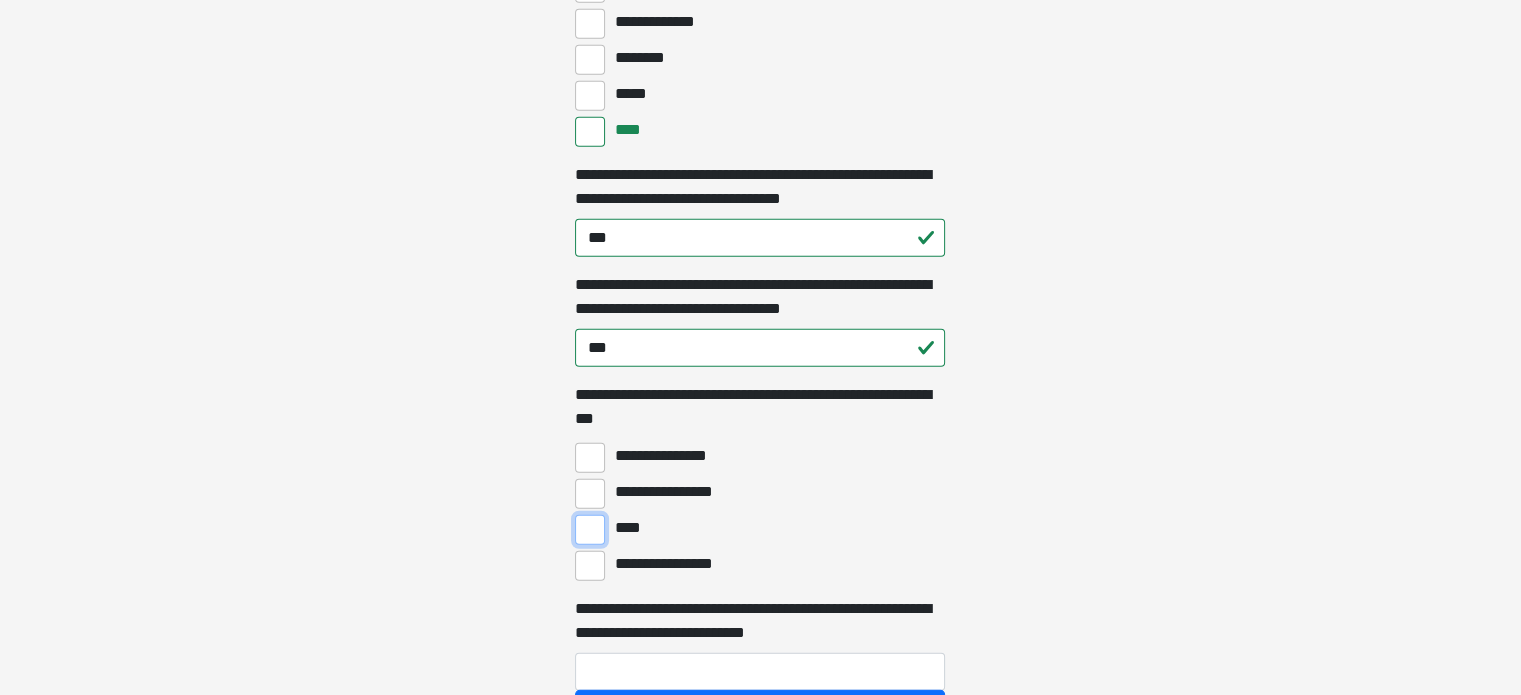 click on "****" at bounding box center [590, 530] 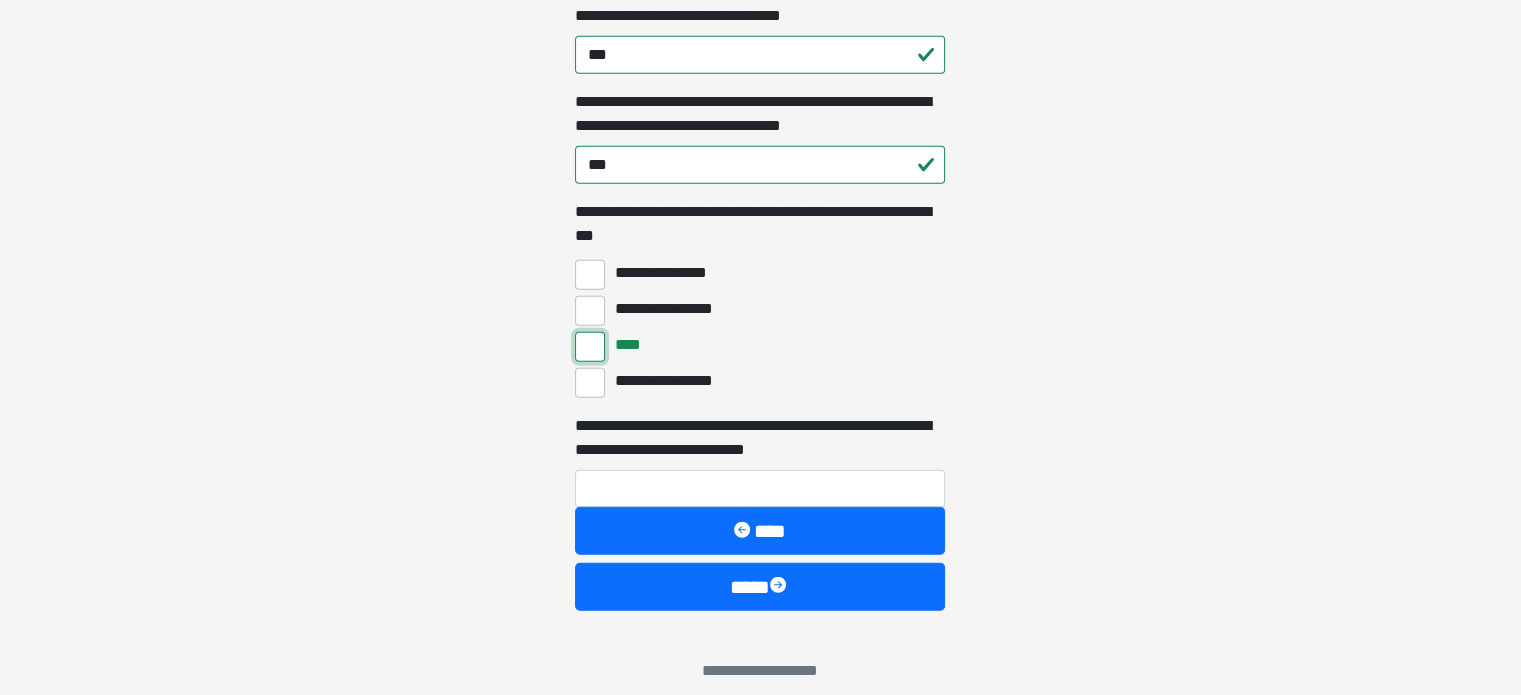scroll, scrollTop: 5300, scrollLeft: 0, axis: vertical 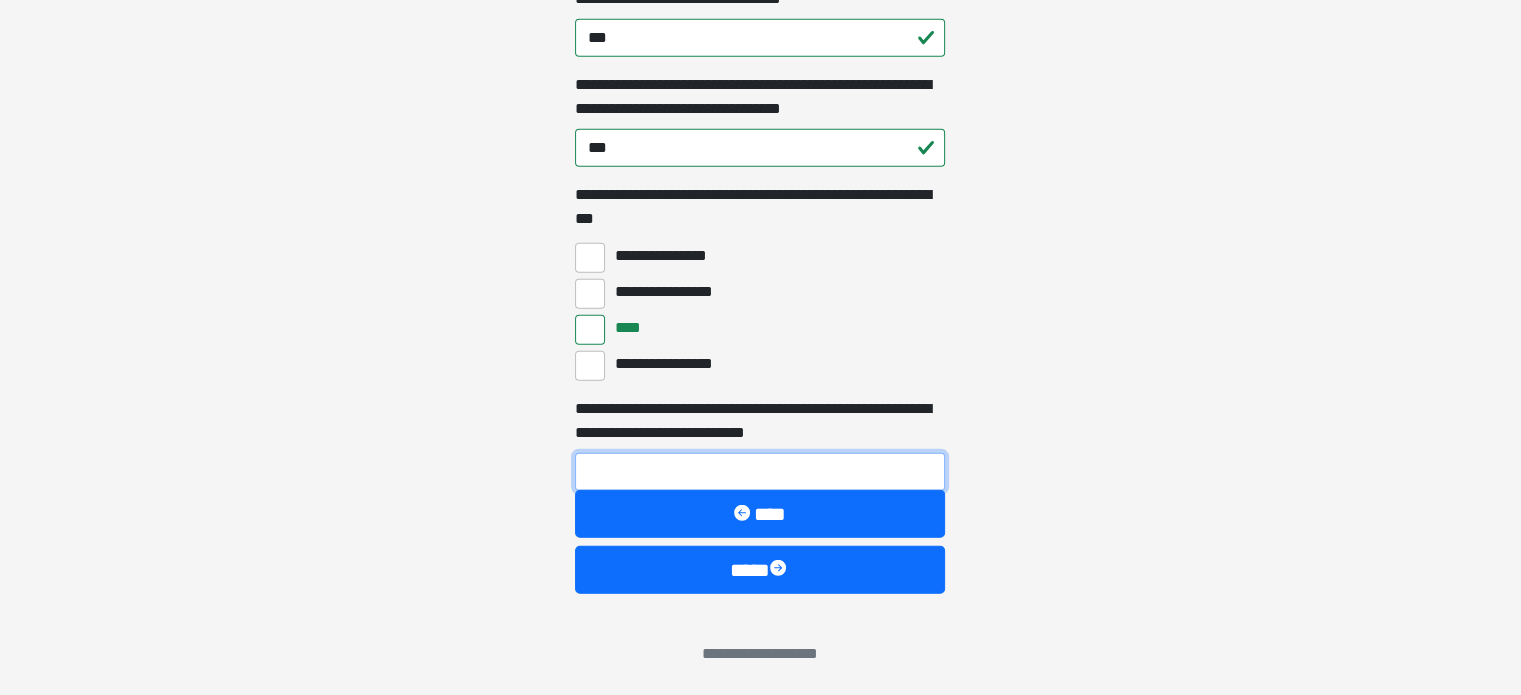 click on "**********" at bounding box center (760, 472) 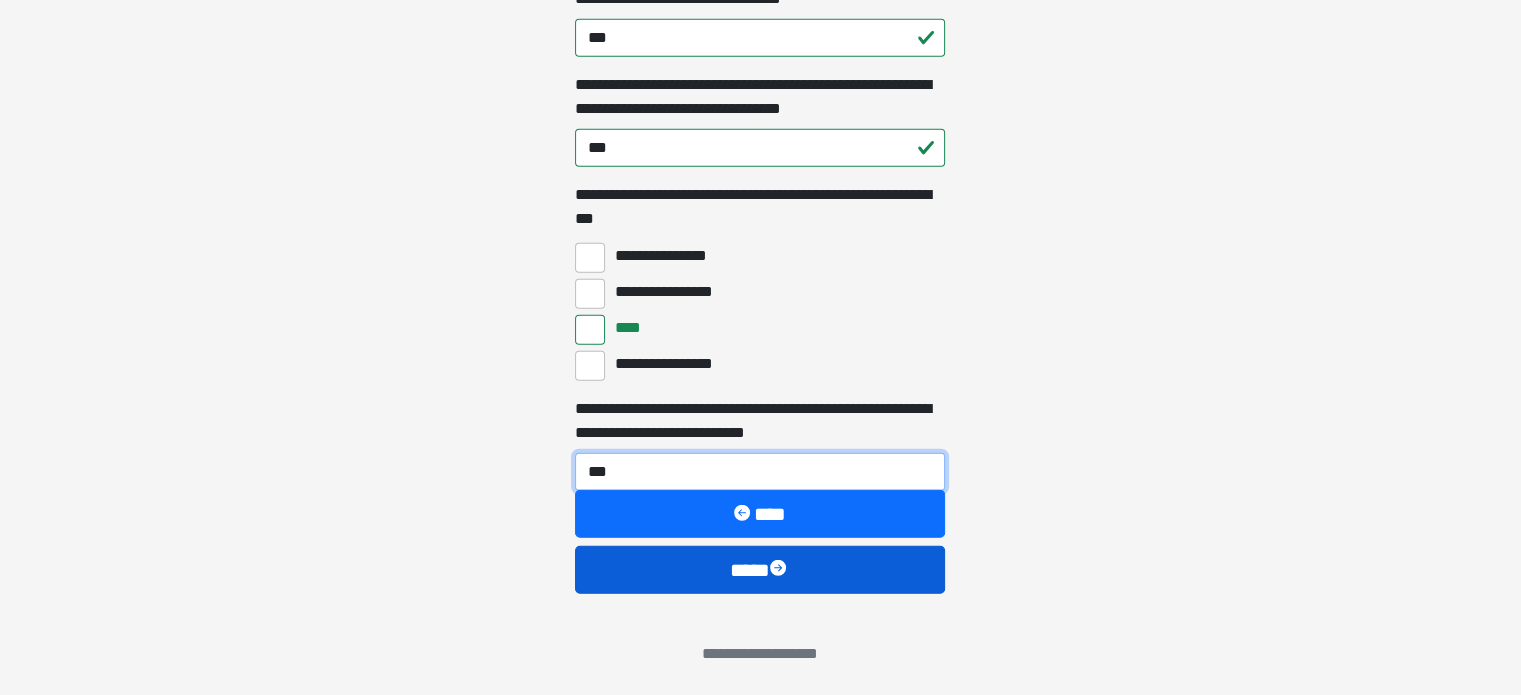 type on "***" 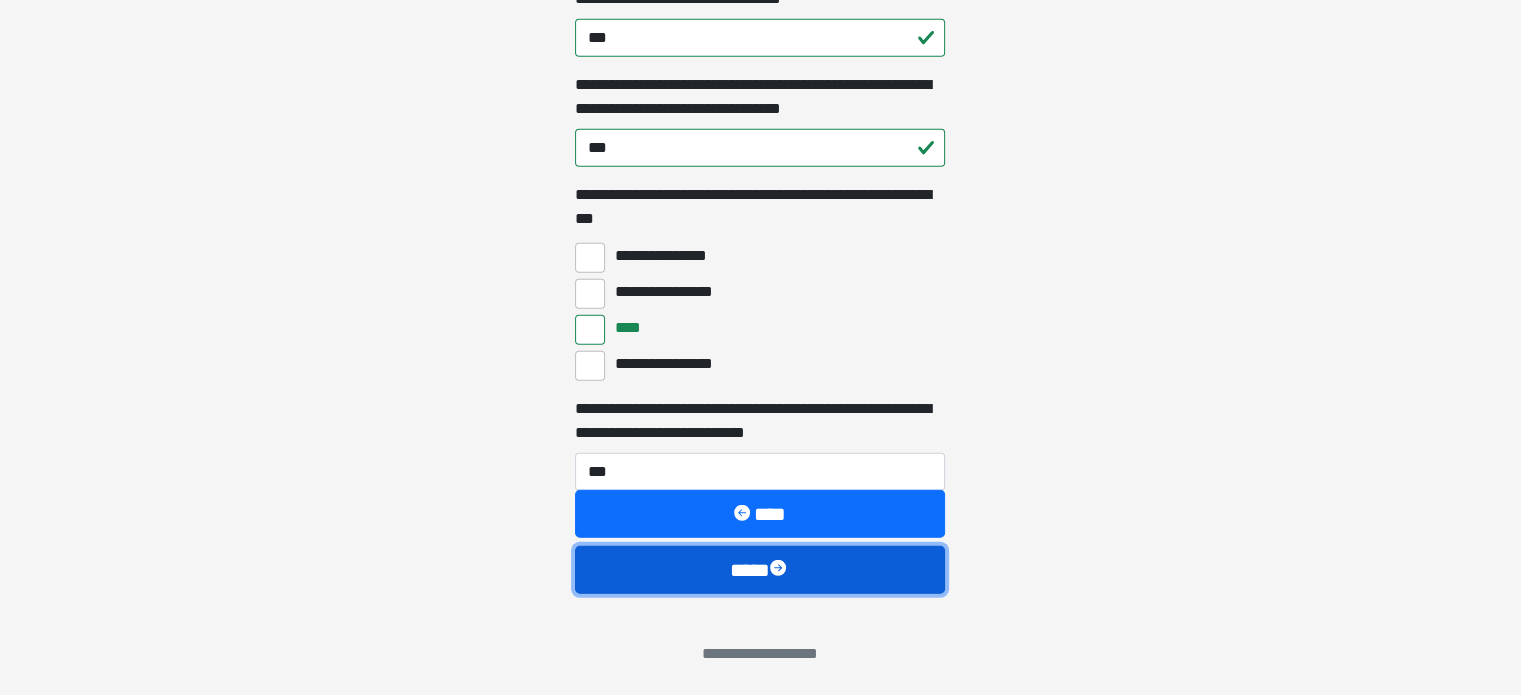 click at bounding box center (780, 570) 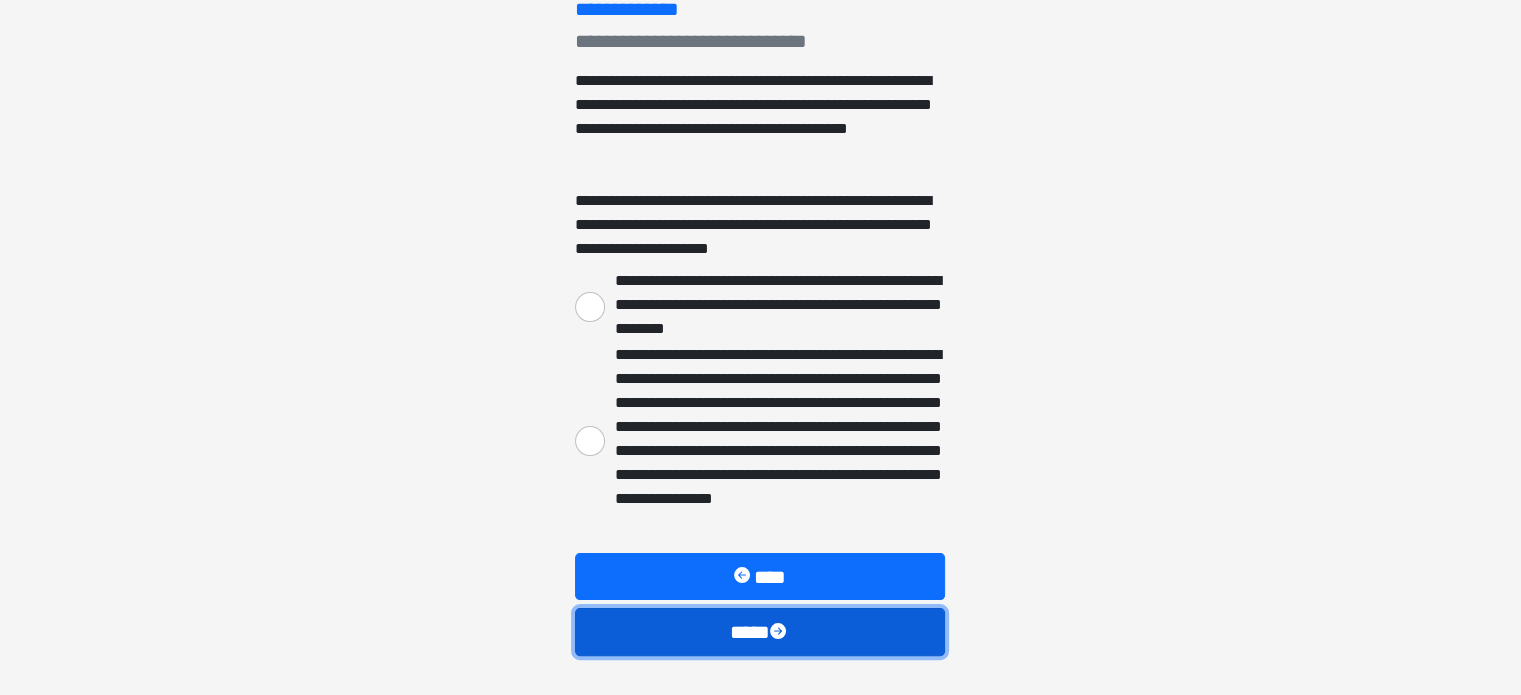 scroll, scrollTop: 300, scrollLeft: 0, axis: vertical 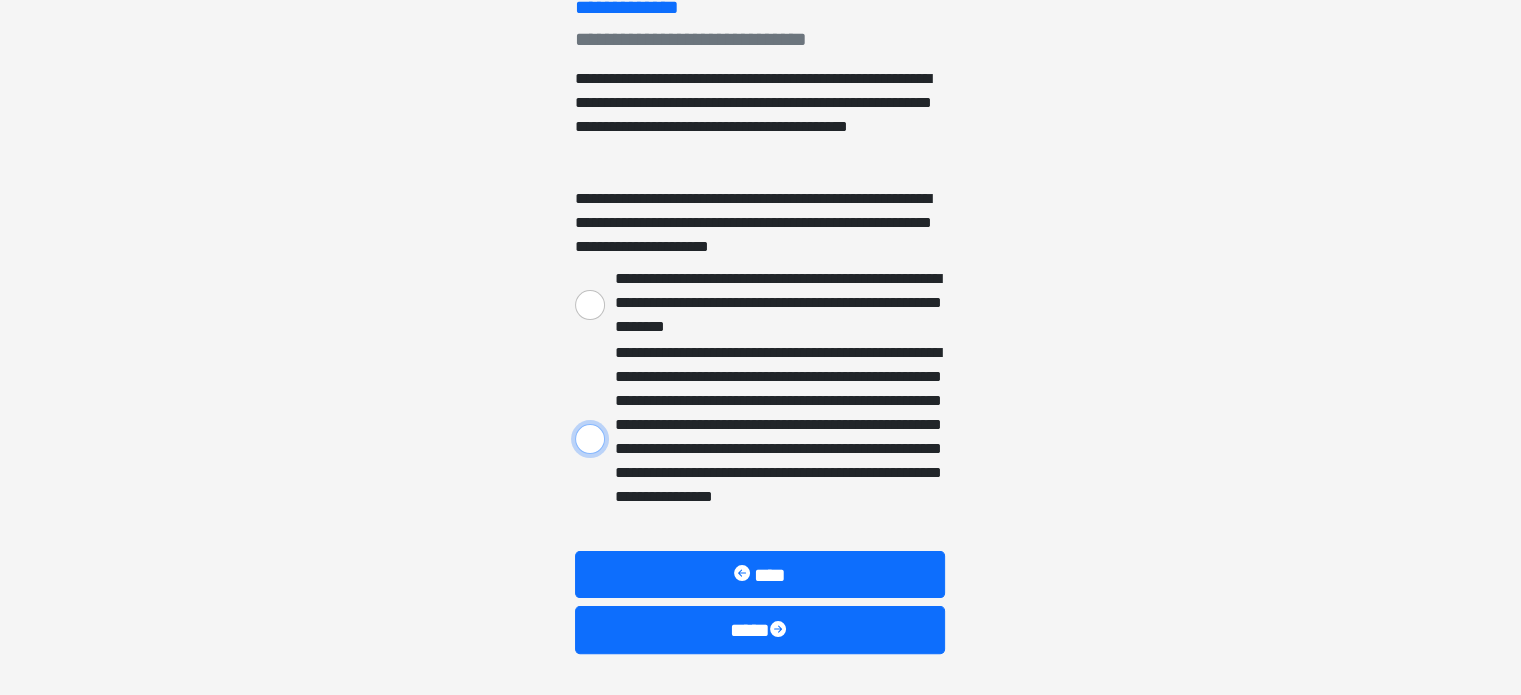 click on "**********" at bounding box center [590, 439] 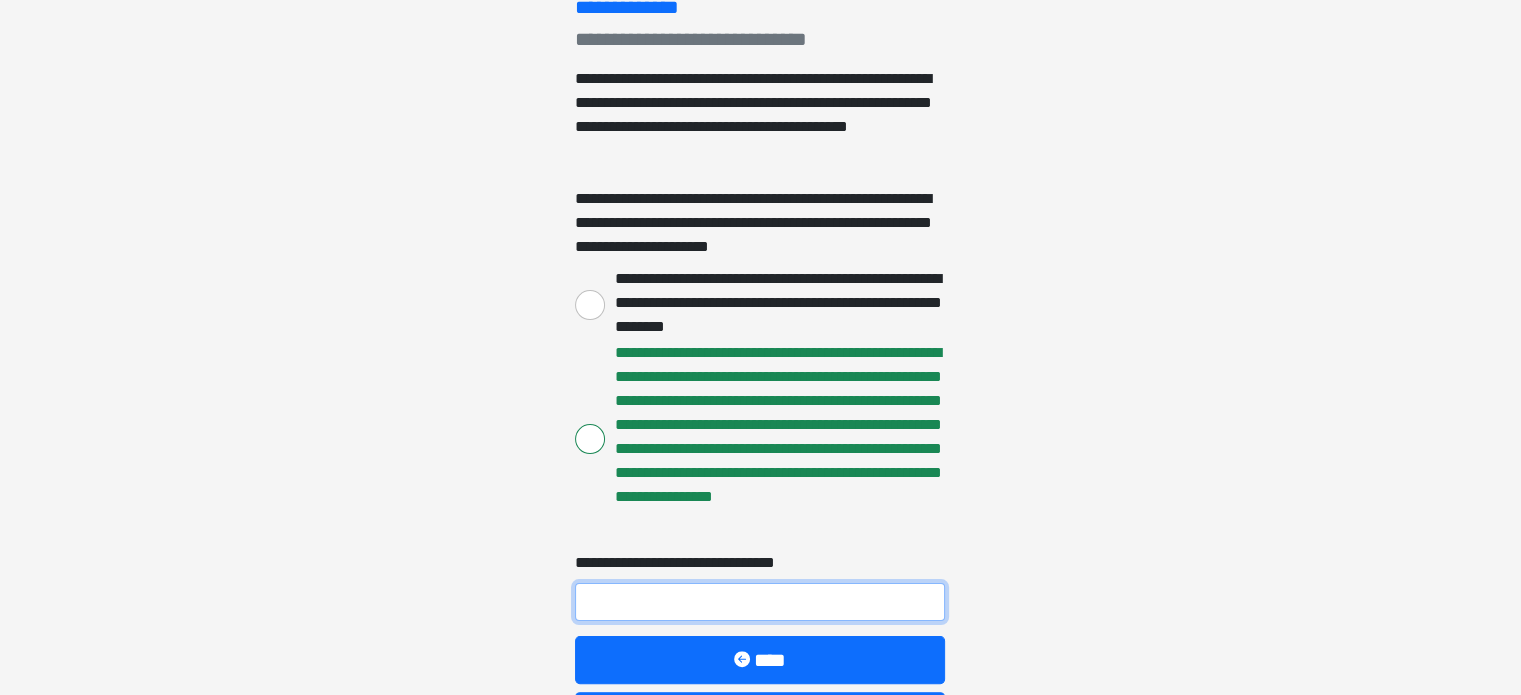 click on "**********" at bounding box center [760, 602] 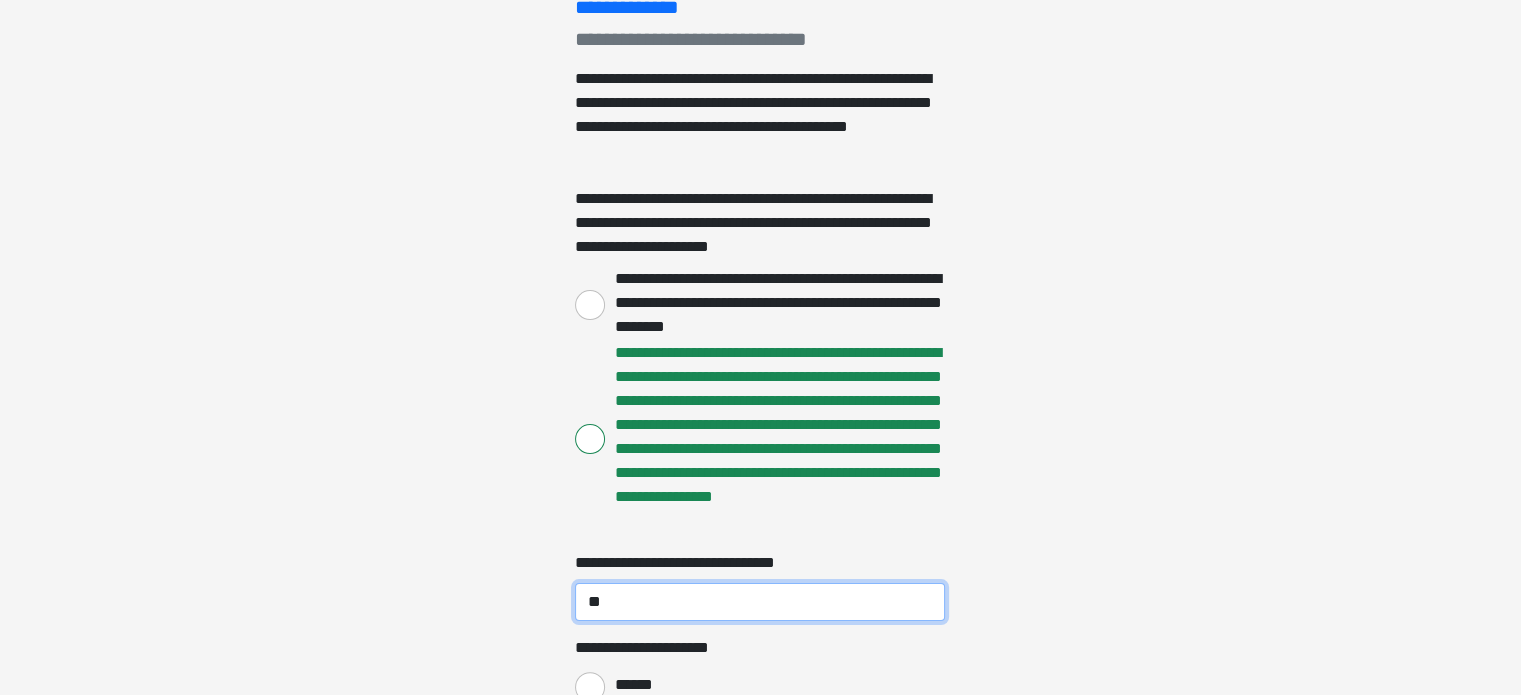type on "*" 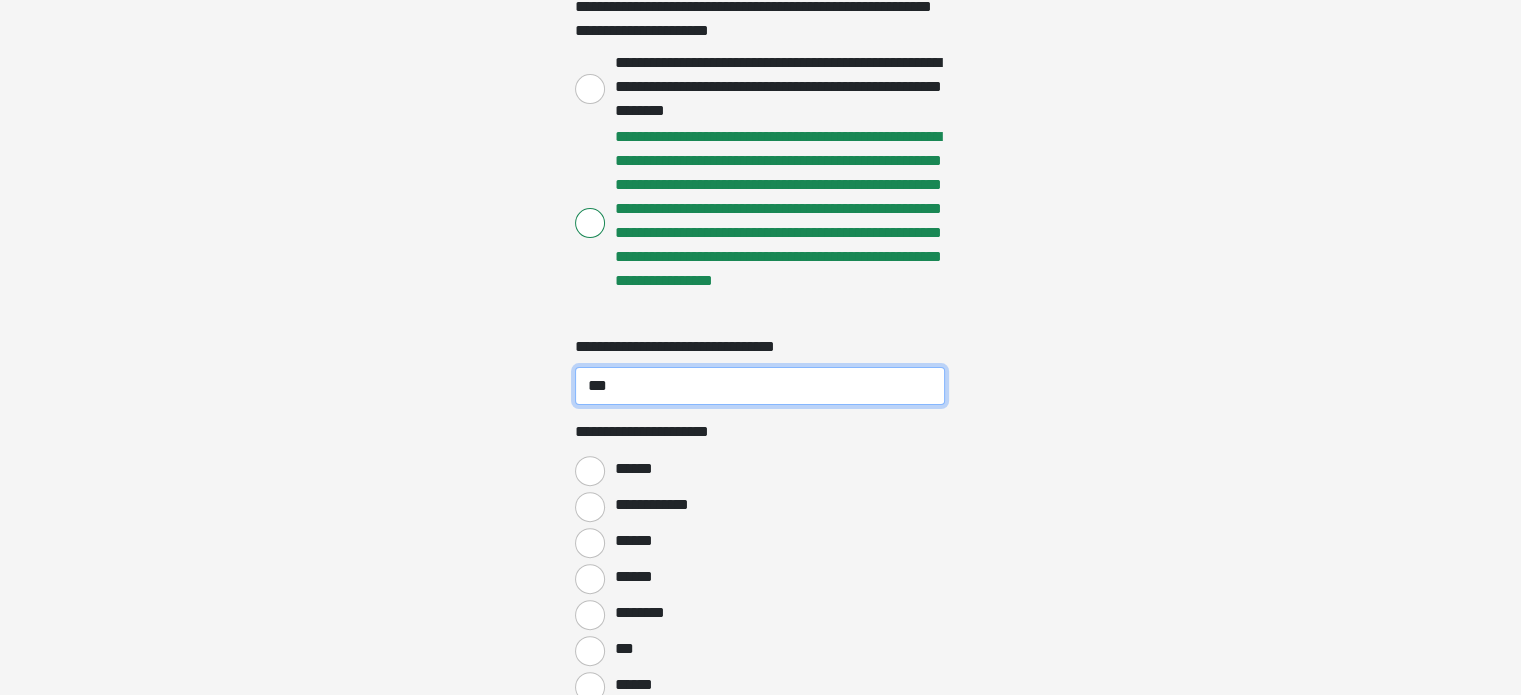 scroll, scrollTop: 500, scrollLeft: 0, axis: vertical 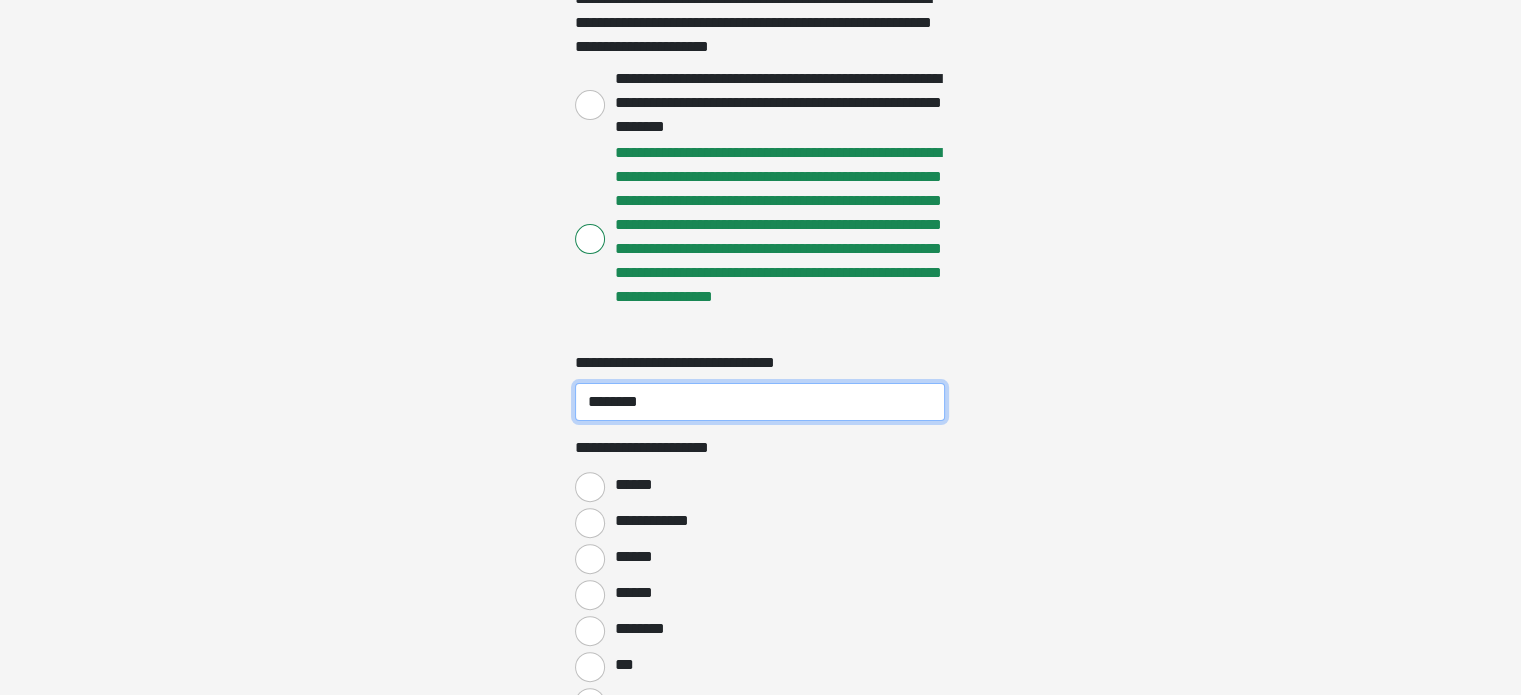 type on "********" 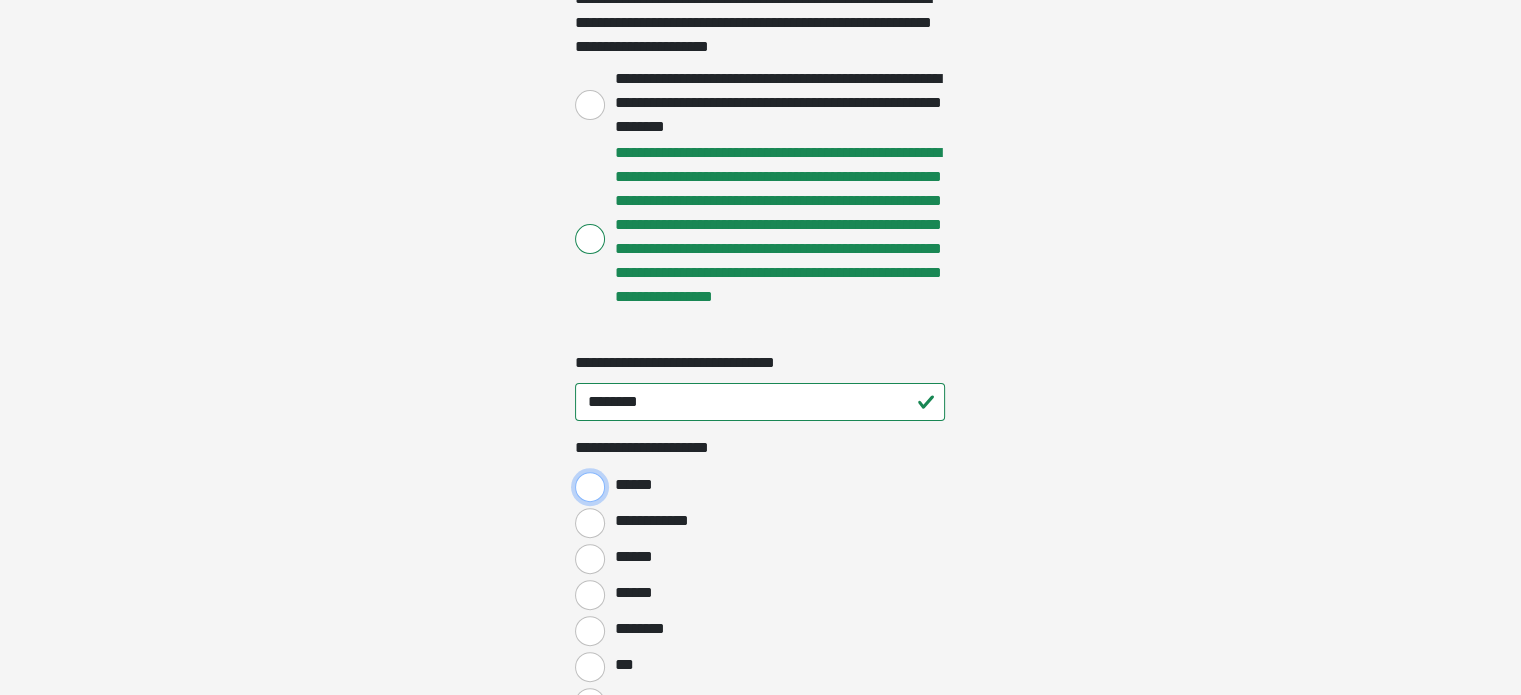click on "******" at bounding box center (590, 487) 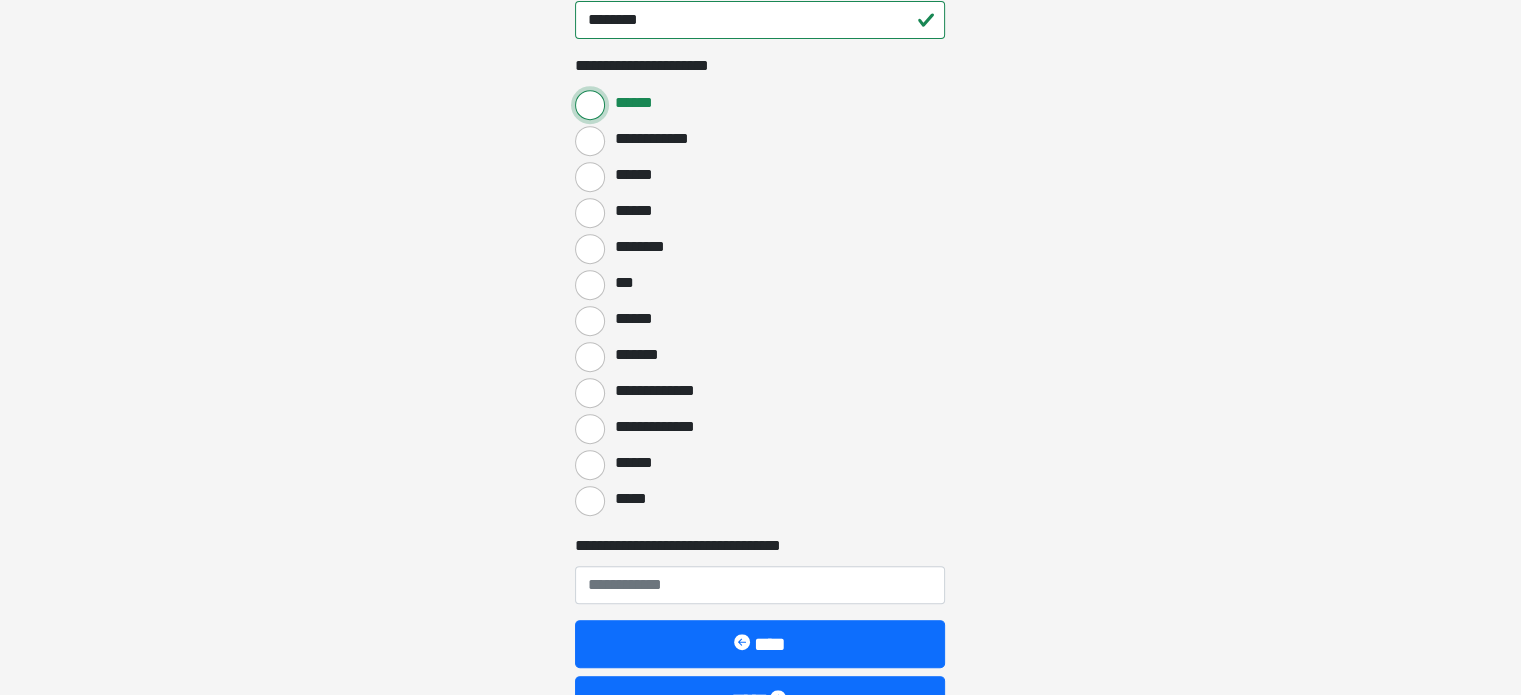 scroll, scrollTop: 900, scrollLeft: 0, axis: vertical 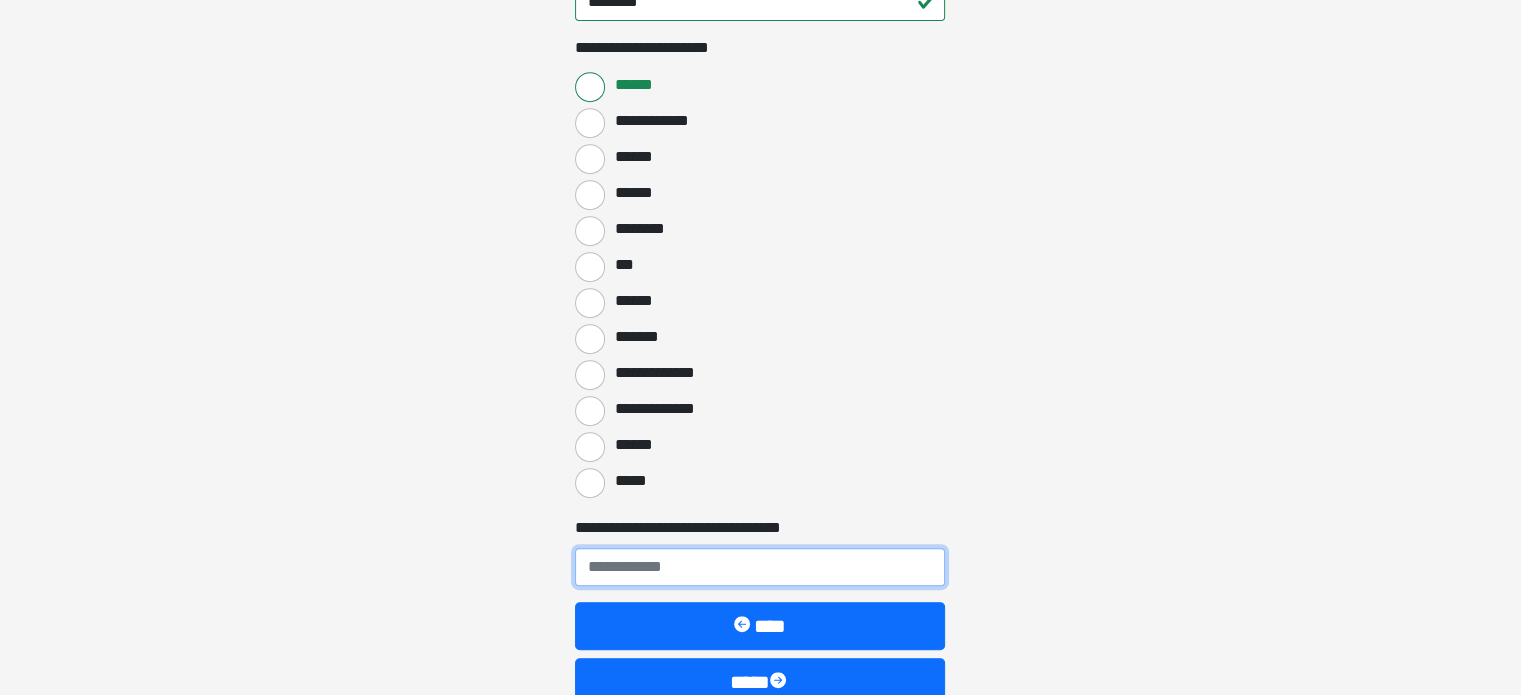 click on "**********" at bounding box center (760, 567) 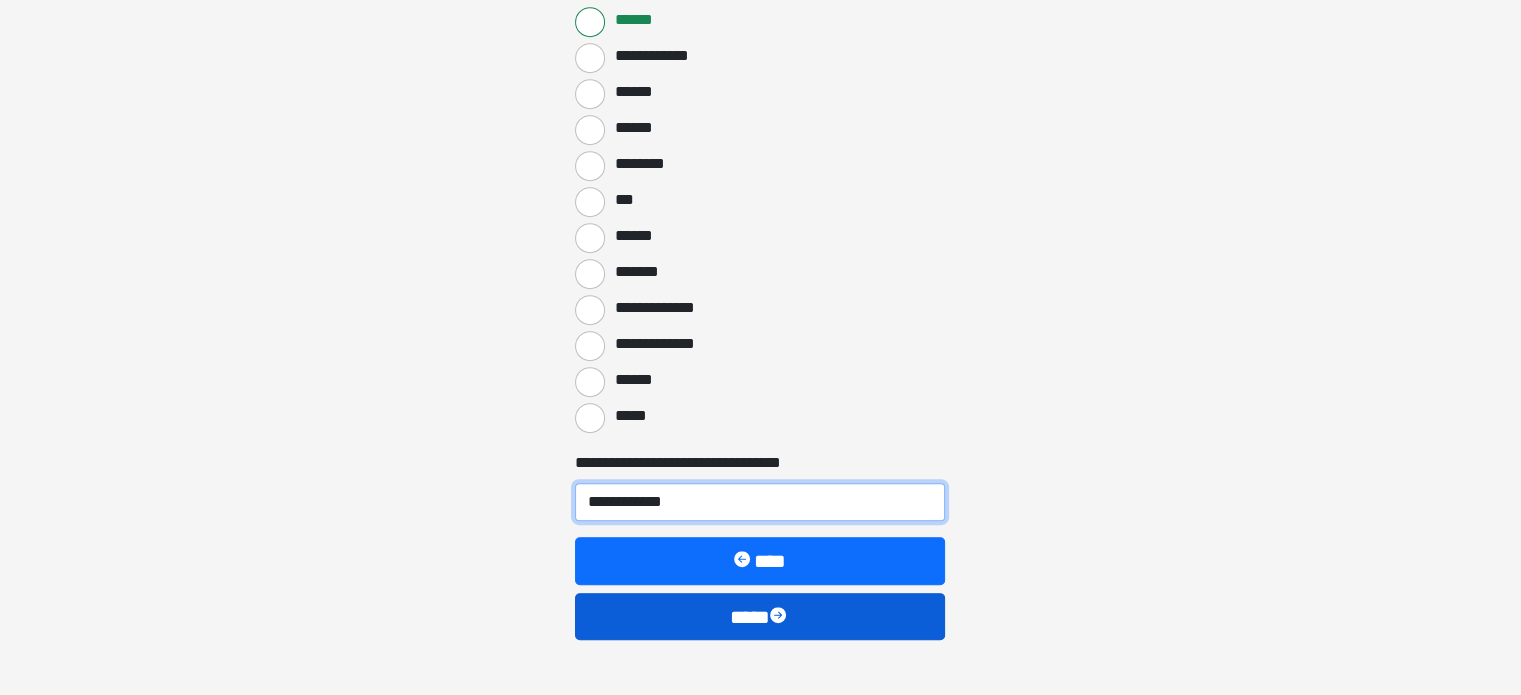 scroll, scrollTop: 1000, scrollLeft: 0, axis: vertical 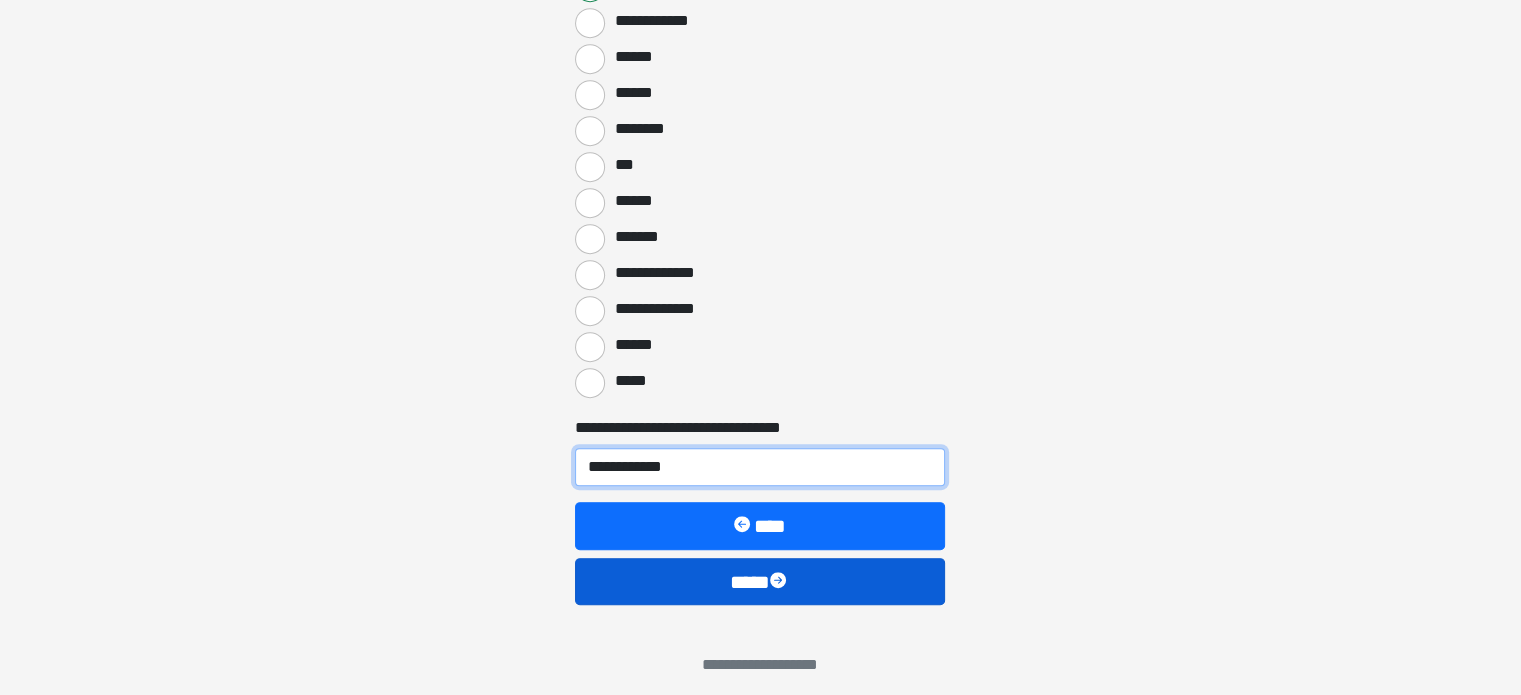 type on "**********" 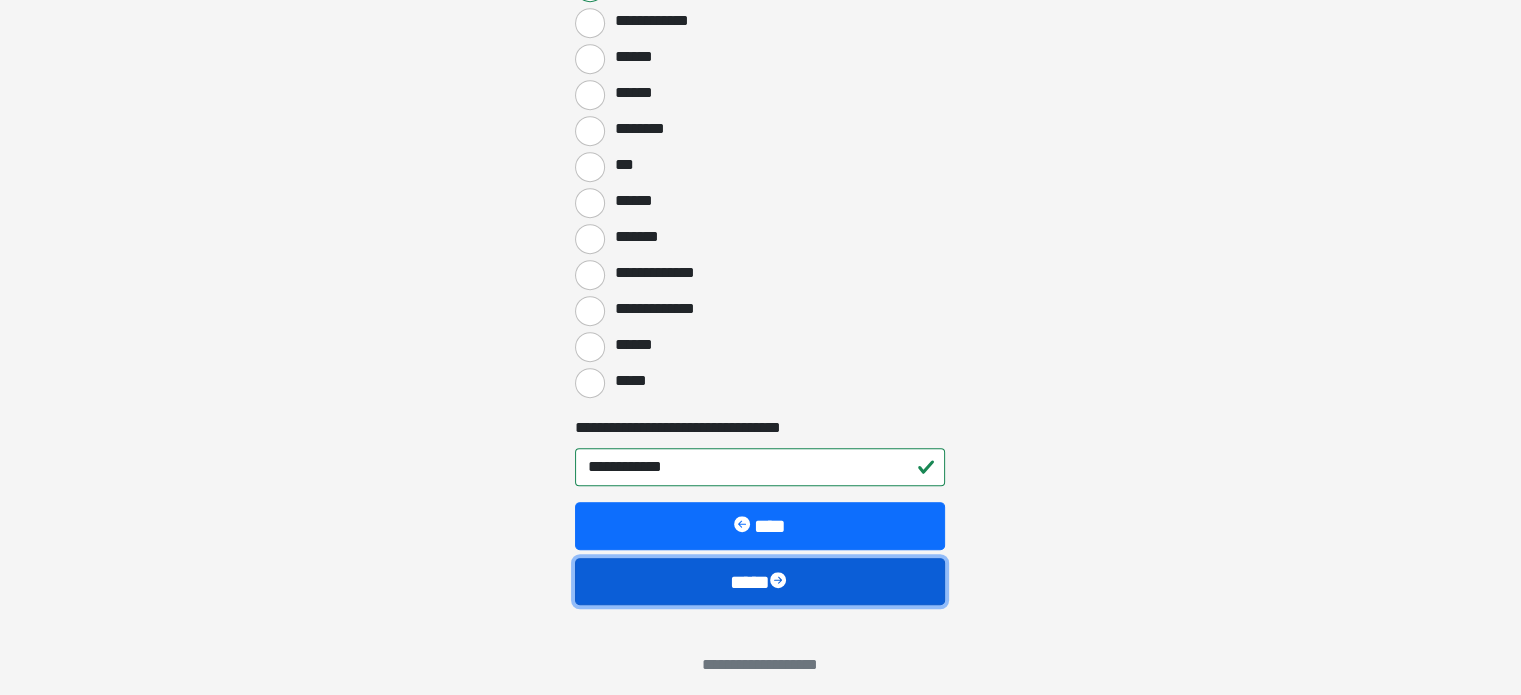 click on "****" at bounding box center (760, 582) 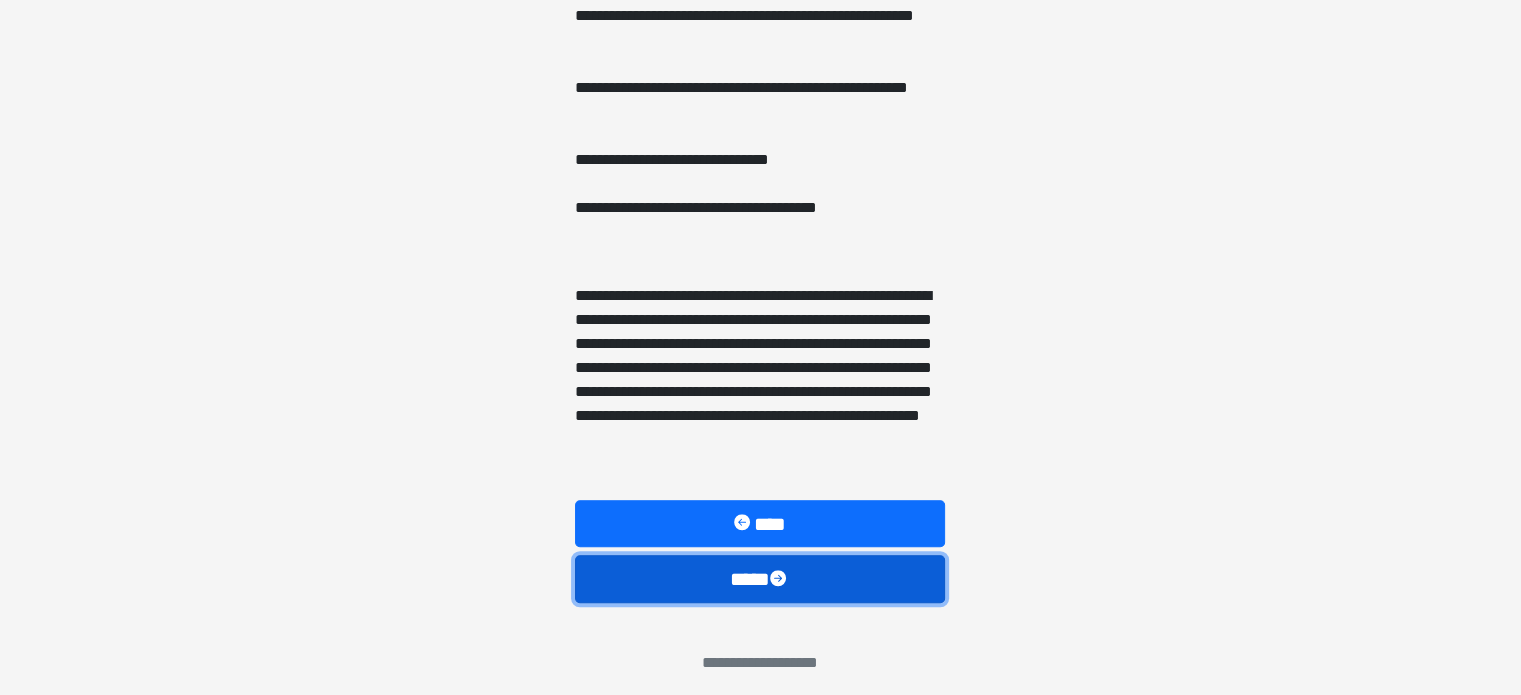 scroll, scrollTop: 1533, scrollLeft: 0, axis: vertical 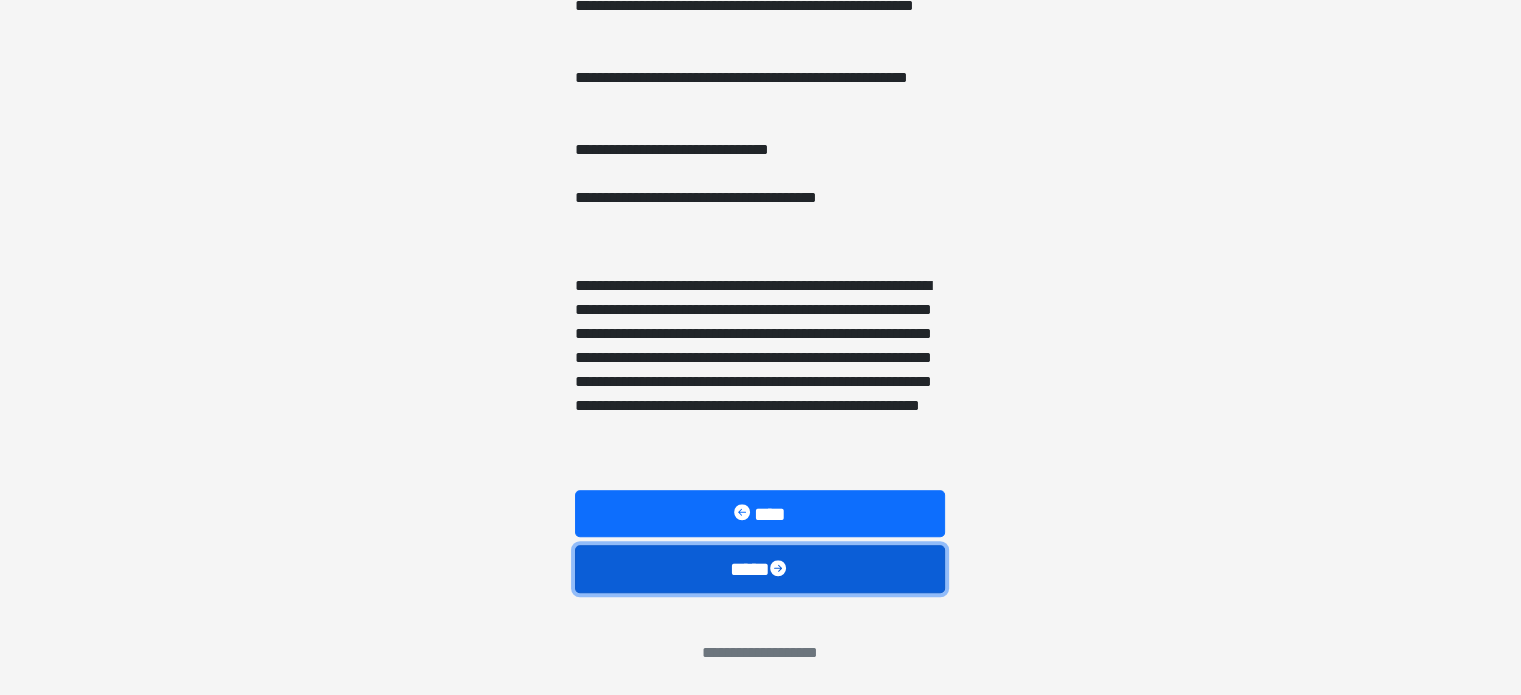click at bounding box center [780, 570] 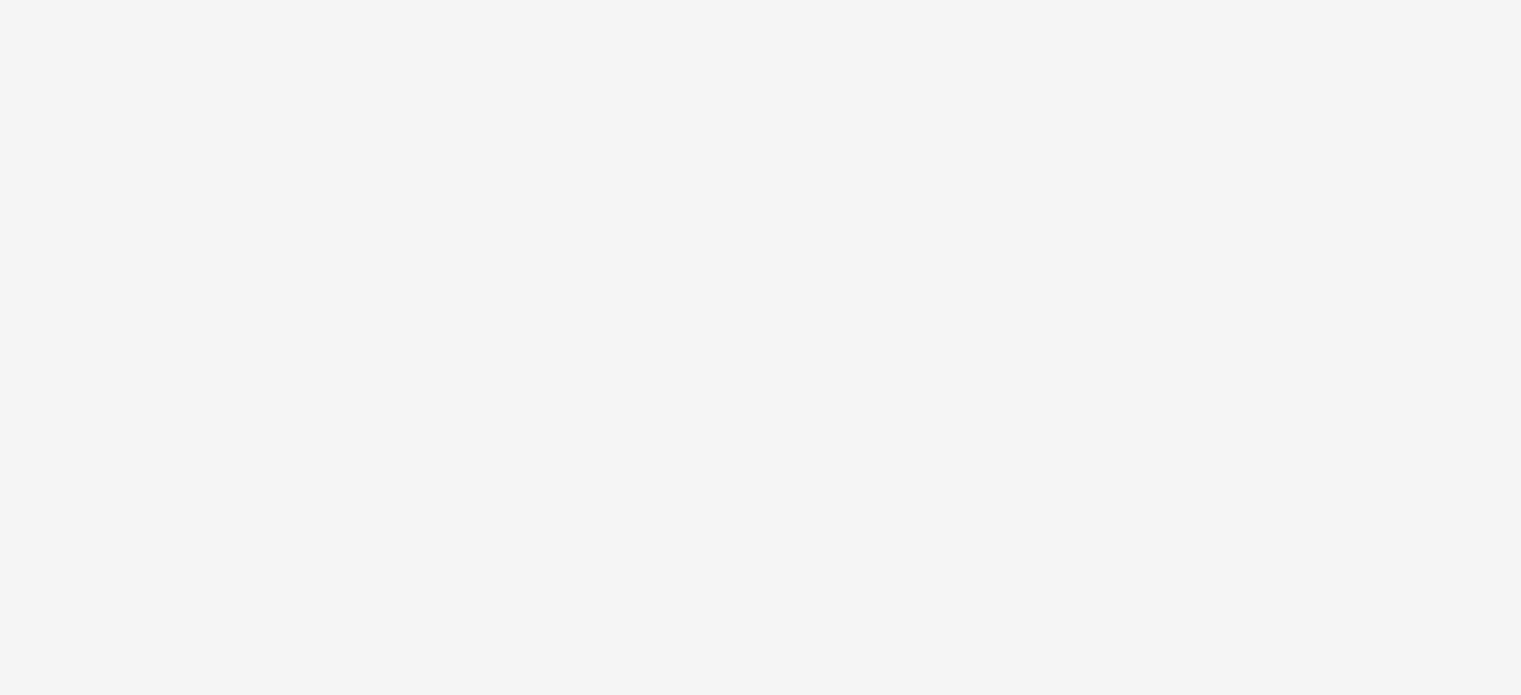 scroll, scrollTop: 67, scrollLeft: 0, axis: vertical 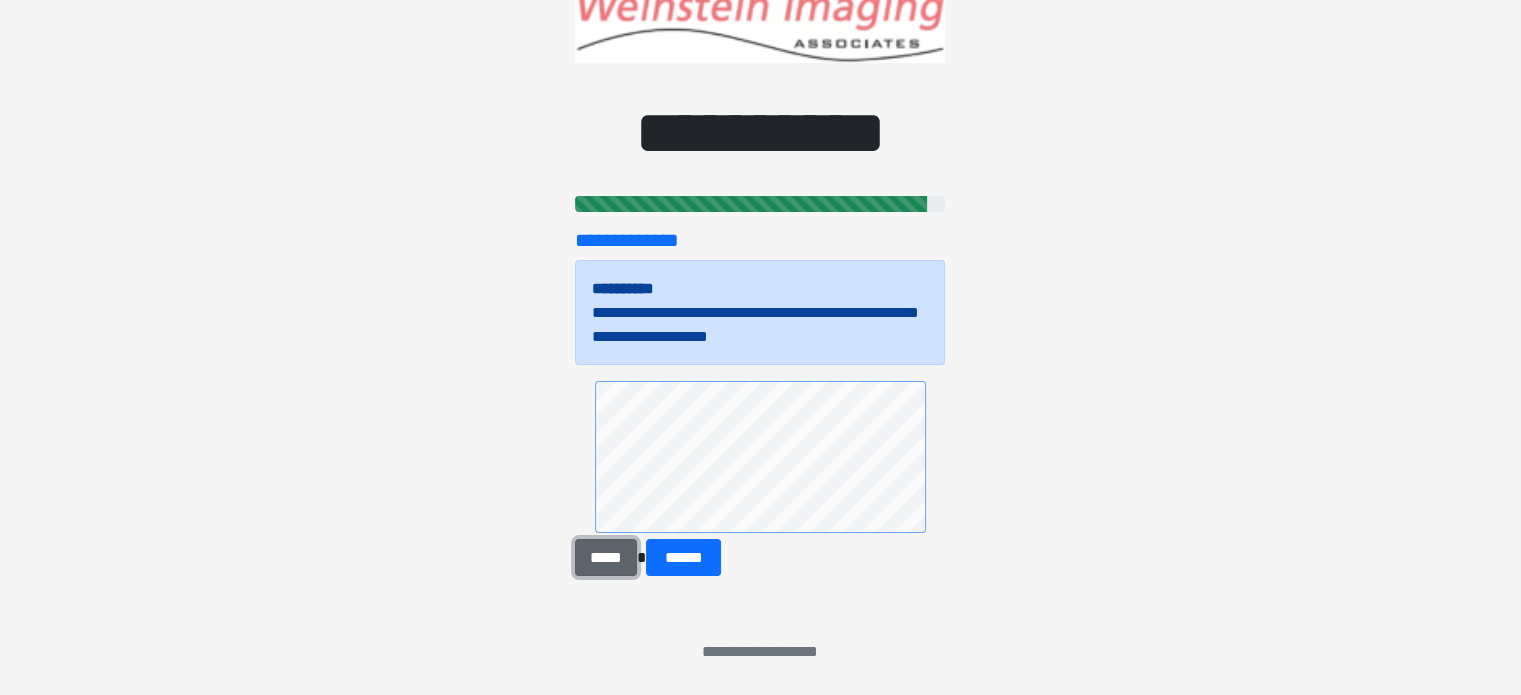 click on "*****" at bounding box center (605, 558) 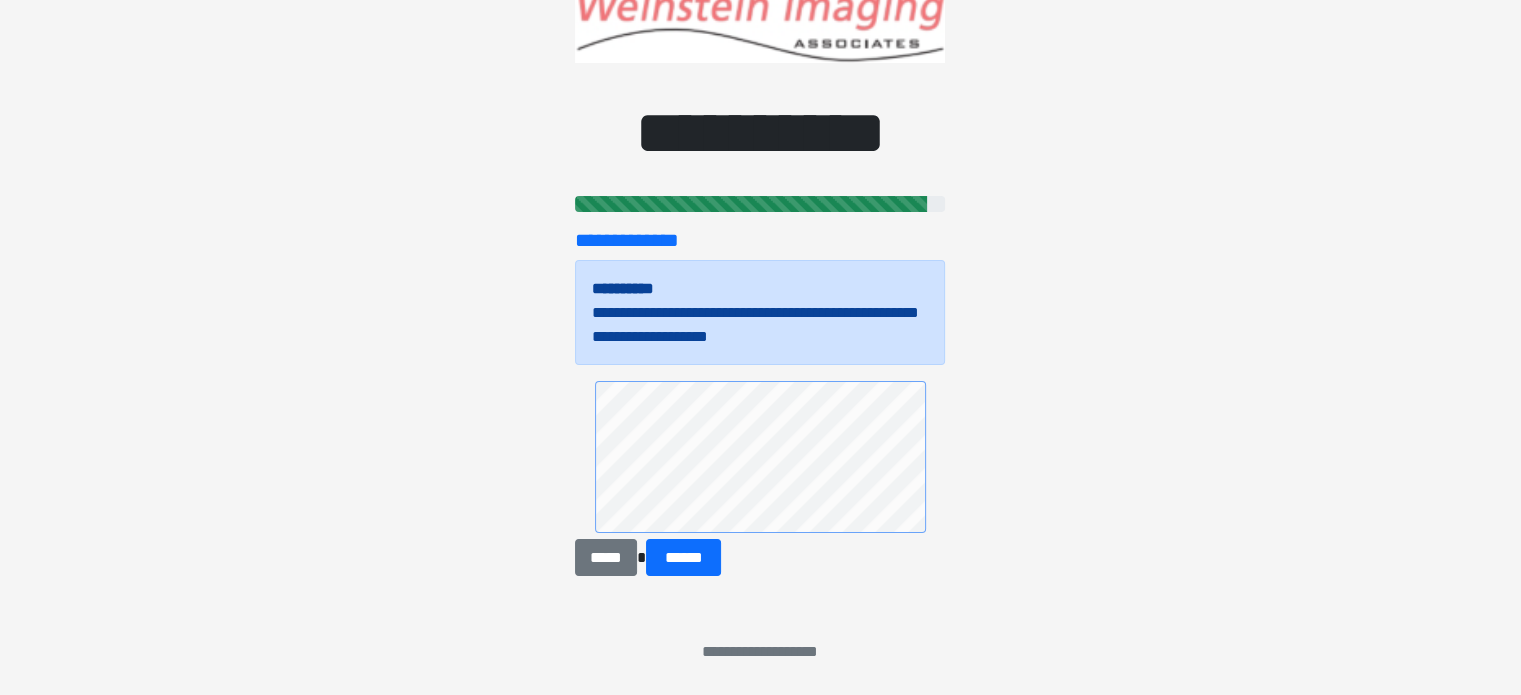 click on "*****
******" at bounding box center (760, 478) 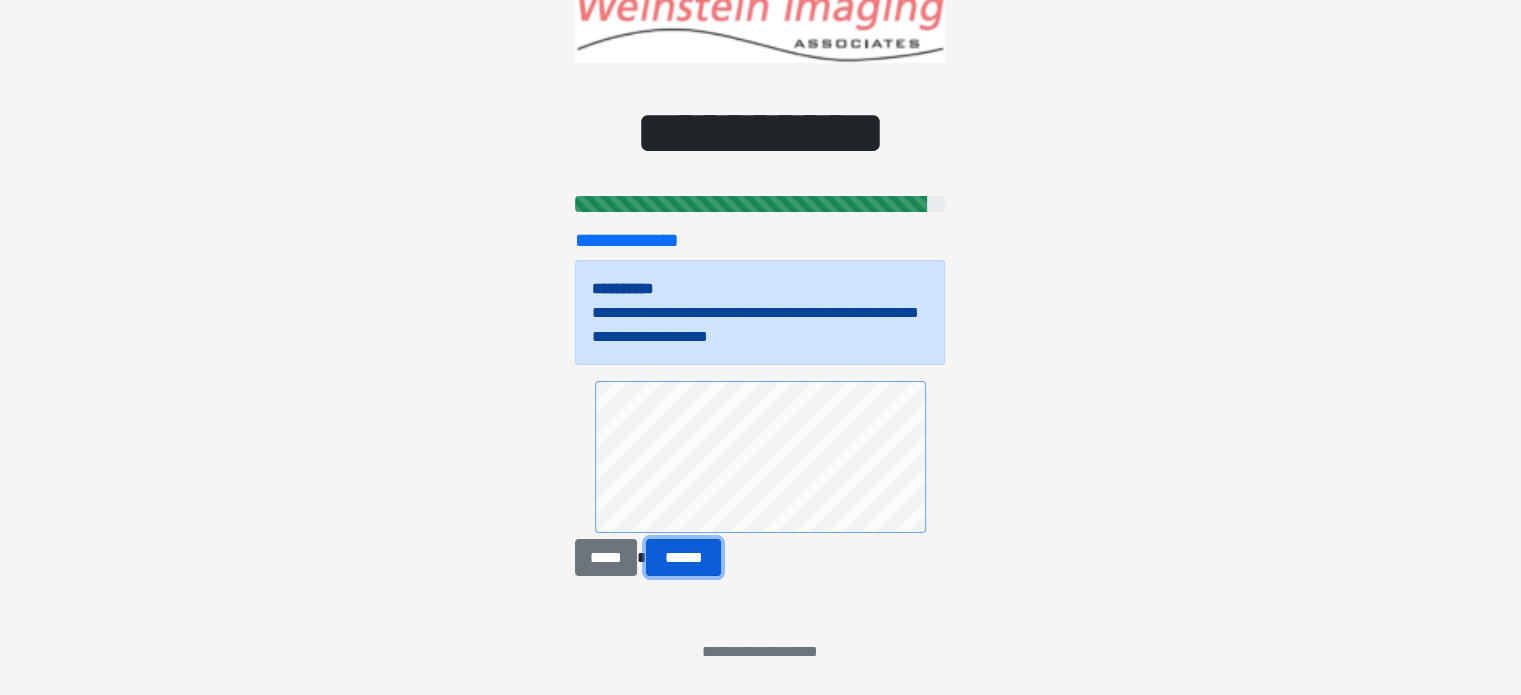 click on "******" at bounding box center [684, 558] 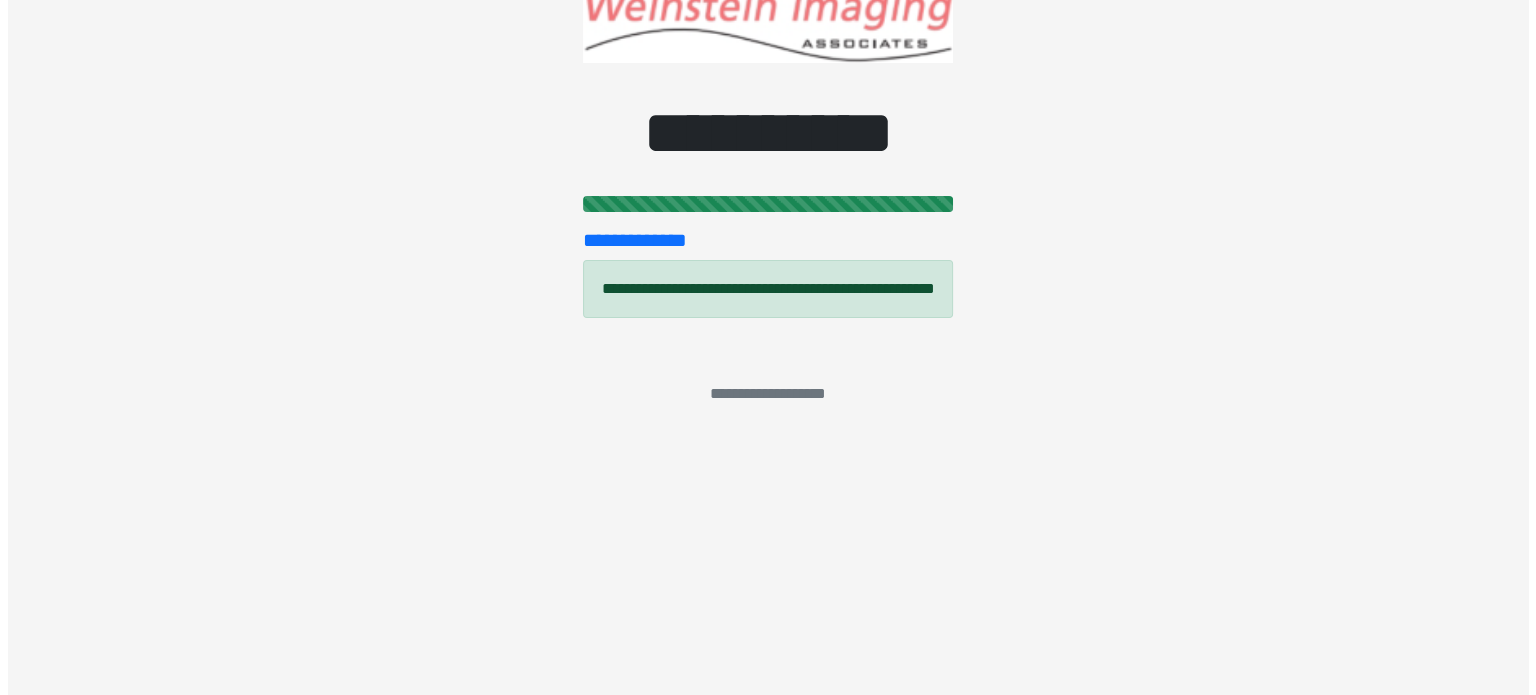 scroll, scrollTop: 0, scrollLeft: 0, axis: both 